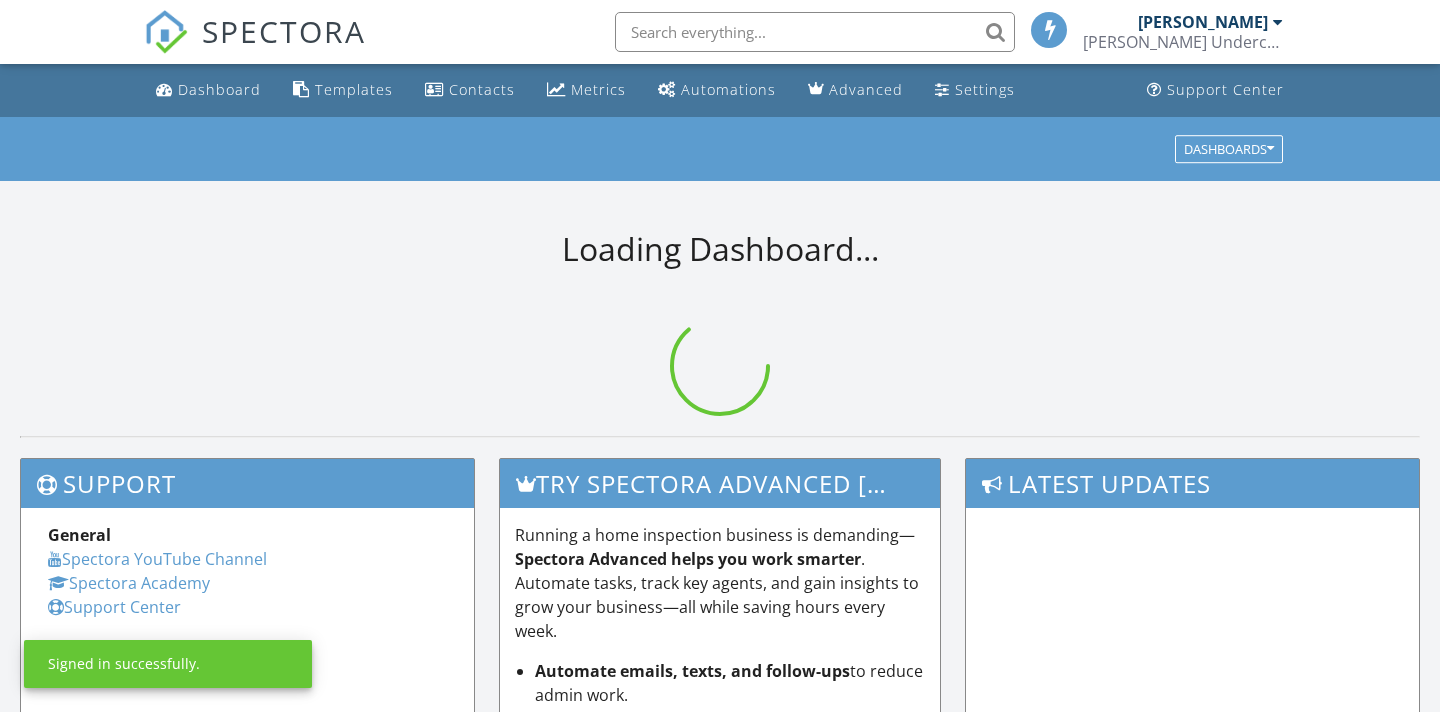 scroll, scrollTop: 0, scrollLeft: 0, axis: both 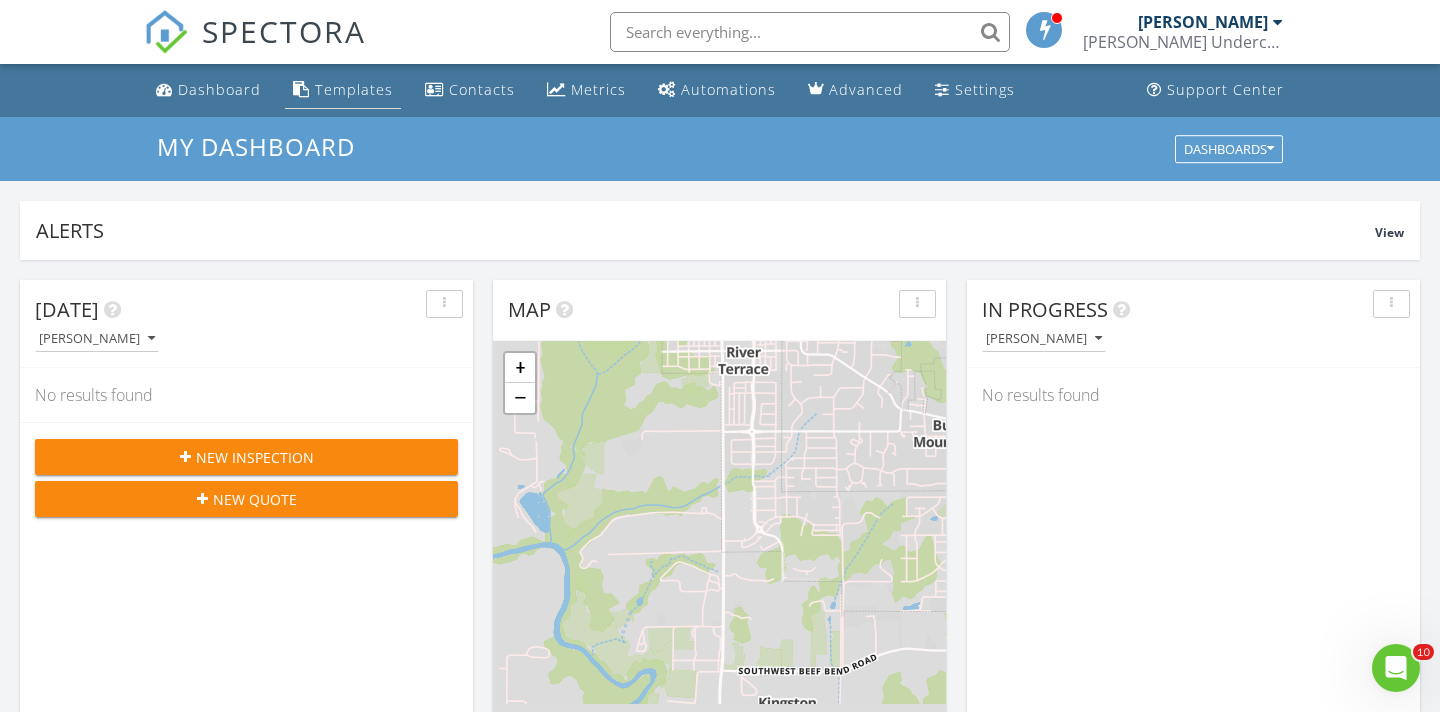 click on "Templates" at bounding box center (354, 89) 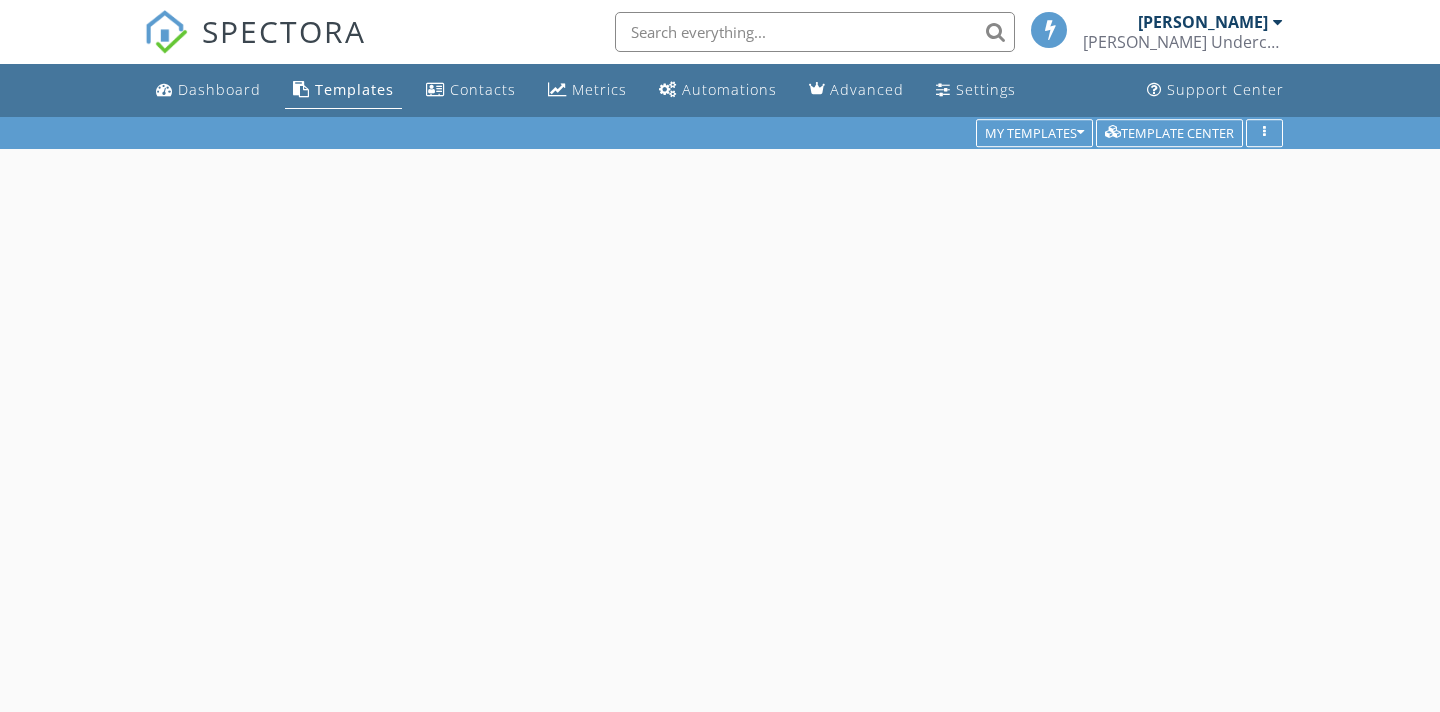 scroll, scrollTop: 0, scrollLeft: 0, axis: both 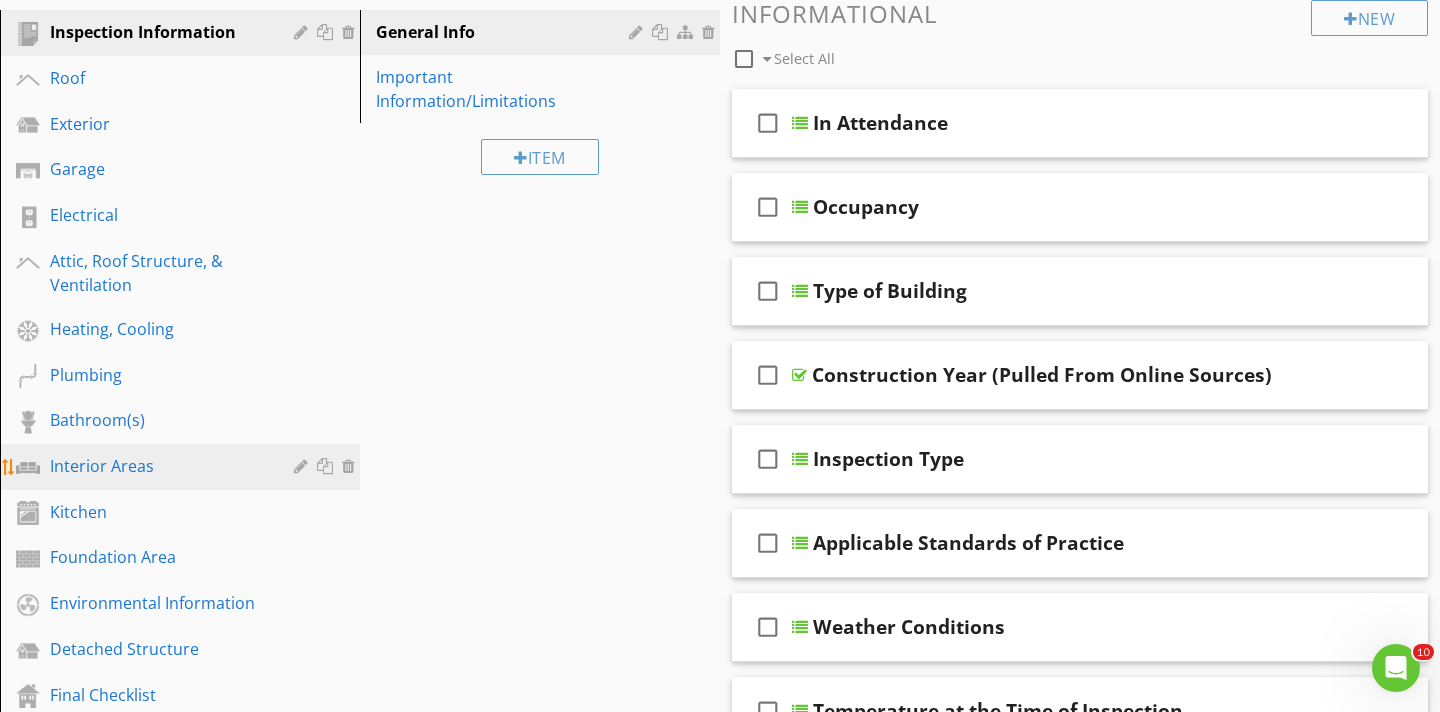 click on "Interior Areas" at bounding box center [157, 466] 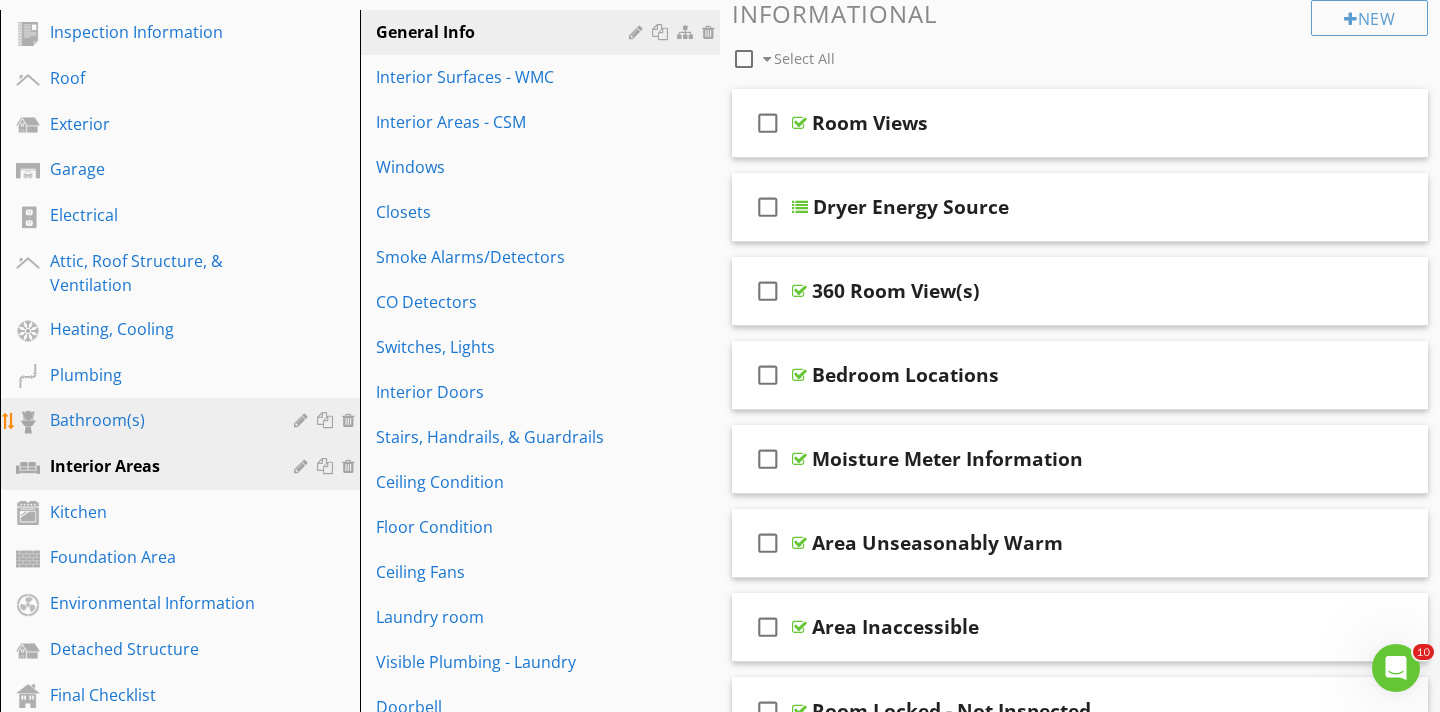 click on "Bathroom(s)" at bounding box center [157, 420] 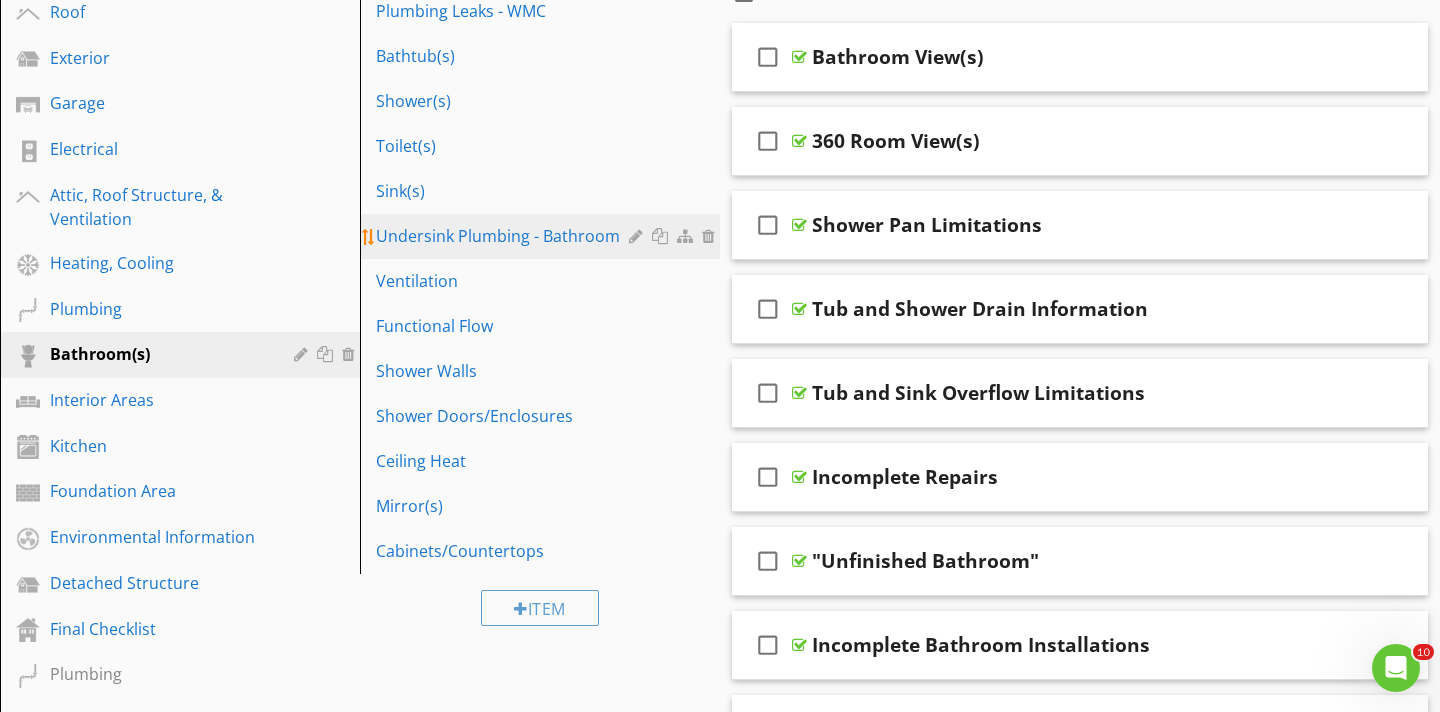 scroll, scrollTop: 310, scrollLeft: 0, axis: vertical 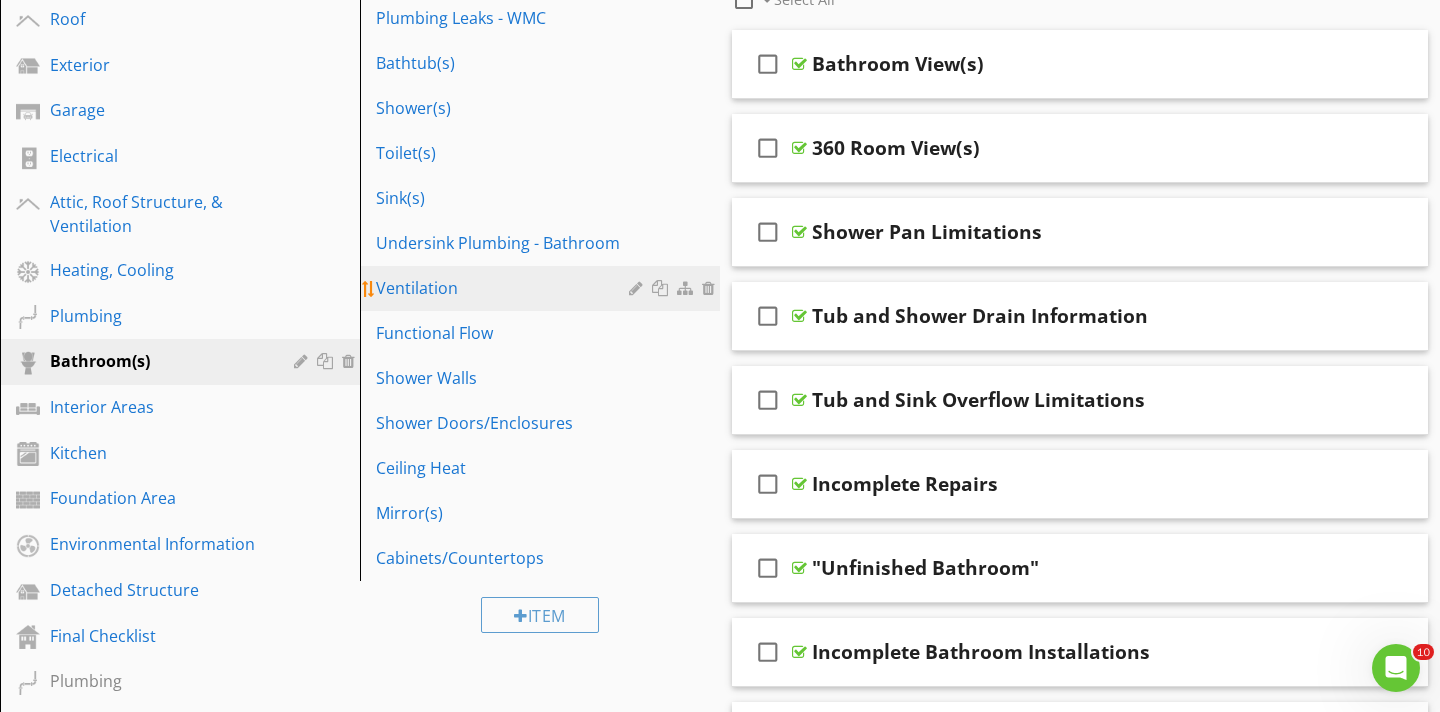 click on "Ventilation" at bounding box center [505, 288] 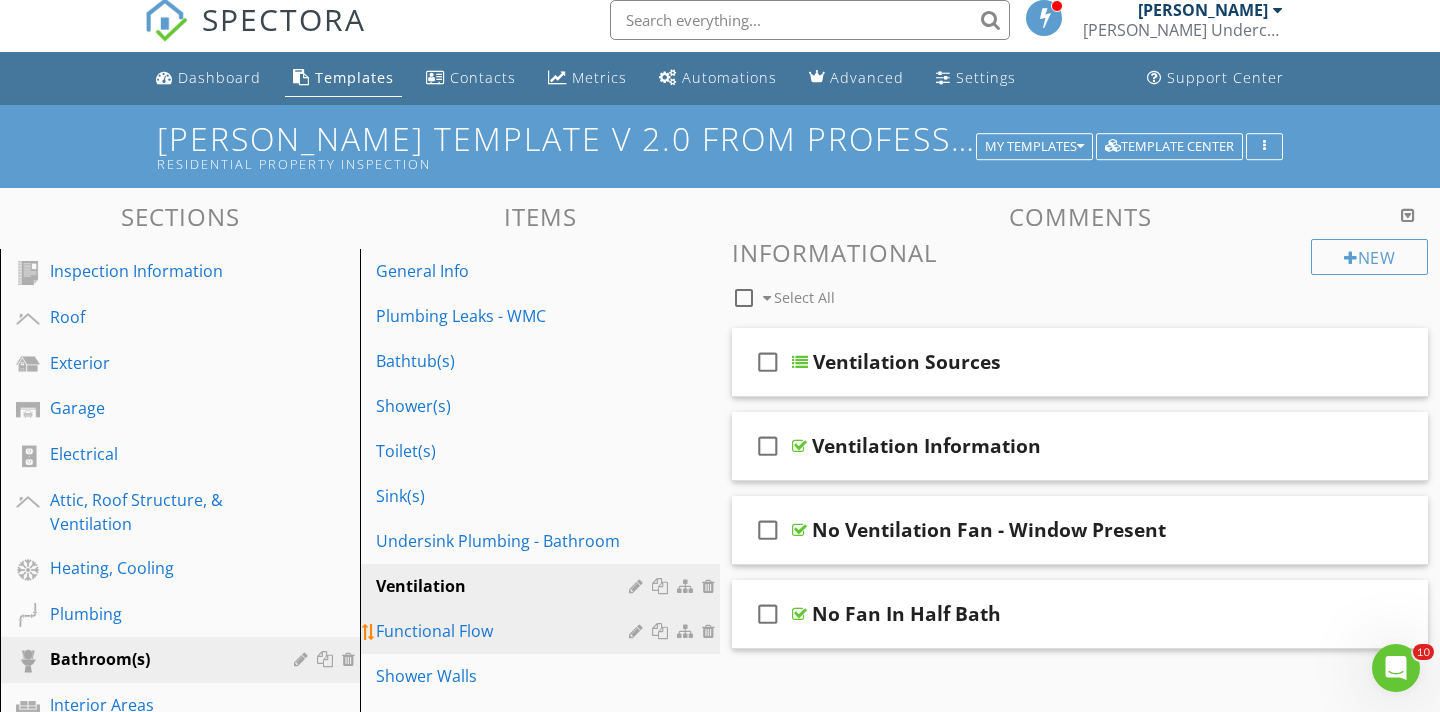 scroll, scrollTop: 8, scrollLeft: 0, axis: vertical 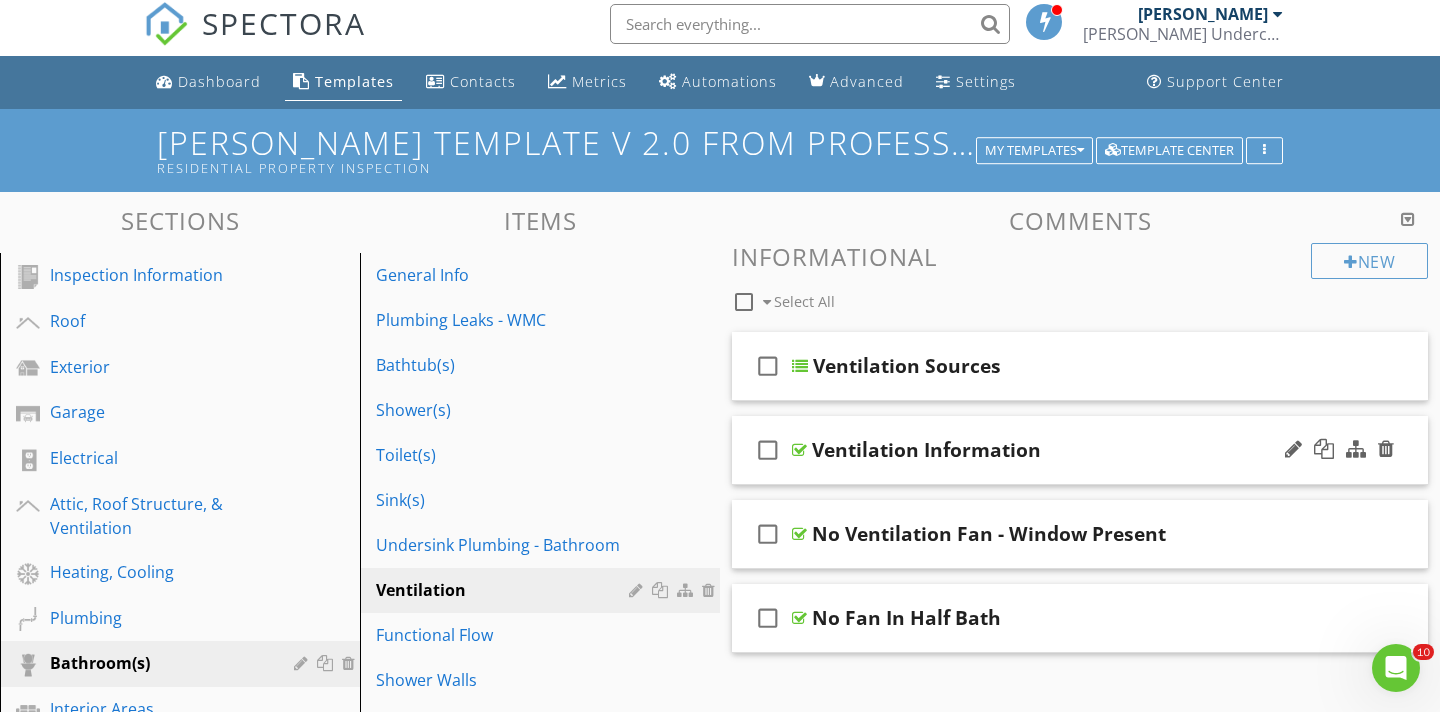 click on "check_box_outline_blank" at bounding box center [768, 450] 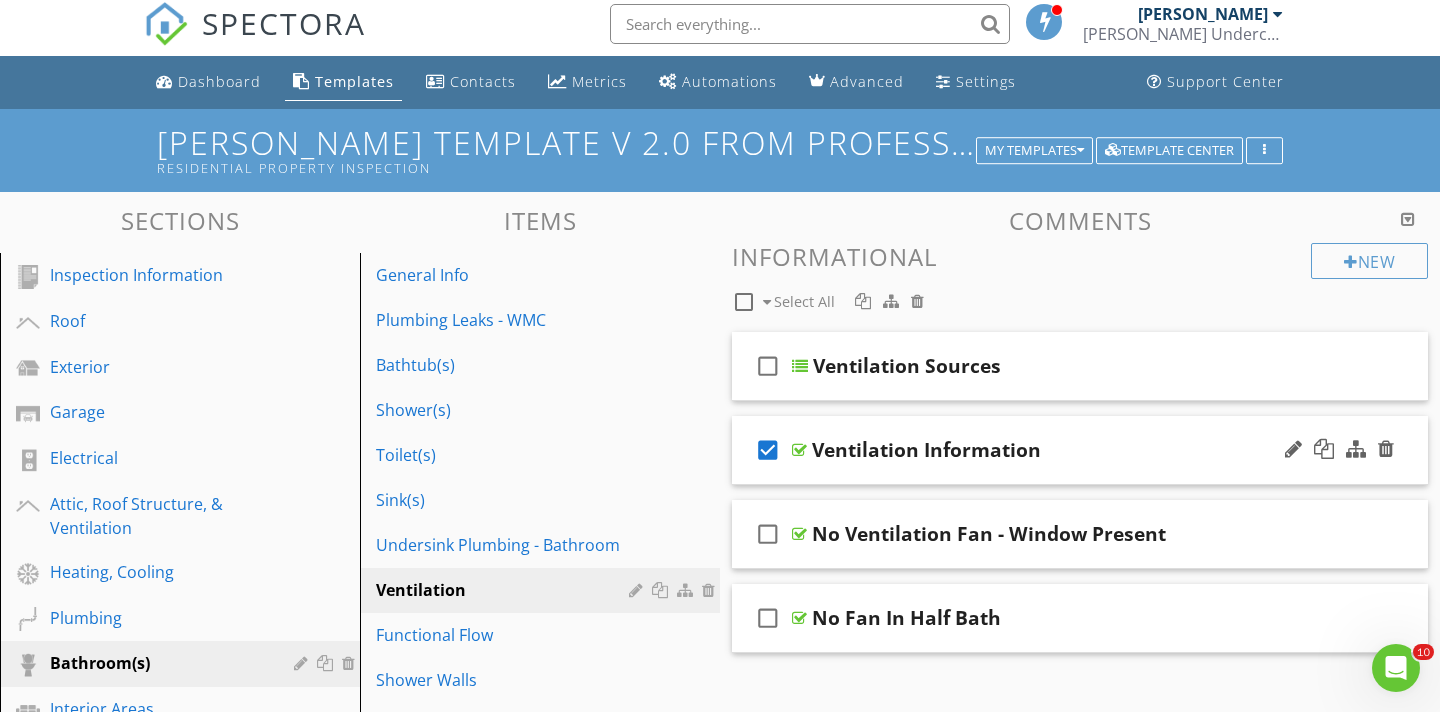 click on "check_box" at bounding box center (768, 450) 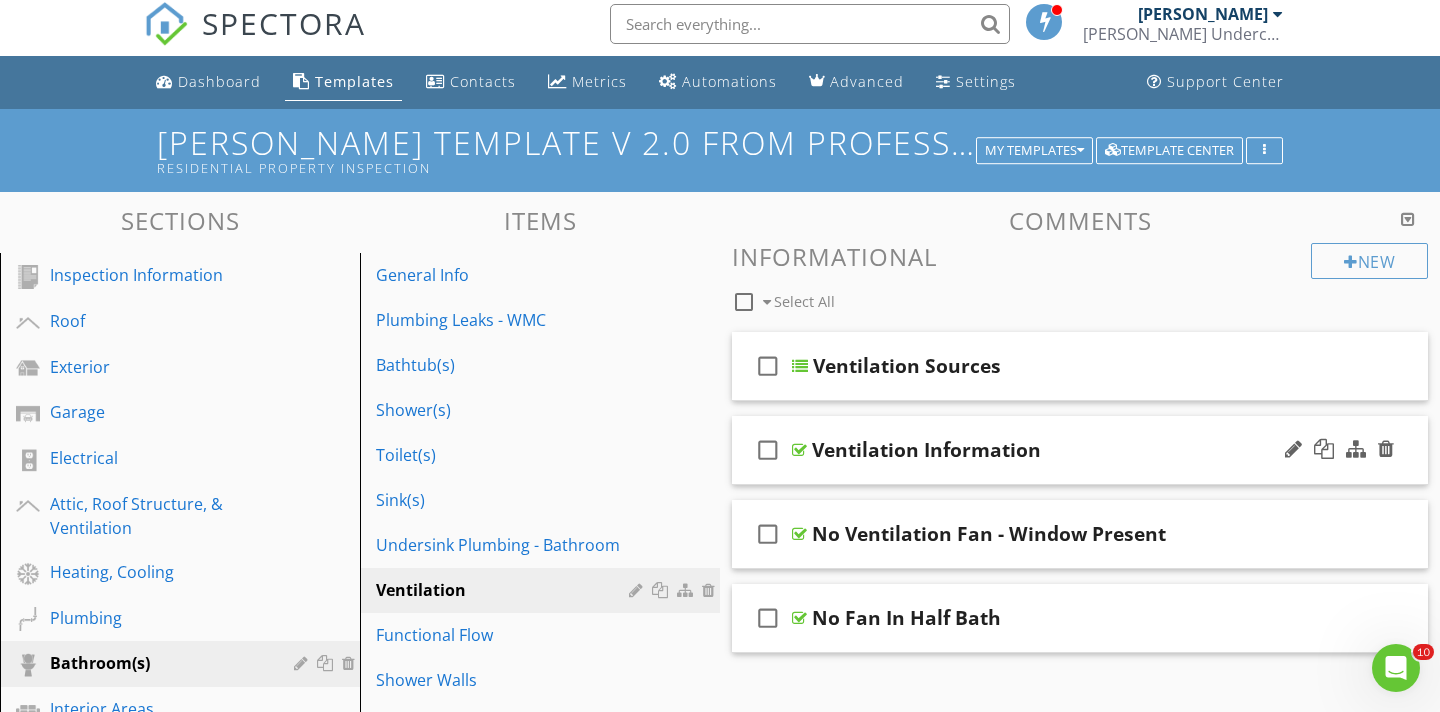 click on "check_box_outline_blank" at bounding box center [768, 450] 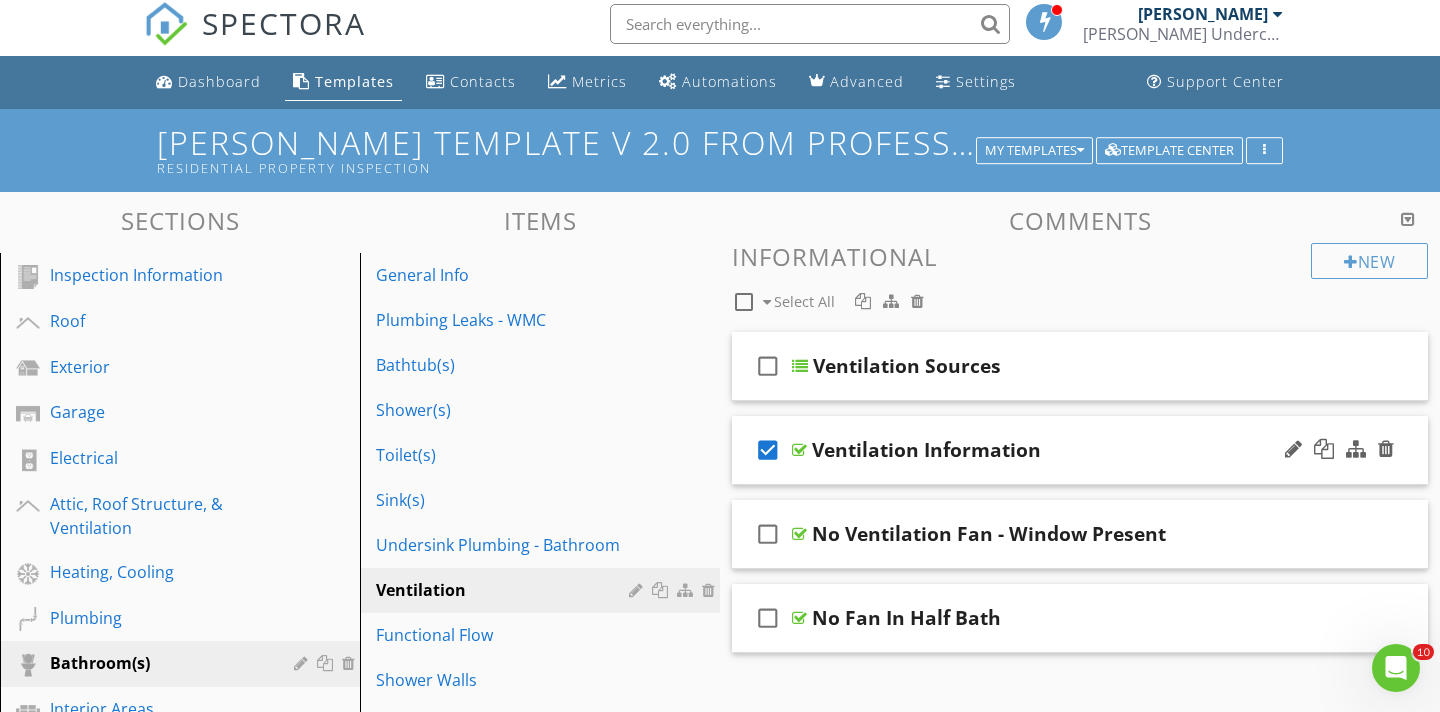 click on "check_box" at bounding box center (768, 450) 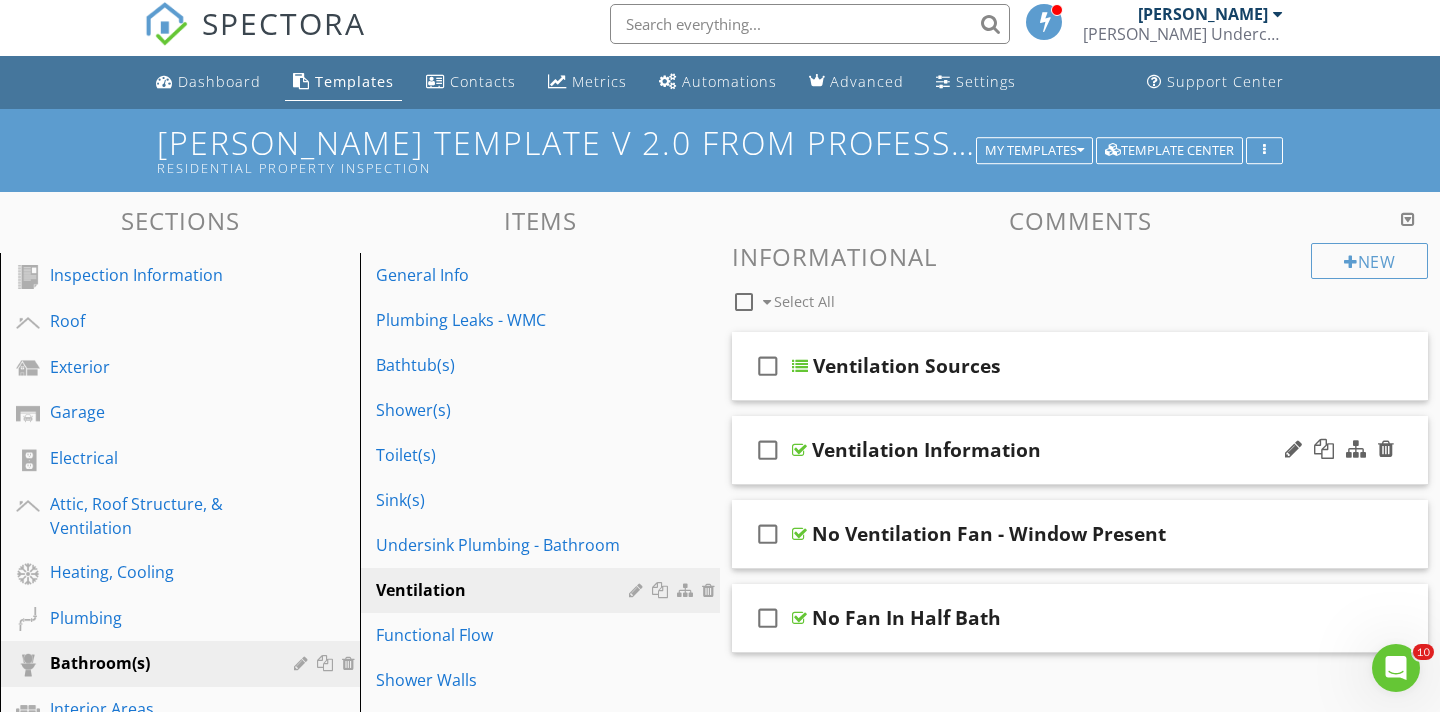 click on "check_box_outline_blank" at bounding box center [768, 450] 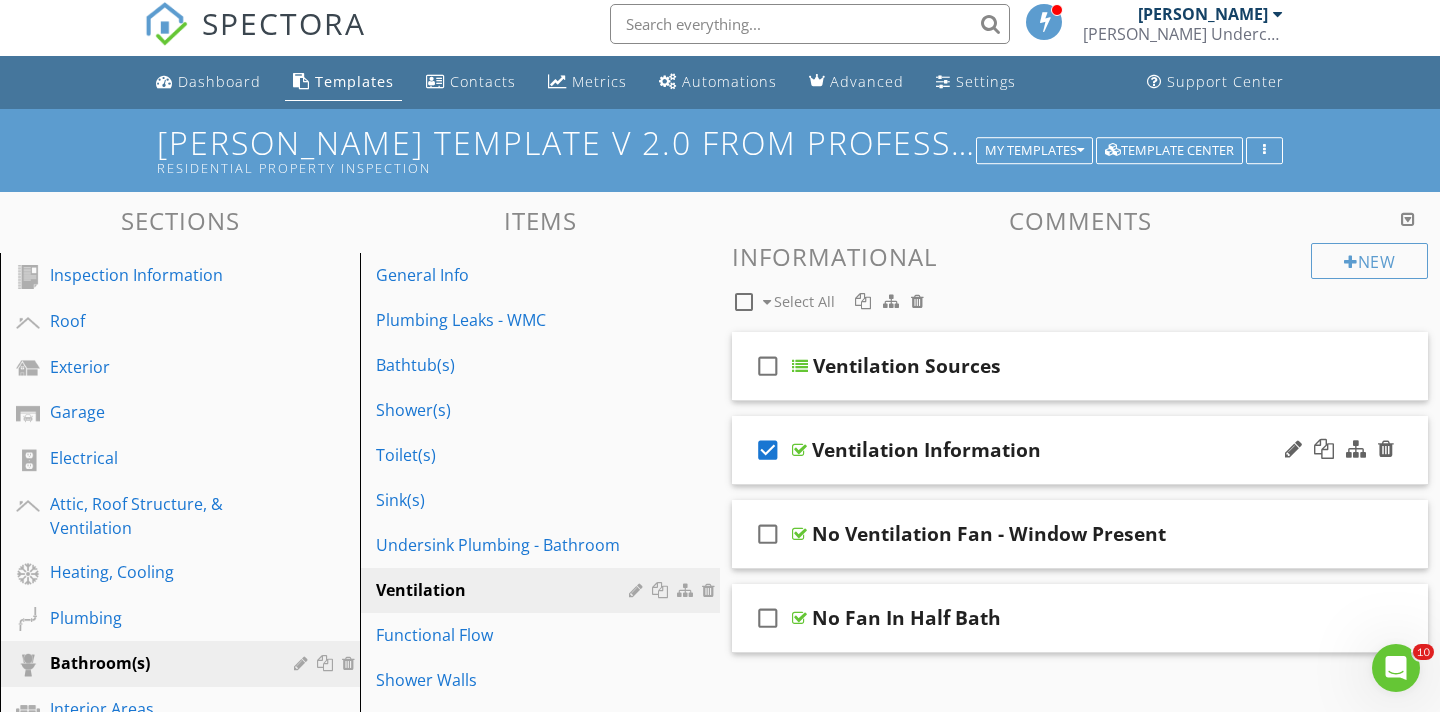 click on "check_box" at bounding box center [768, 450] 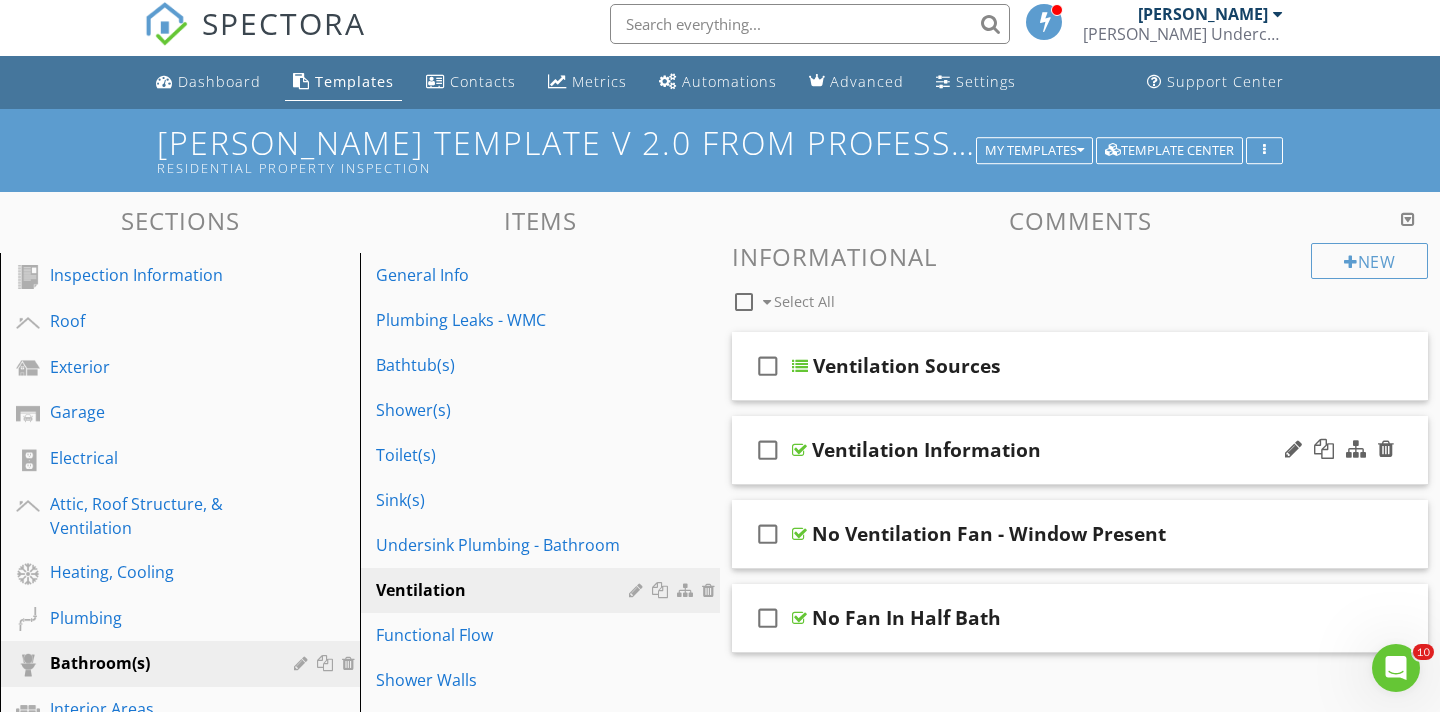 click on "Ventilation Information" at bounding box center (926, 450) 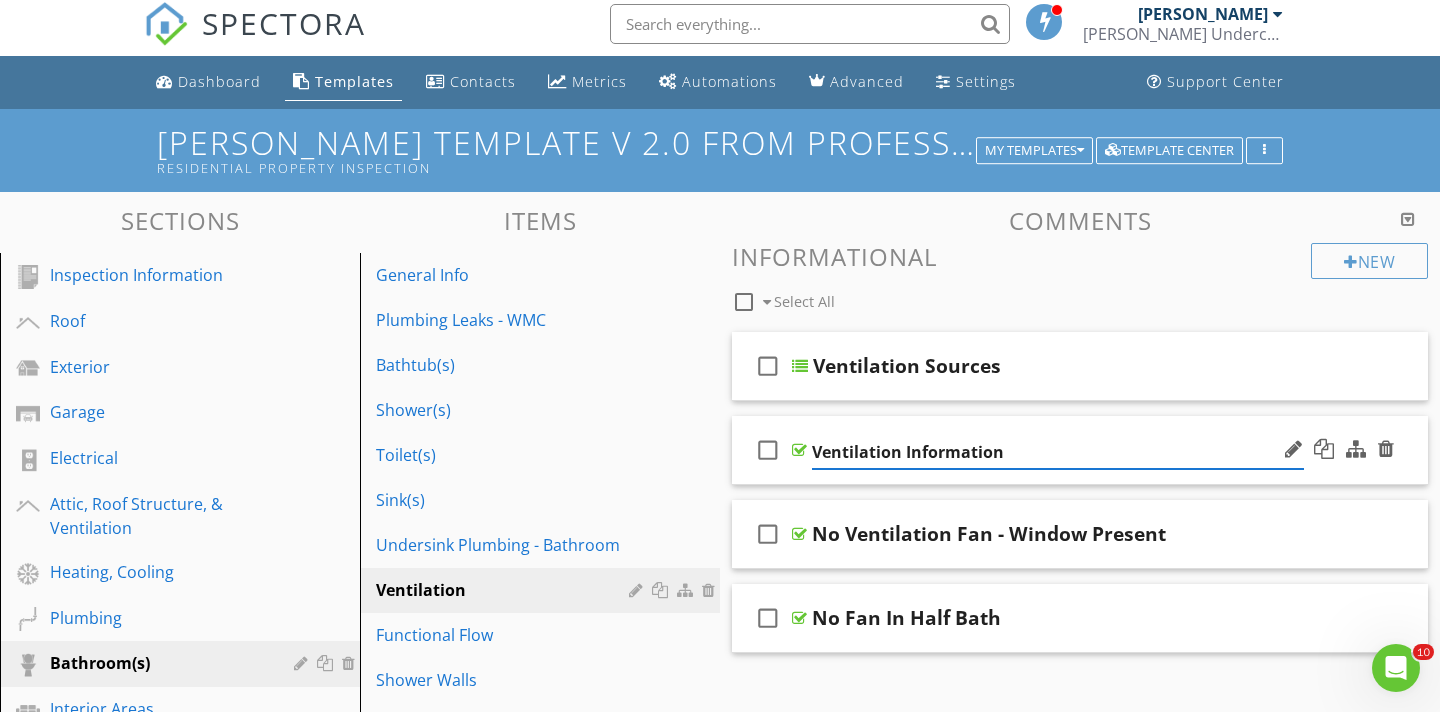 click on "check_box_outline_blank" at bounding box center [768, 450] 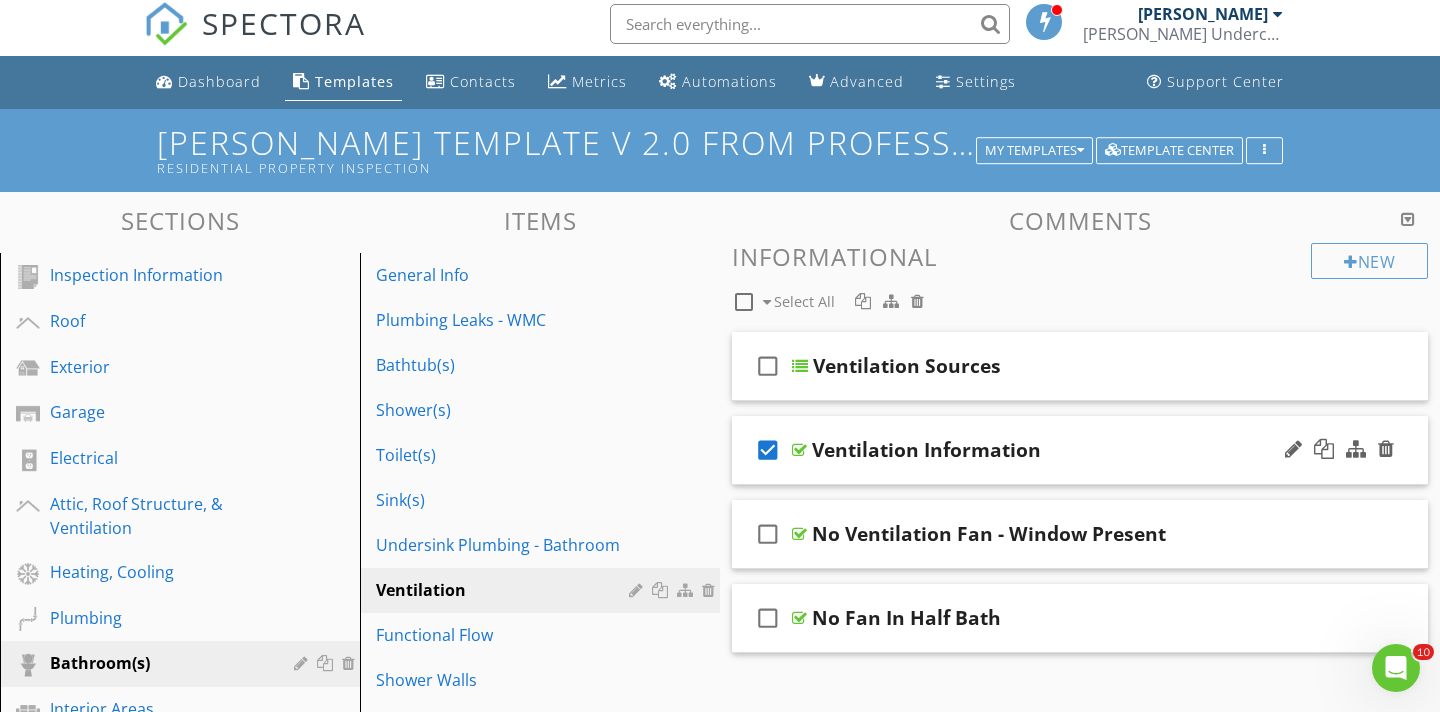 click at bounding box center (799, 450) 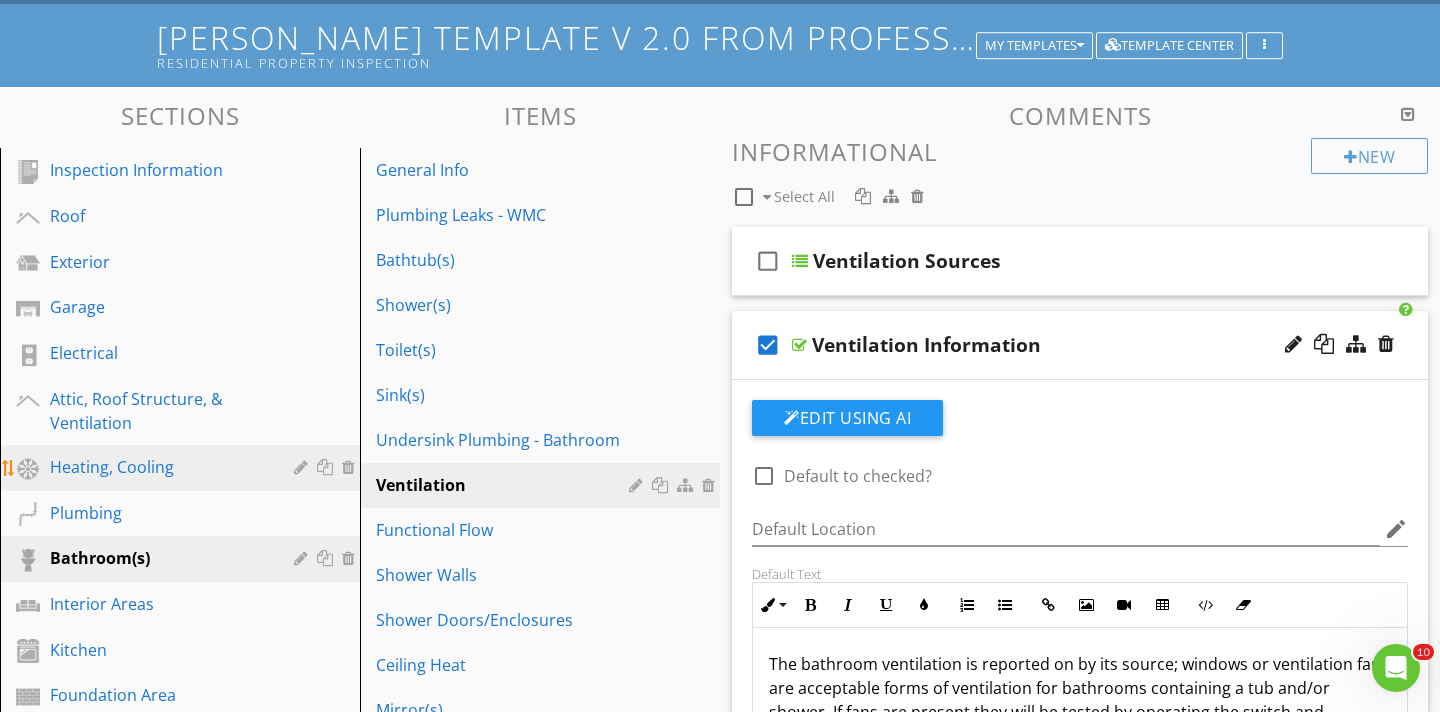 scroll, scrollTop: 112, scrollLeft: 0, axis: vertical 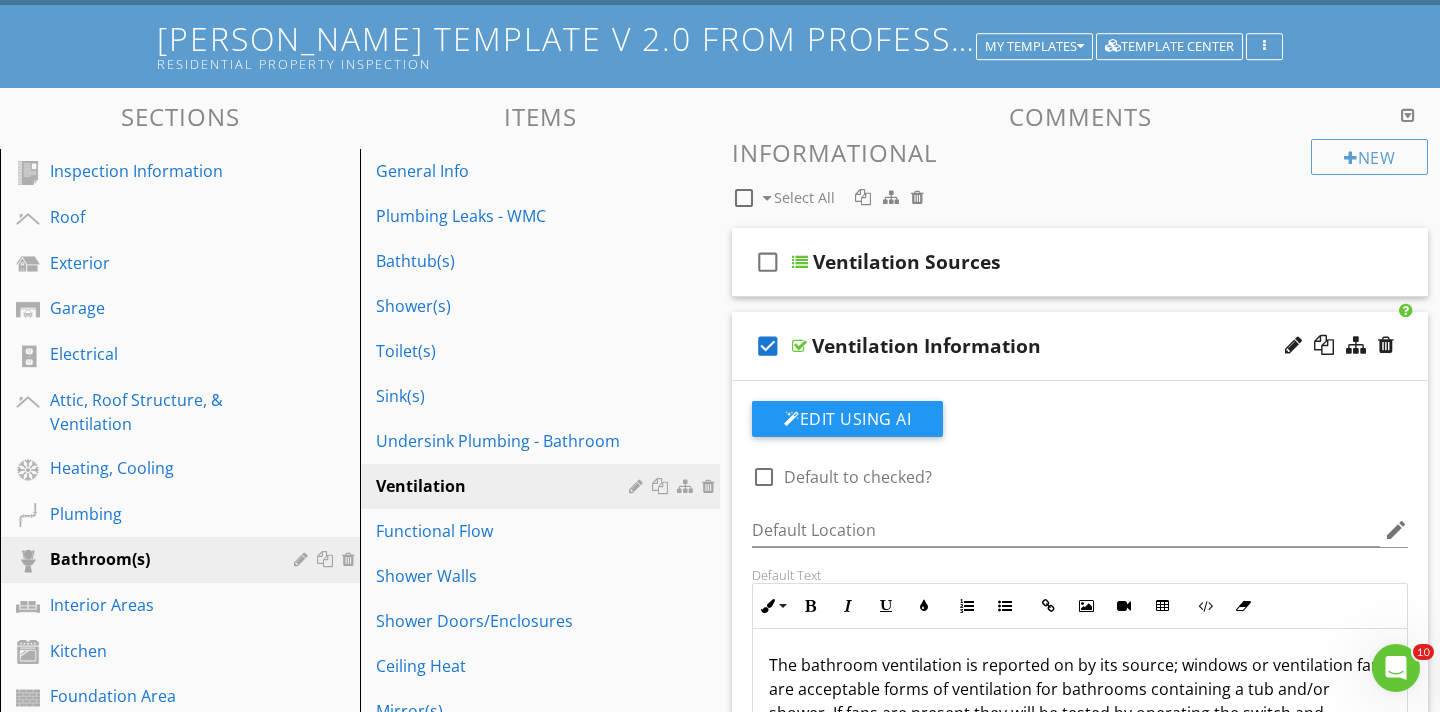 click on "check_box" at bounding box center (768, 346) 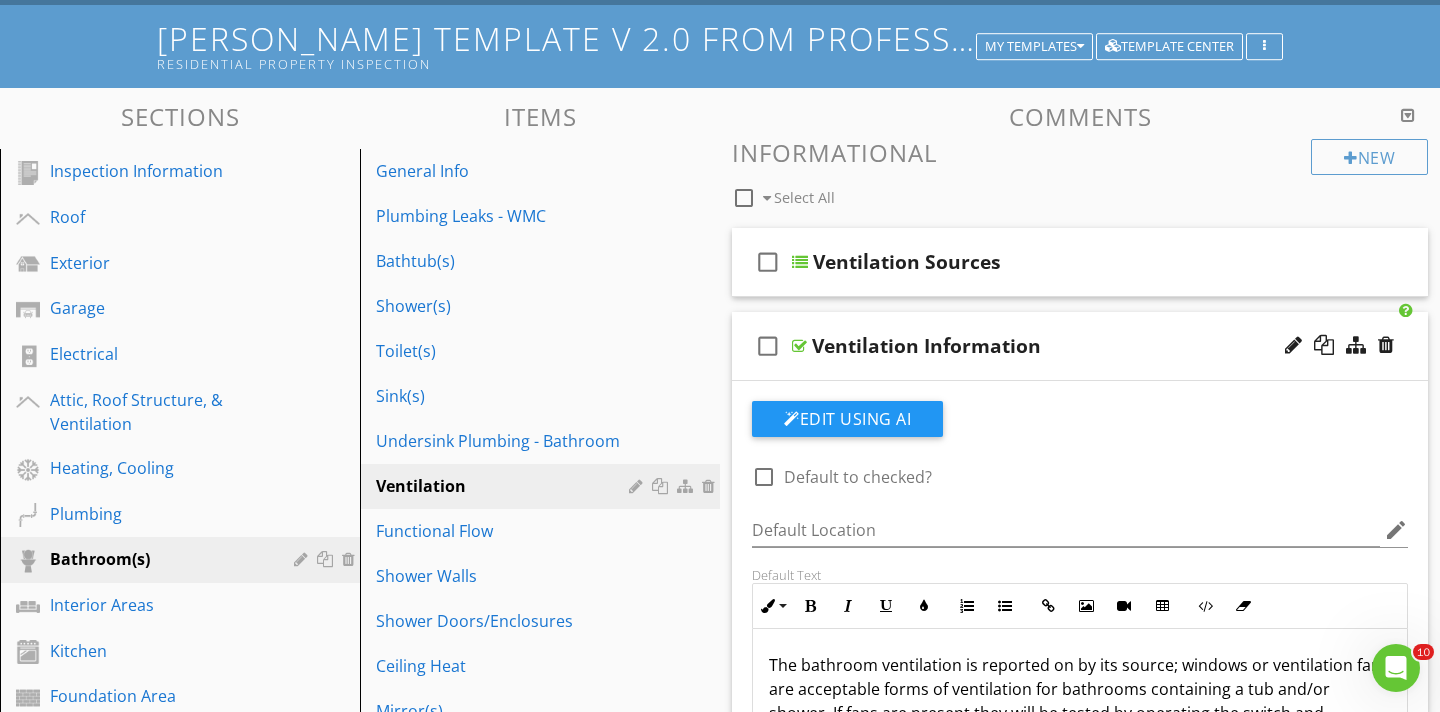 click at bounding box center (799, 346) 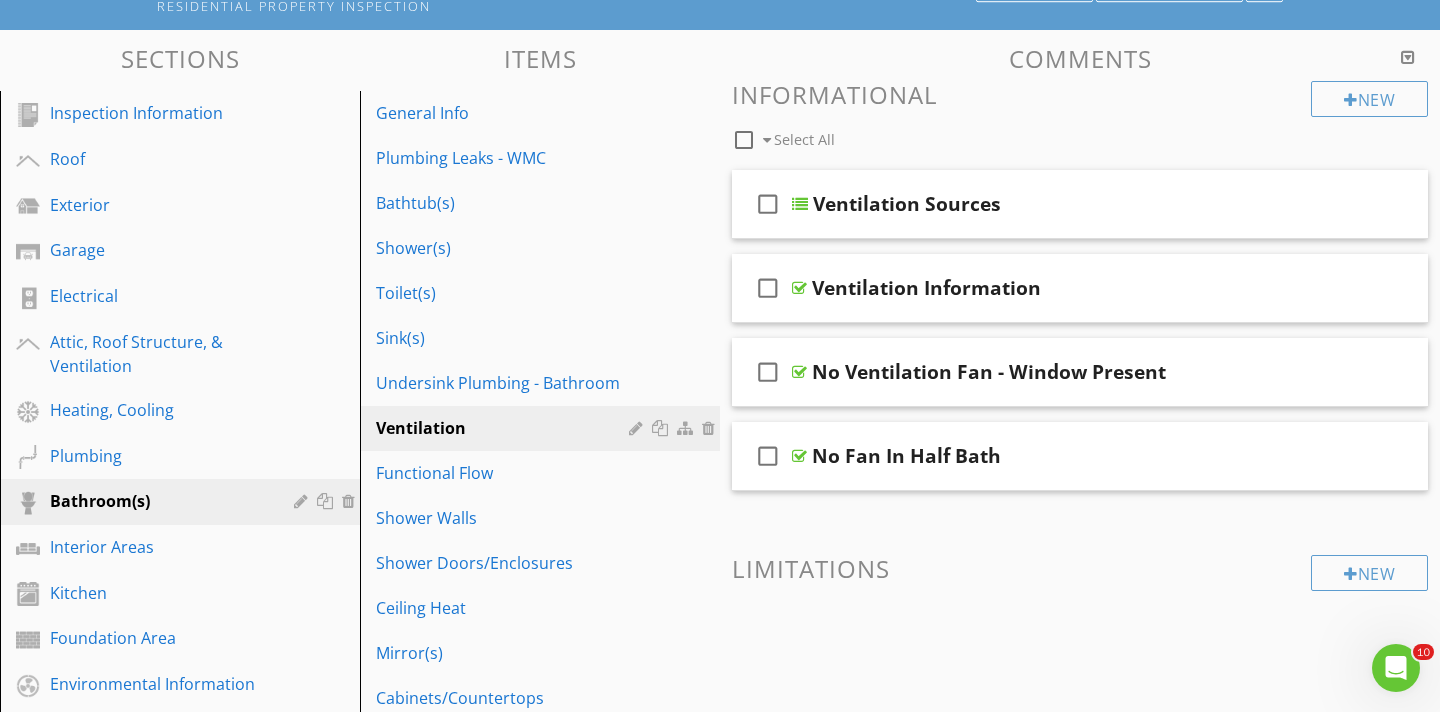 scroll, scrollTop: 169, scrollLeft: 0, axis: vertical 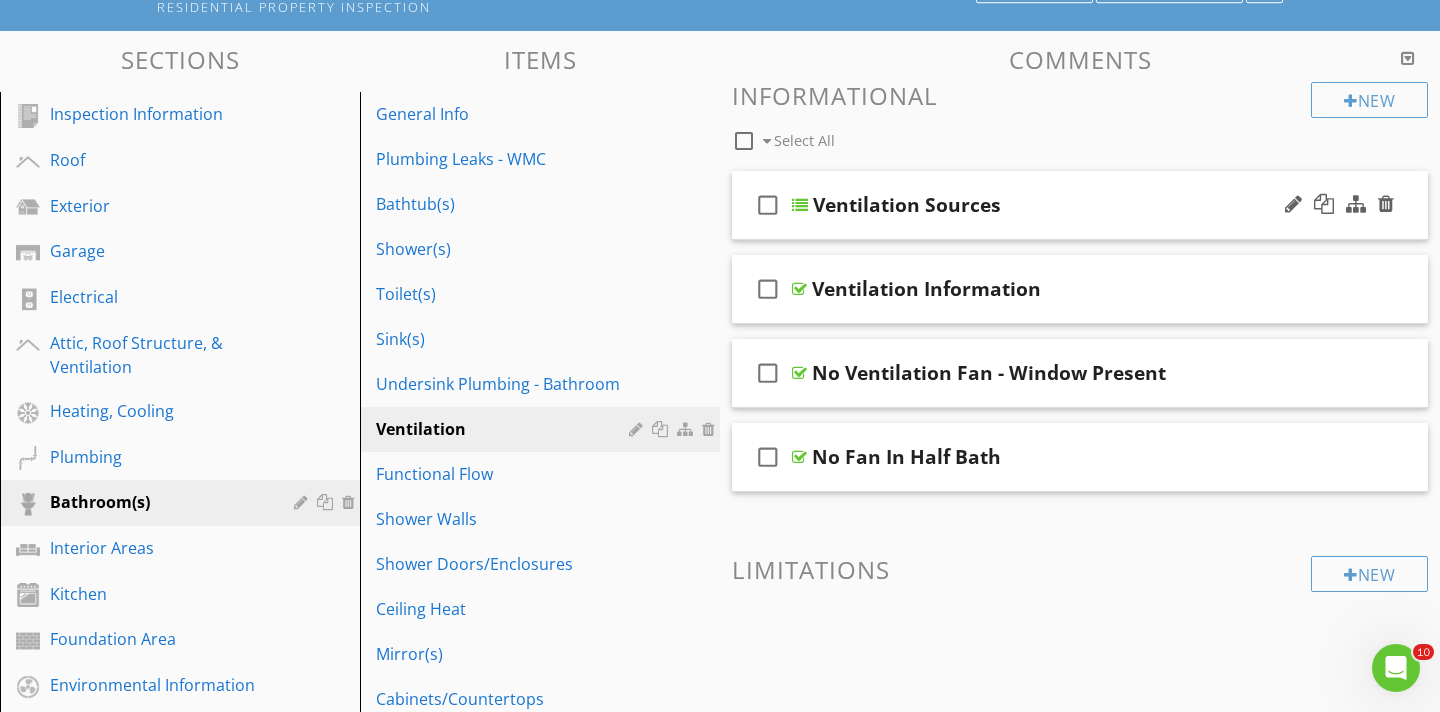 click on "check_box_outline_blank" at bounding box center [768, 205] 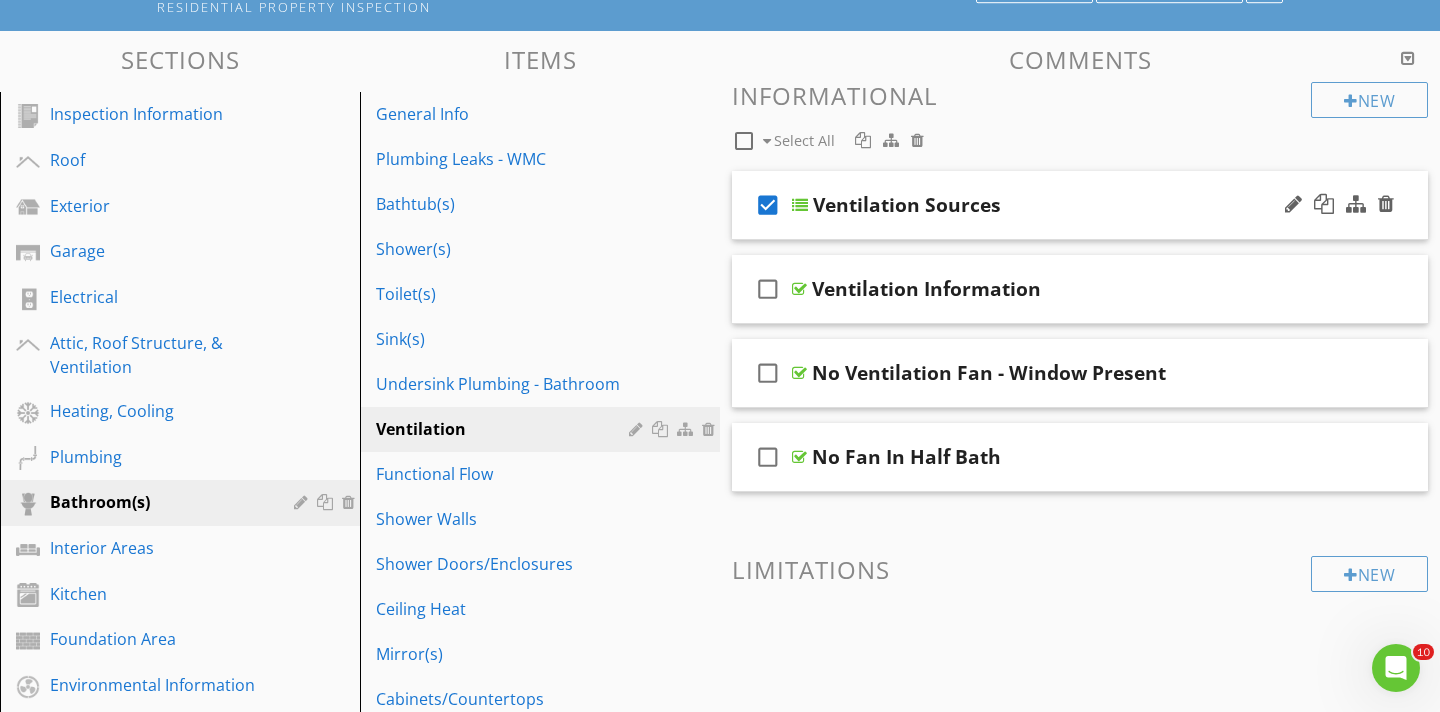 click at bounding box center [800, 205] 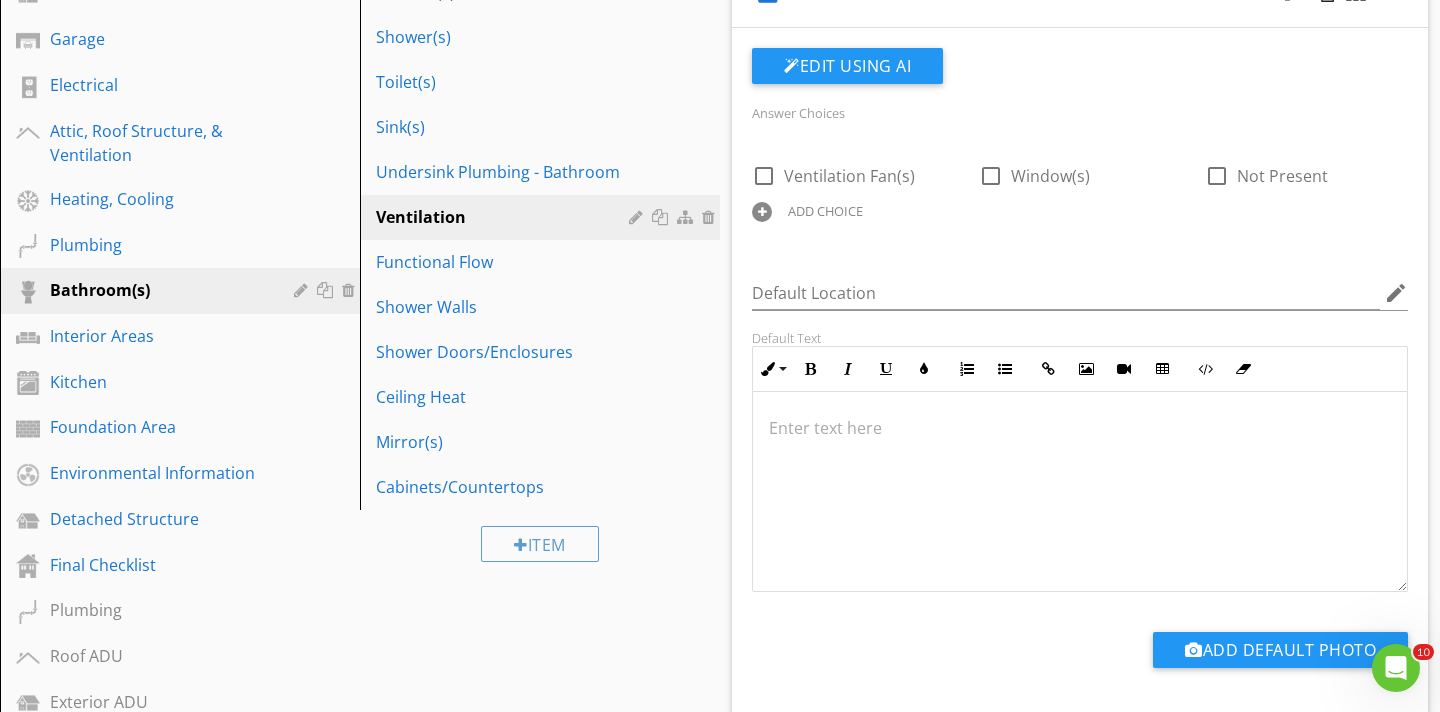 scroll, scrollTop: 380, scrollLeft: 0, axis: vertical 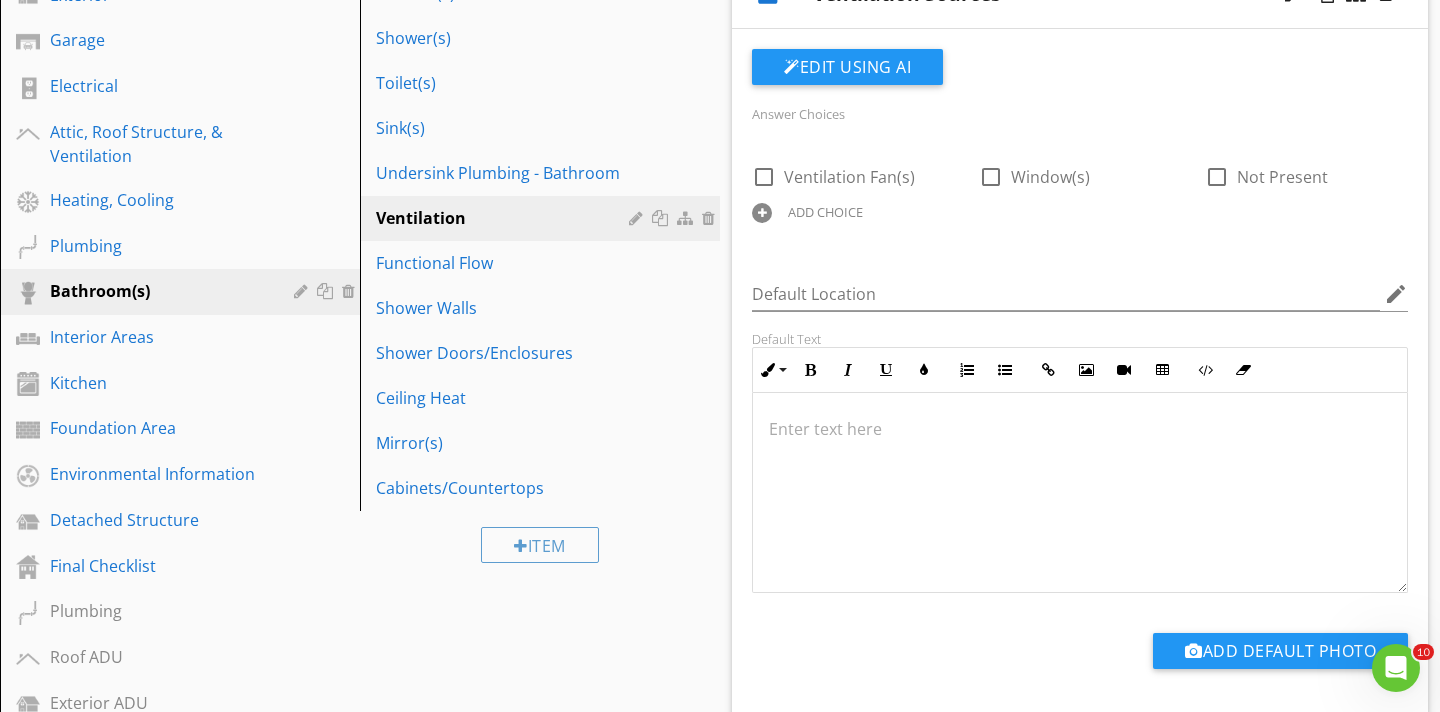 click at bounding box center [1080, 429] 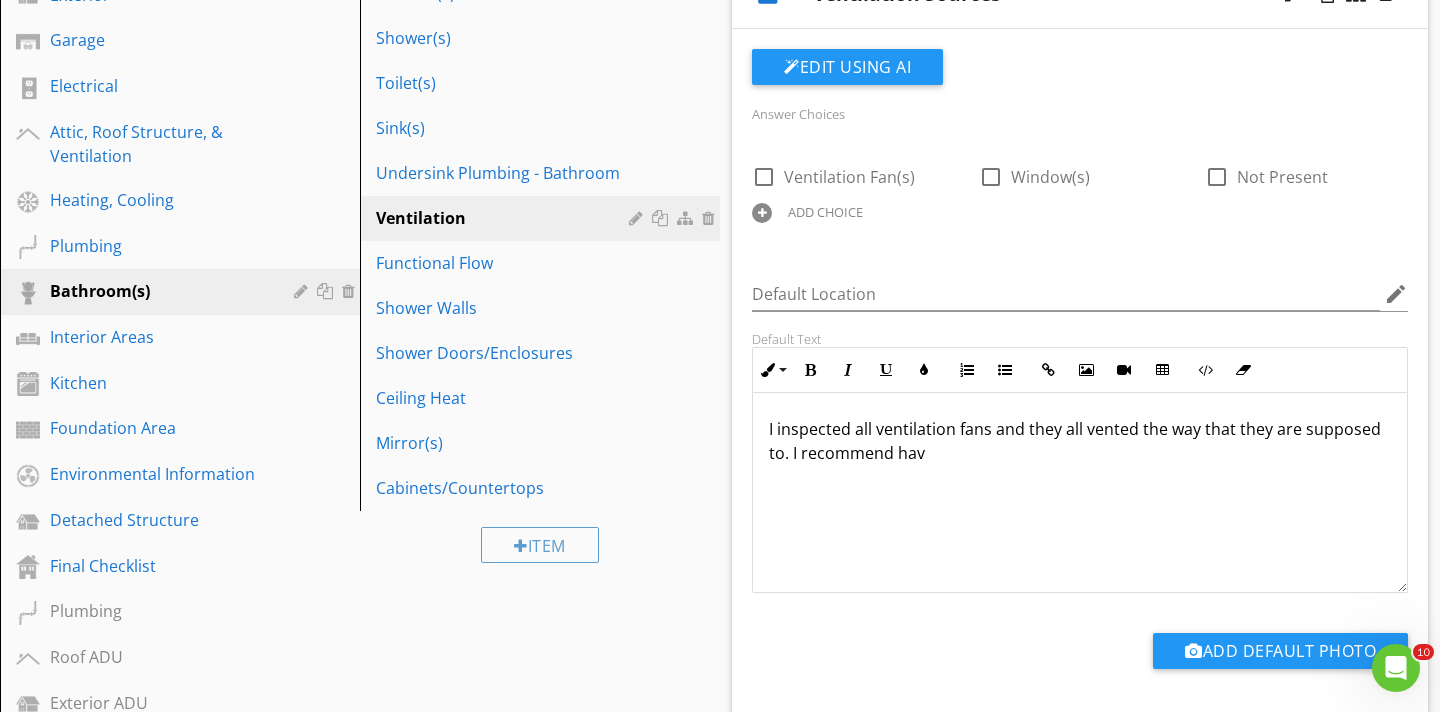 click on "I inspected all ventilation fans and they all vented the way that they are supposed to. I recommend hav" at bounding box center [1080, 441] 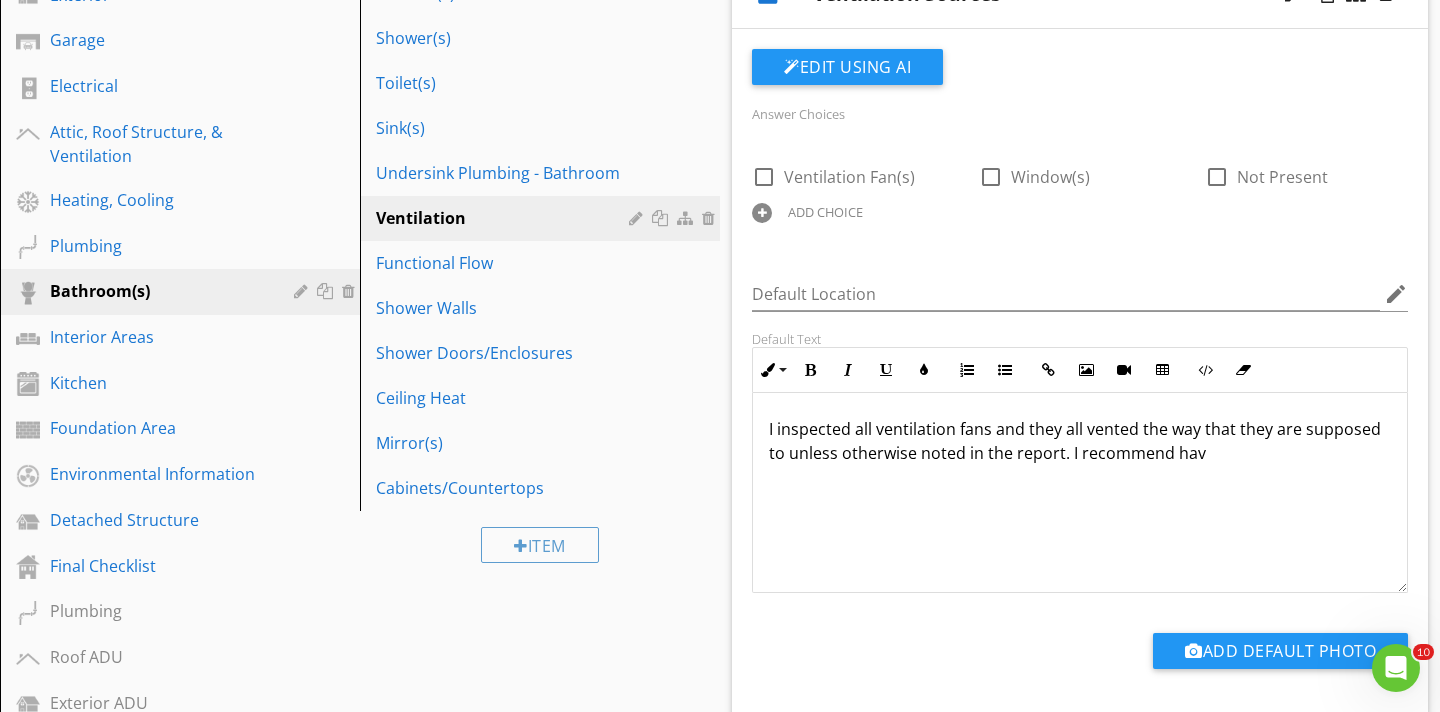 click on "I inspected all ventilation fans and they all vented the way that they are supposed to unless otherwise noted in the report. I recommend hav" at bounding box center (1080, 441) 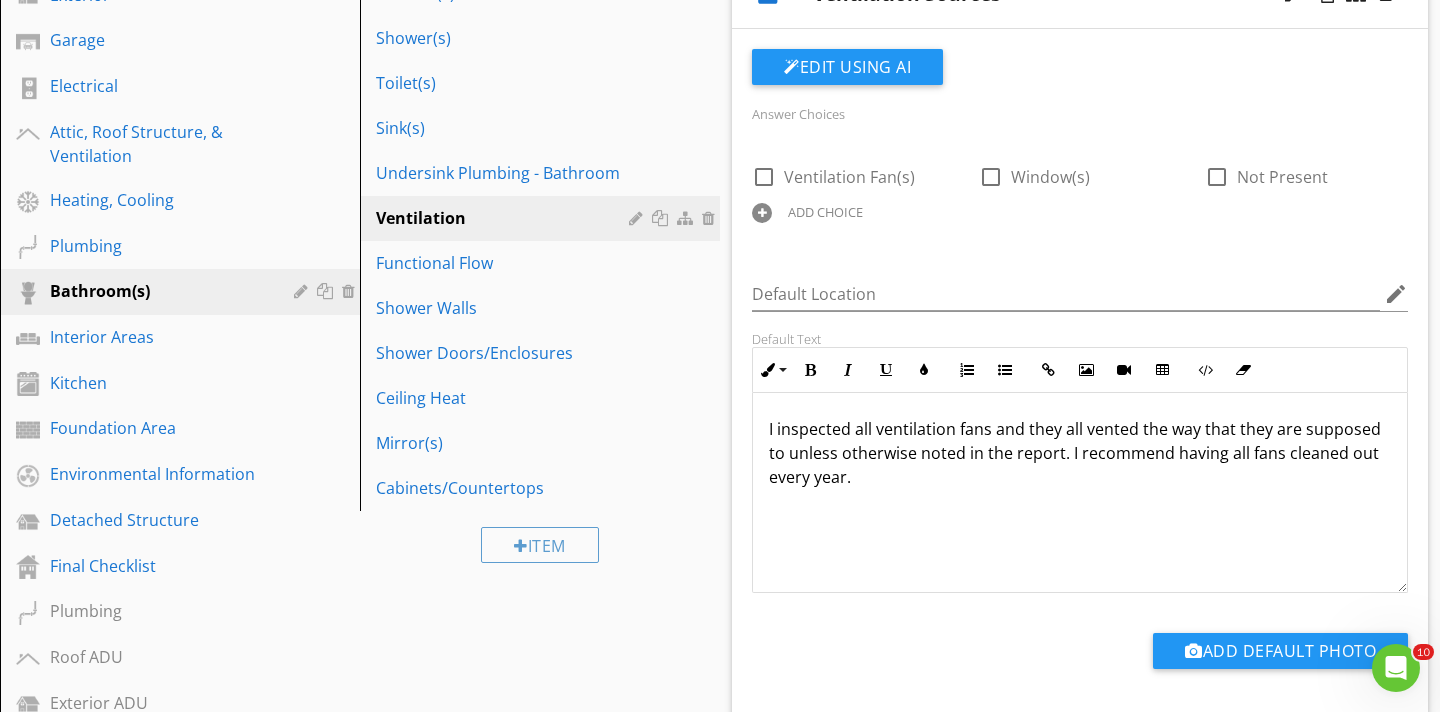 scroll, scrollTop: 1, scrollLeft: 0, axis: vertical 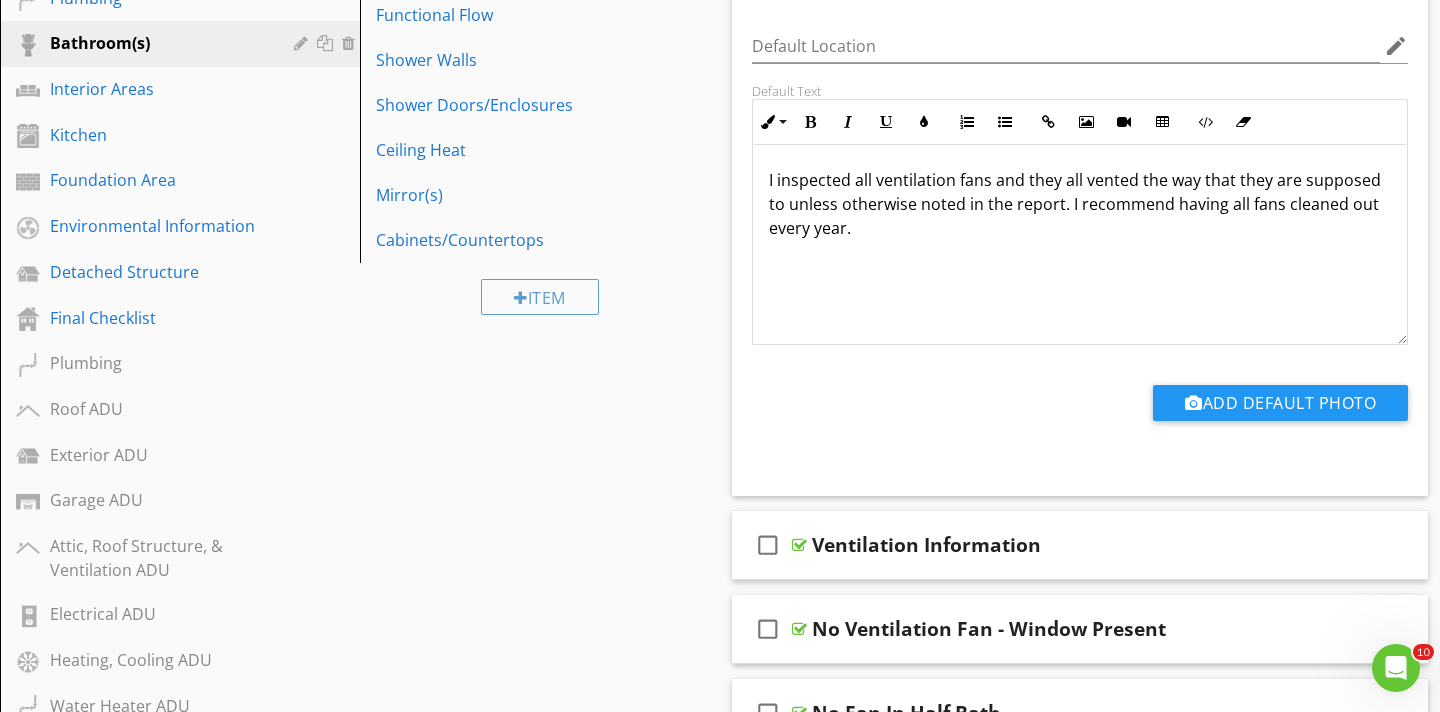 click on "Sections
Inspection Information           Roof           Exterior           Garage           Electrical           Attic, Roof Structure, & Ventilation           Heating, Cooling           Plumbing           Bathroom(s)           Interior Areas           Kitchen           Foundation Area           Environmental Information           Detached Structure           Final Checklist           Plumbing           Roof ADU           Exterior ADU           Garage ADU           Attic, Roof Structure, & Ventilation ADU           Electrical ADU           Heating, Cooling ADU           Water Heater ADU           Bathroom(s) ADU           Interior Areas ADU           Kitchen ADU           Foundation Area ADU           Environmental Information ADU           Foundation - Manufactured Home           Laundry           Utility Shutoff Locations           Water, Moisture, & Condensation (WMC)           Cracking, Settlement, & Movement (CSM)           Grounds           Foundation - Slab on Grade" at bounding box center (720, 743) 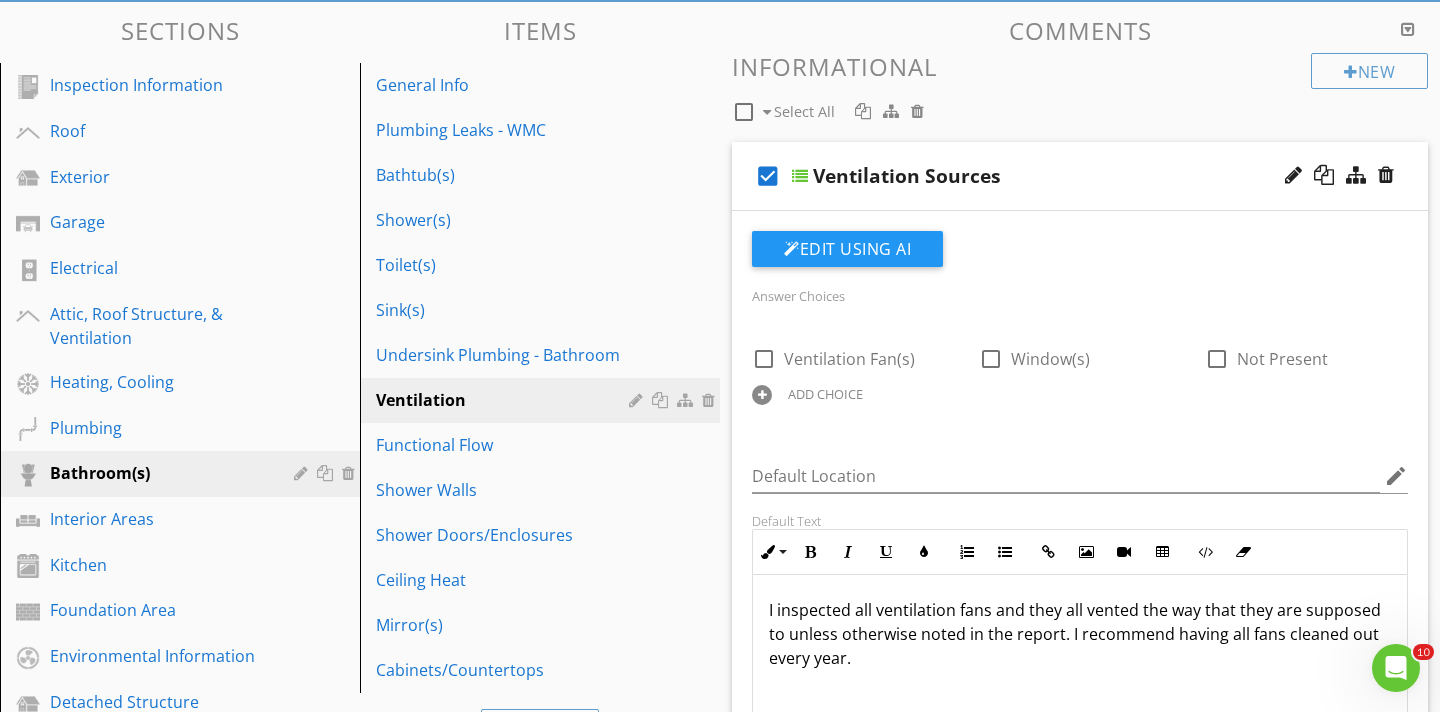 scroll, scrollTop: 195, scrollLeft: 0, axis: vertical 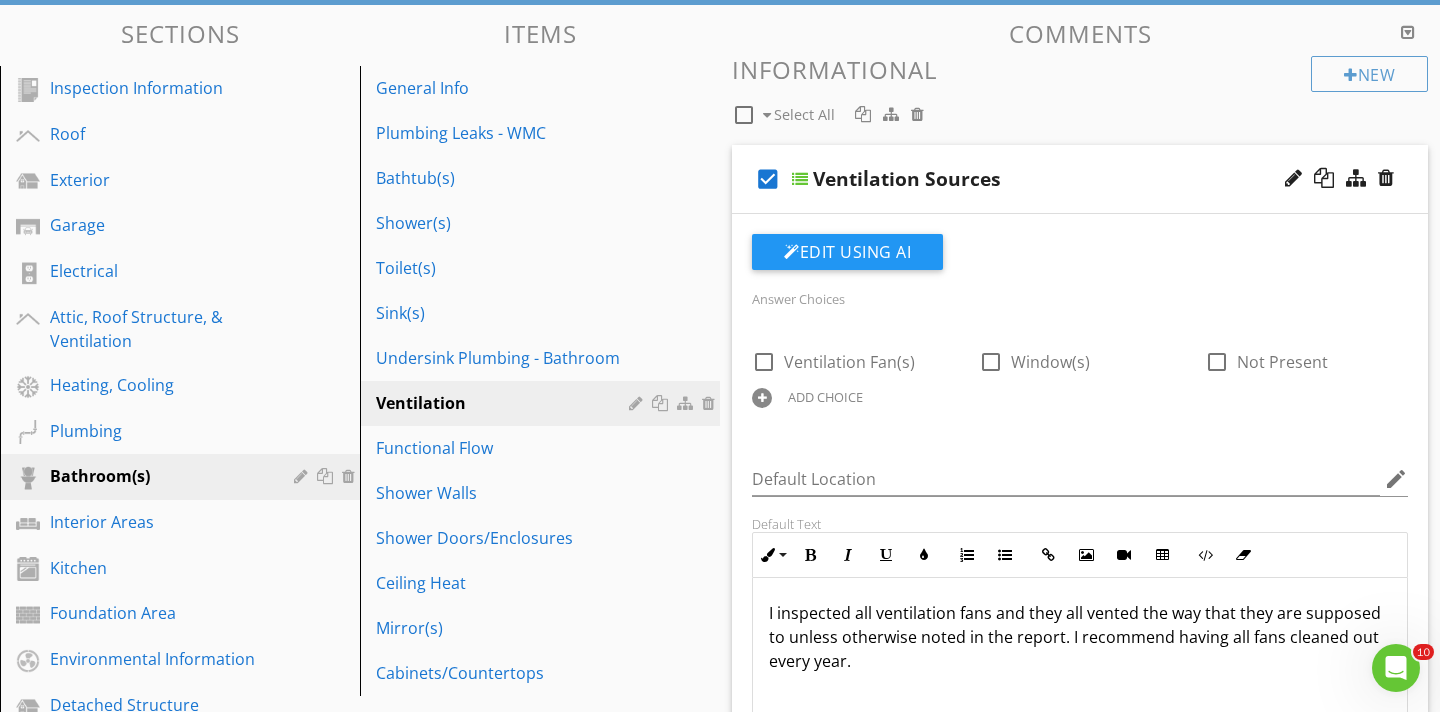 click on "check_box" at bounding box center (768, 179) 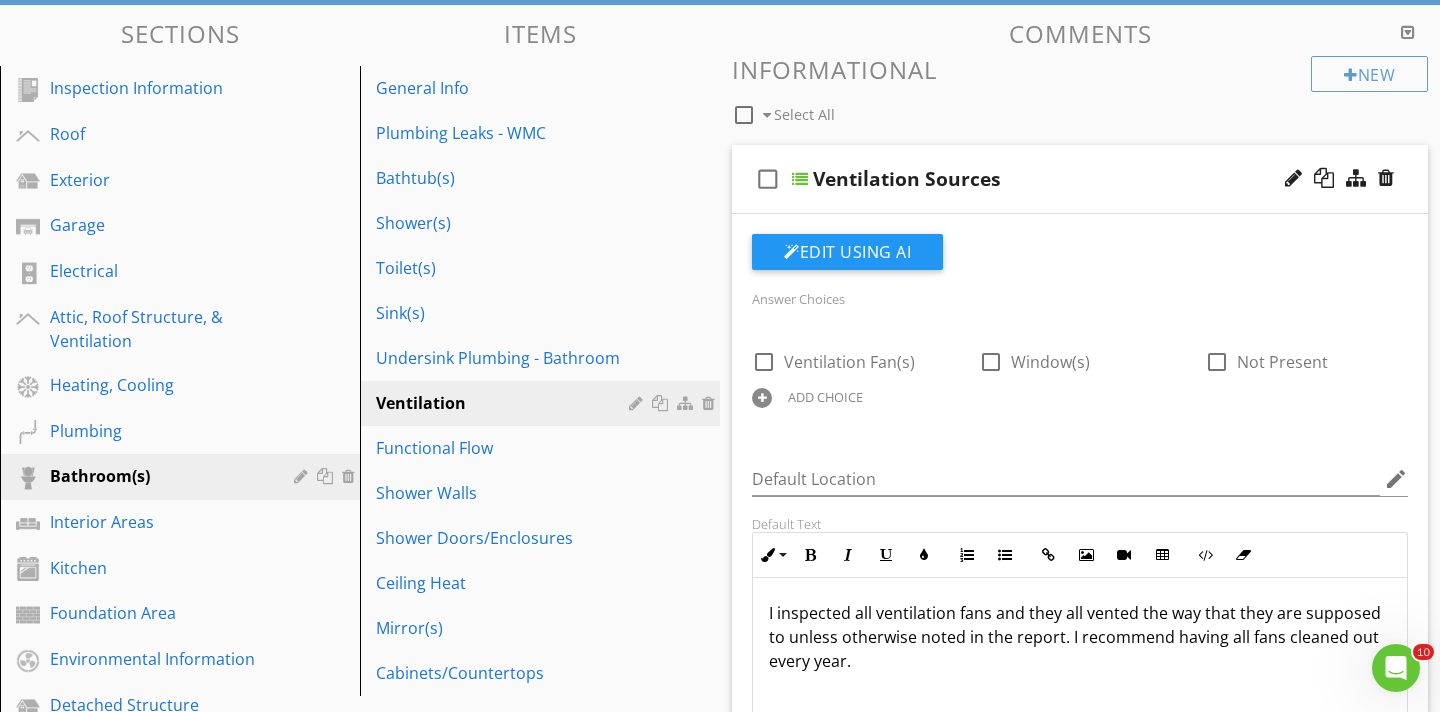 click on "check_box_outline_blank" at bounding box center (768, 179) 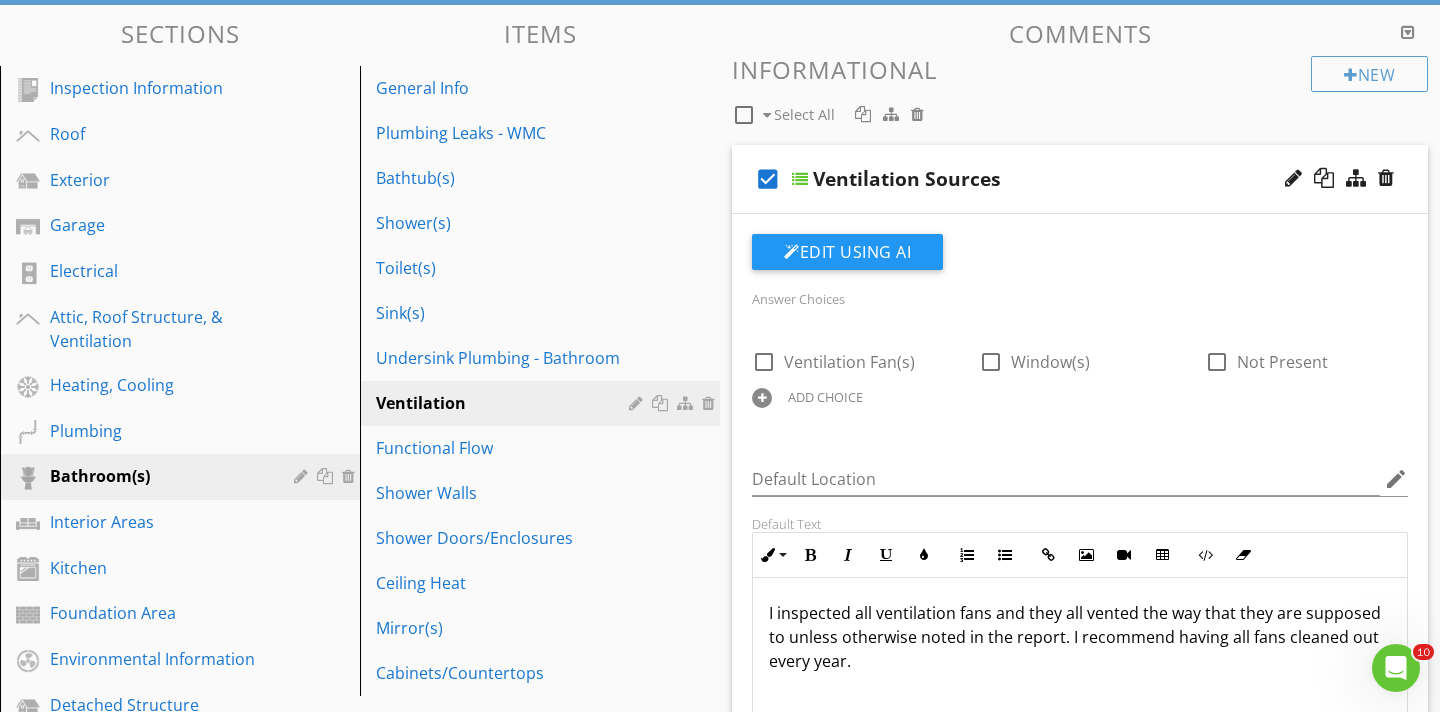 click at bounding box center [800, 179] 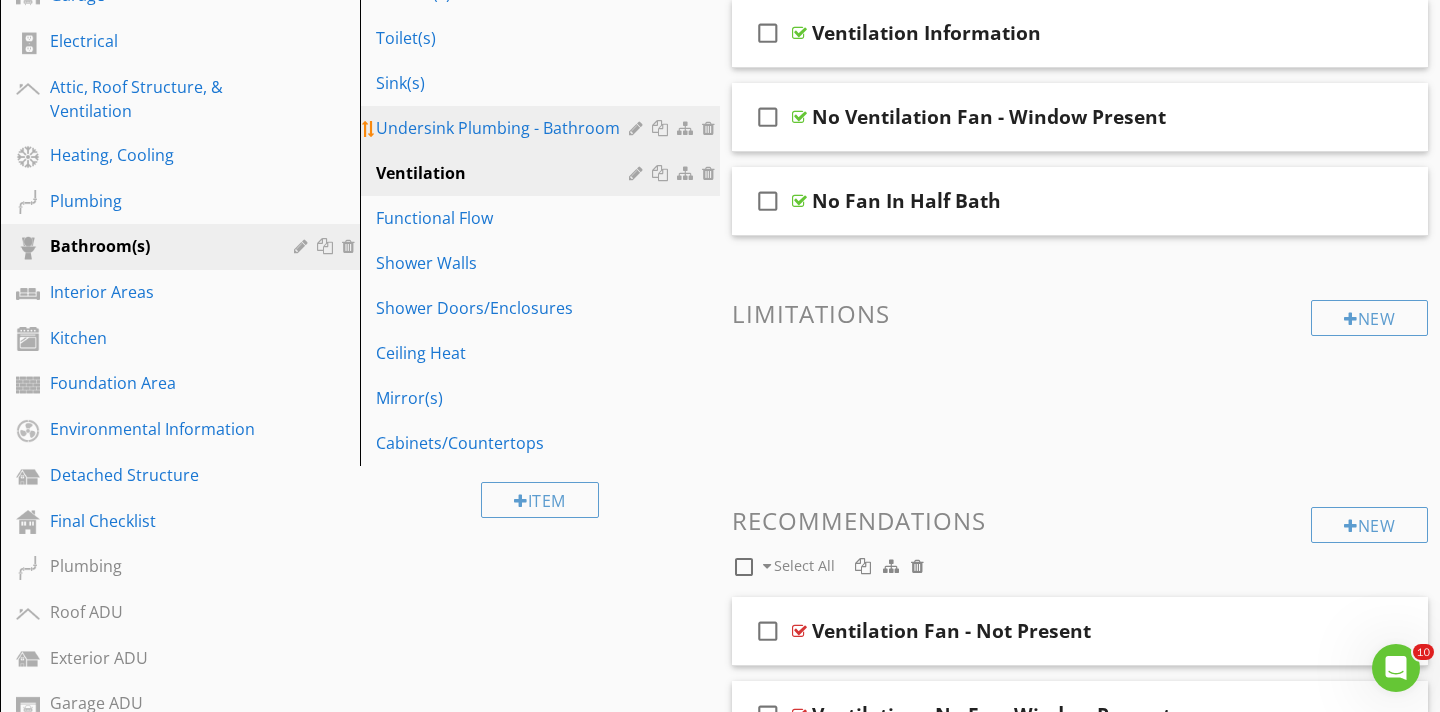 scroll, scrollTop: 422, scrollLeft: 0, axis: vertical 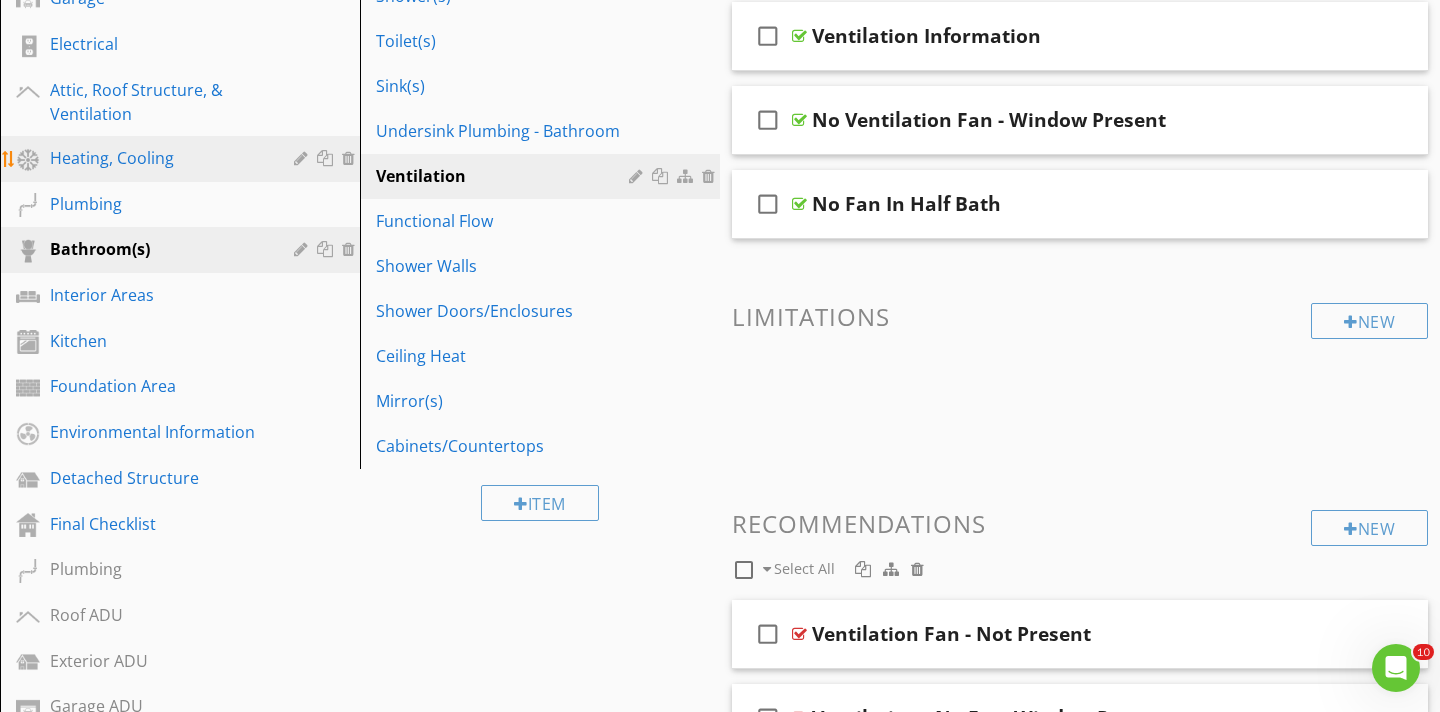 click on "Heating, Cooling" at bounding box center [157, 158] 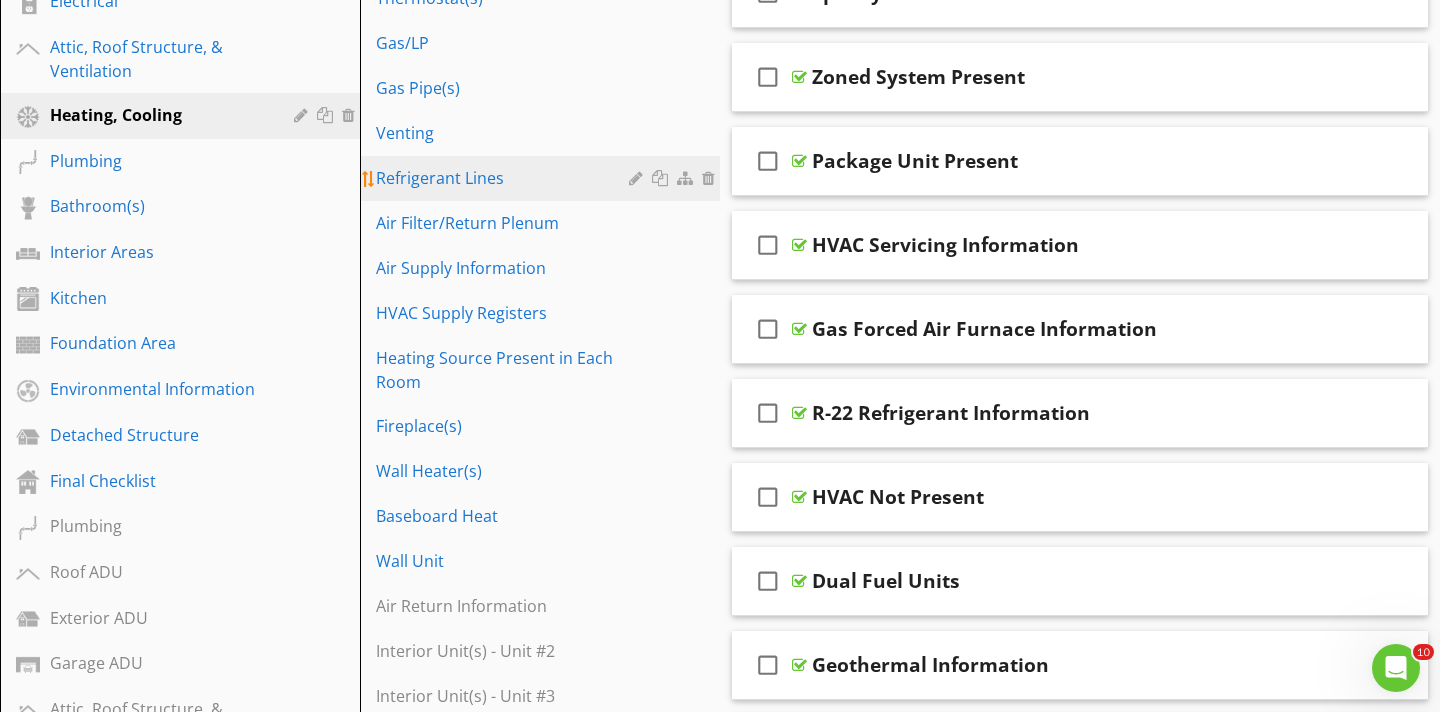 scroll, scrollTop: 475, scrollLeft: 0, axis: vertical 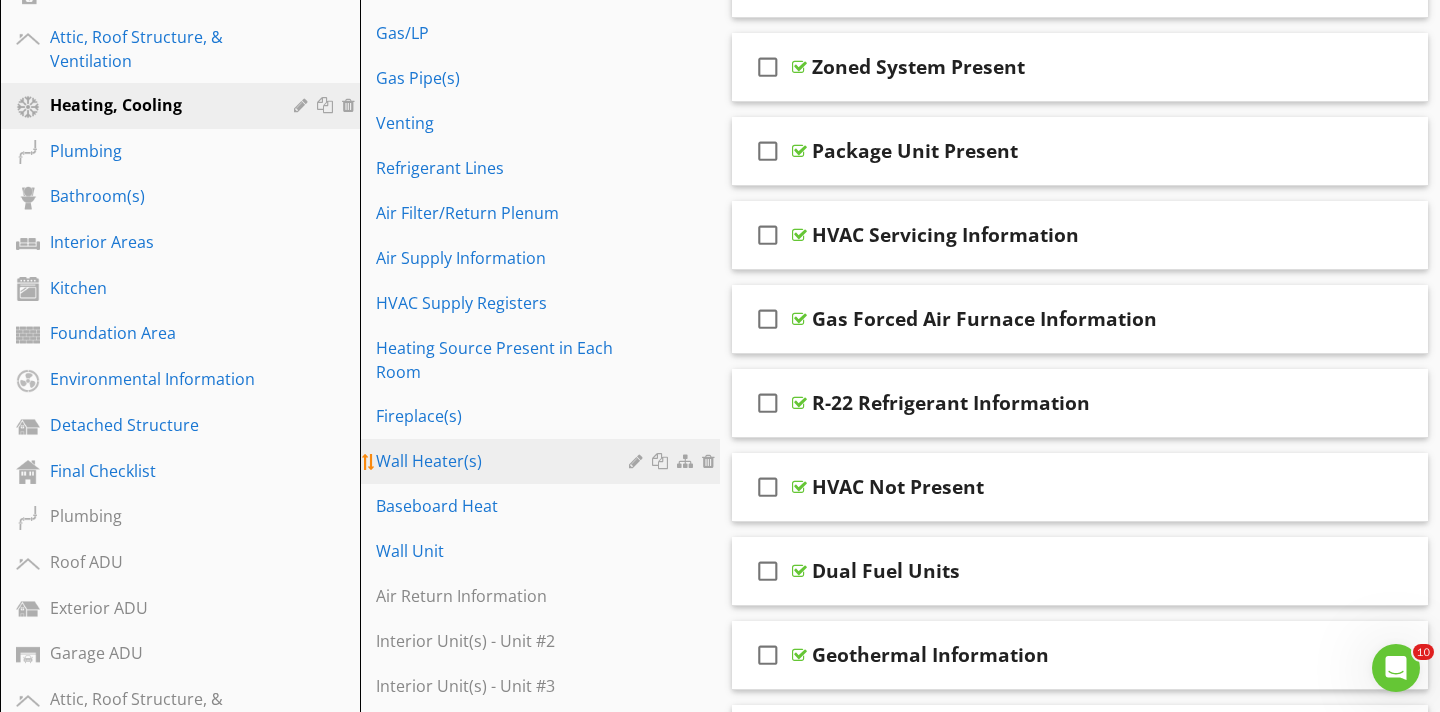 click on "Wall Heater(s)" at bounding box center (505, 461) 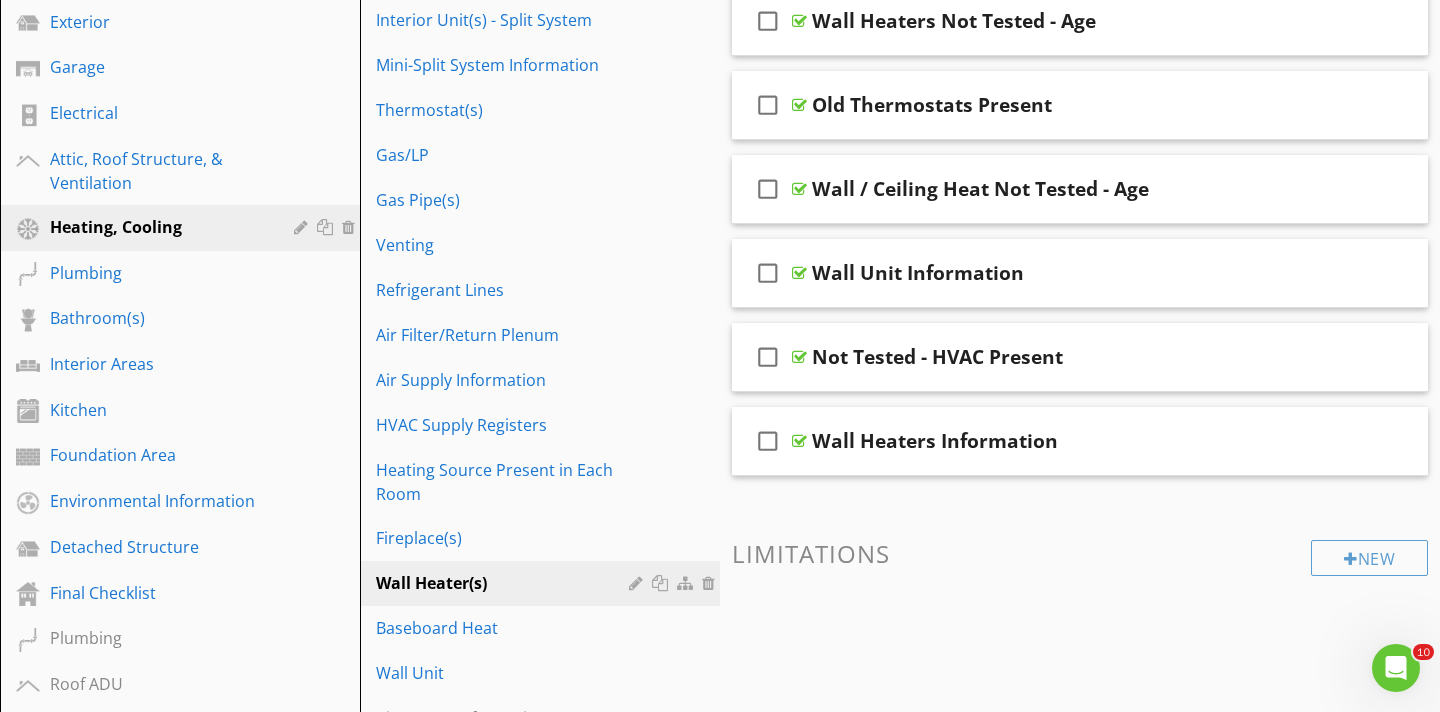 scroll, scrollTop: 357, scrollLeft: 0, axis: vertical 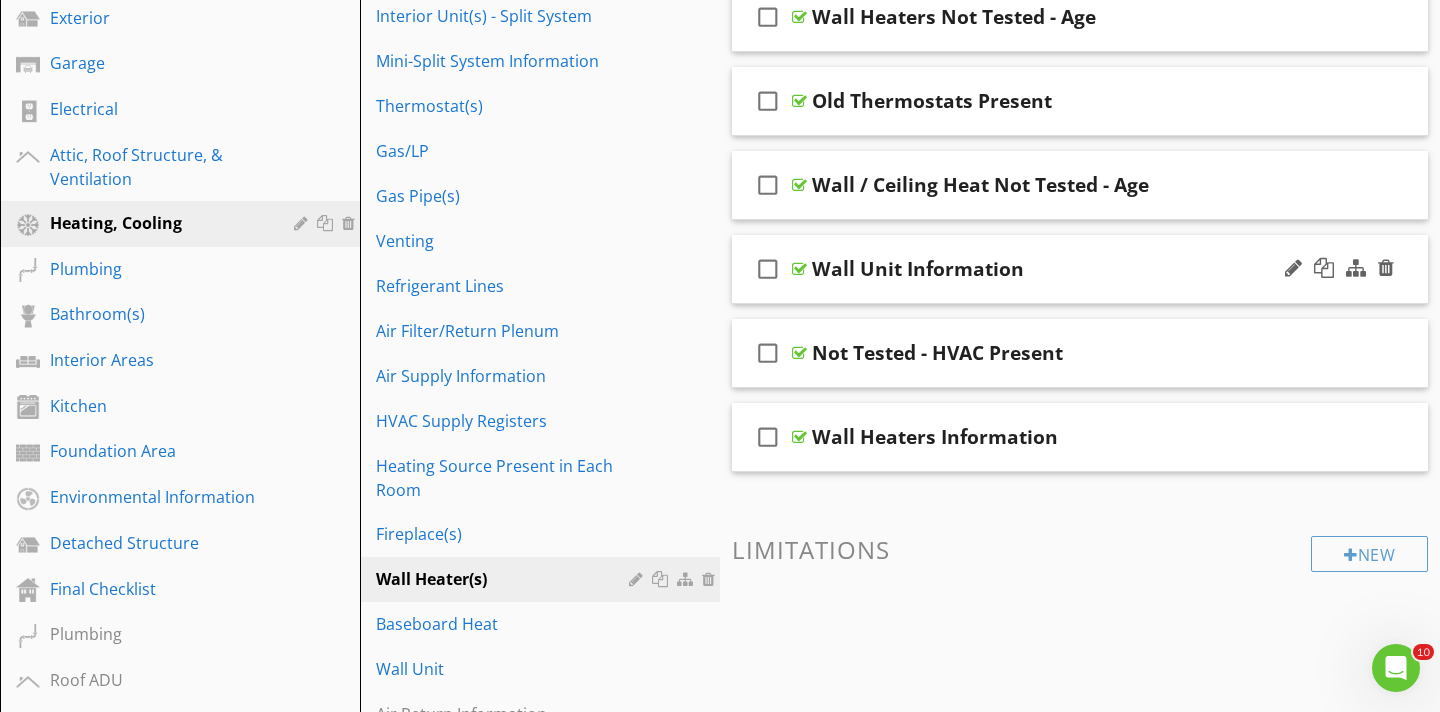click on "check_box_outline_blank" at bounding box center (768, 269) 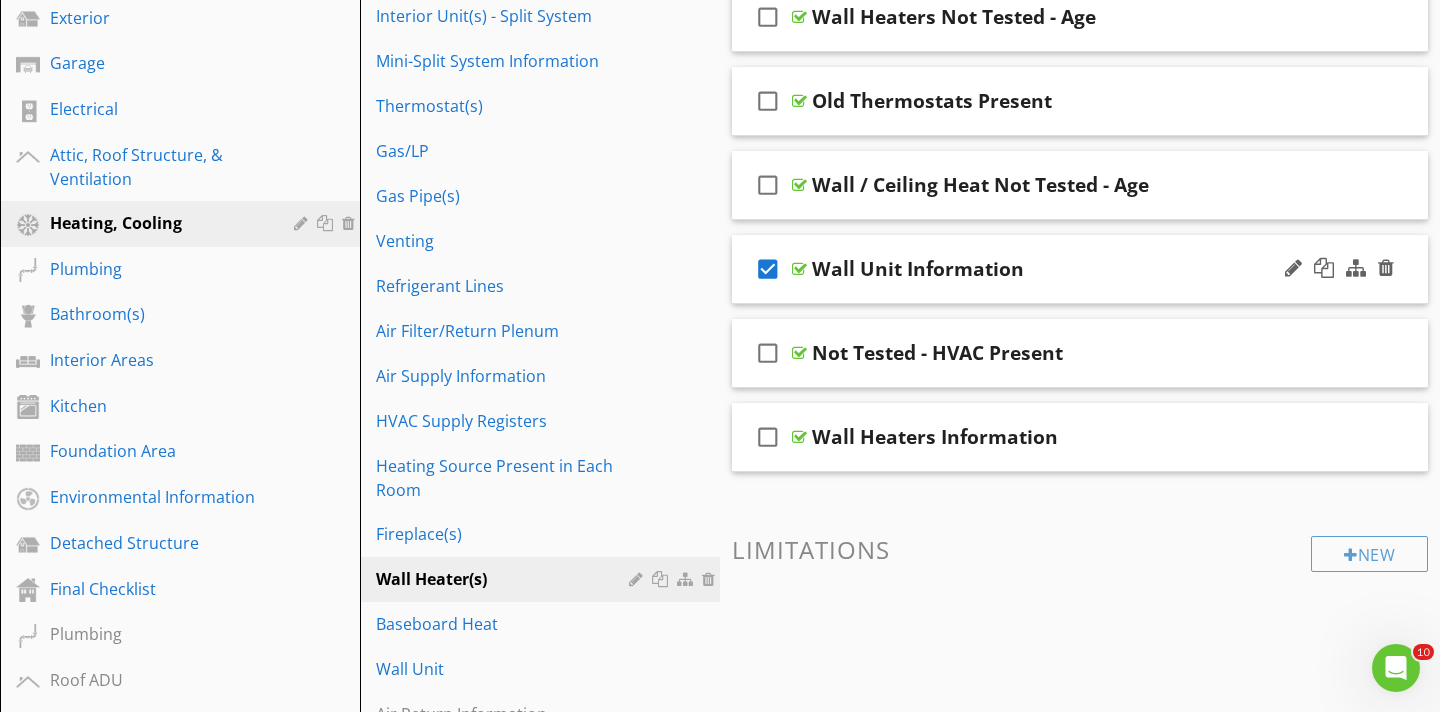 click at bounding box center (799, 269) 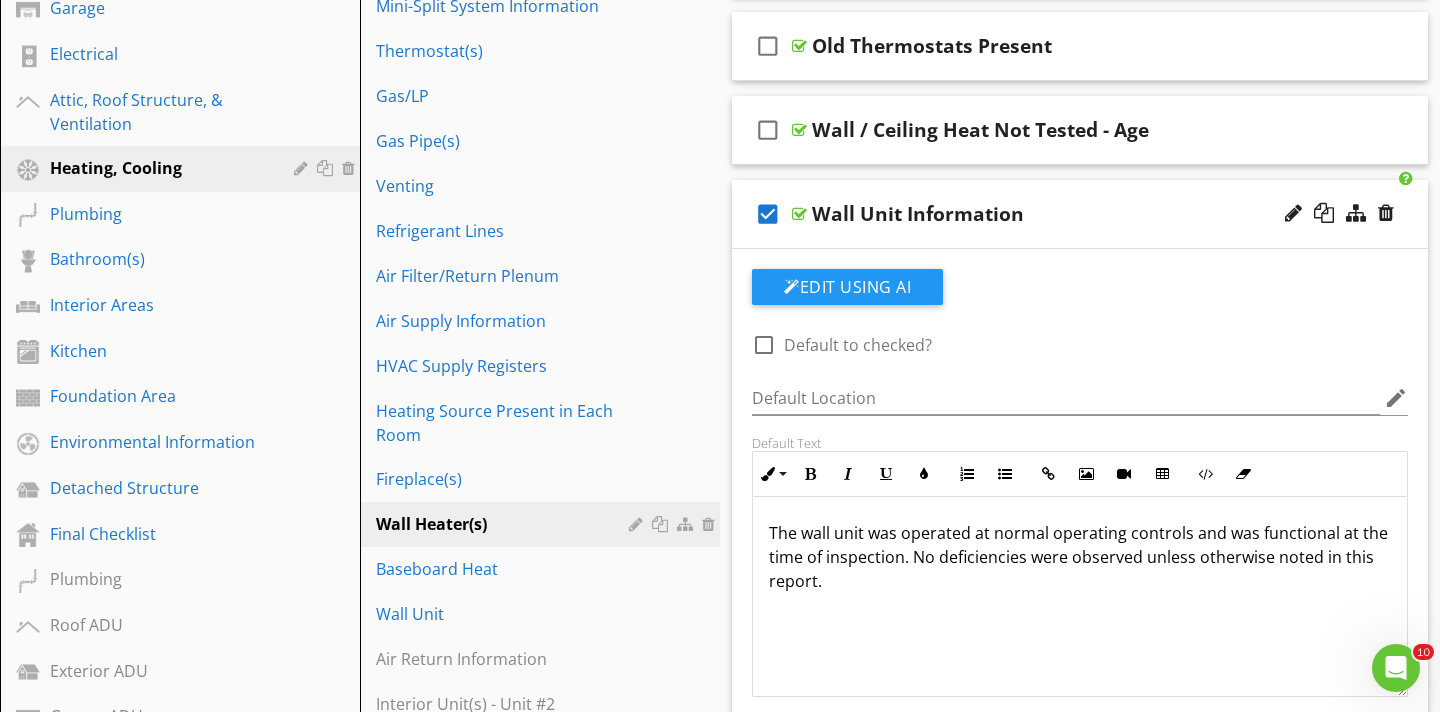 scroll, scrollTop: 417, scrollLeft: 0, axis: vertical 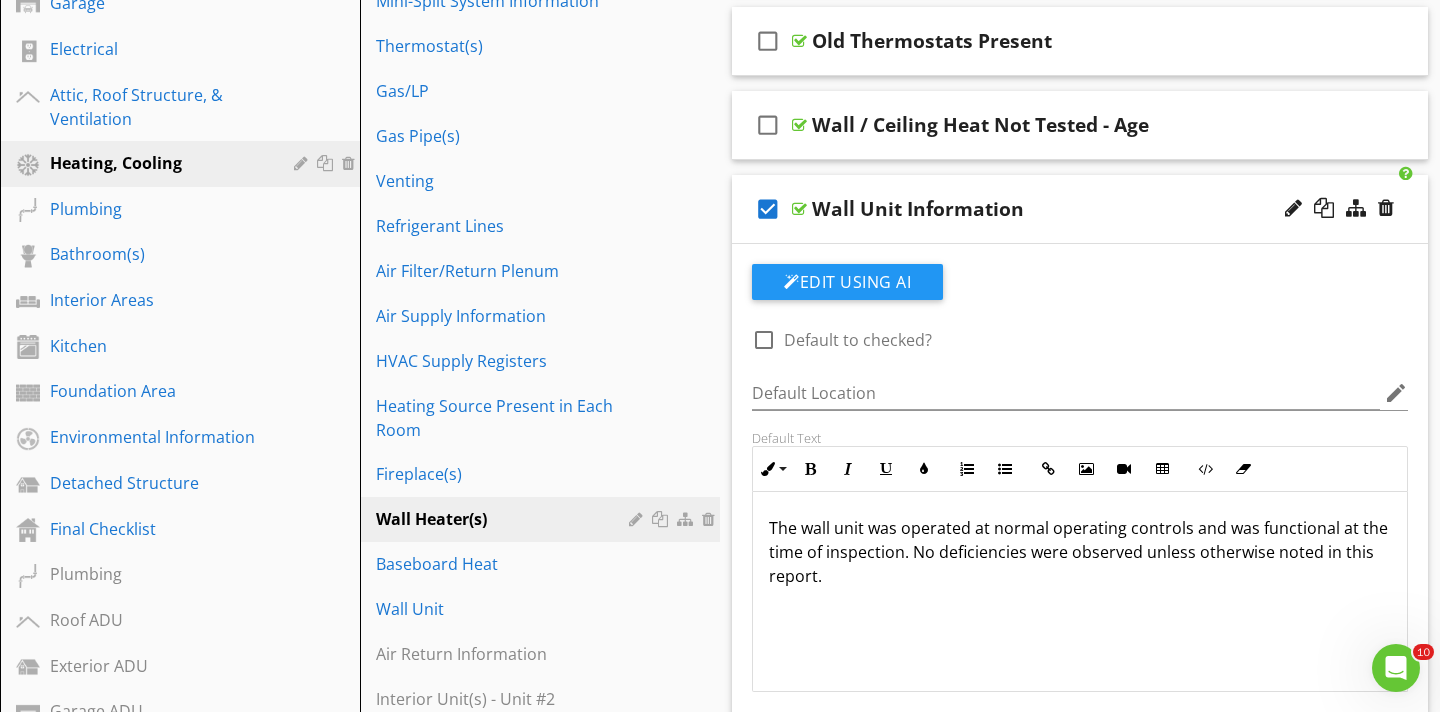 click on "The wall unit was operated at normal operating controls and was functional at the time of inspection. No deficiencies were observed unless otherwise noted in this report." at bounding box center [1080, 552] 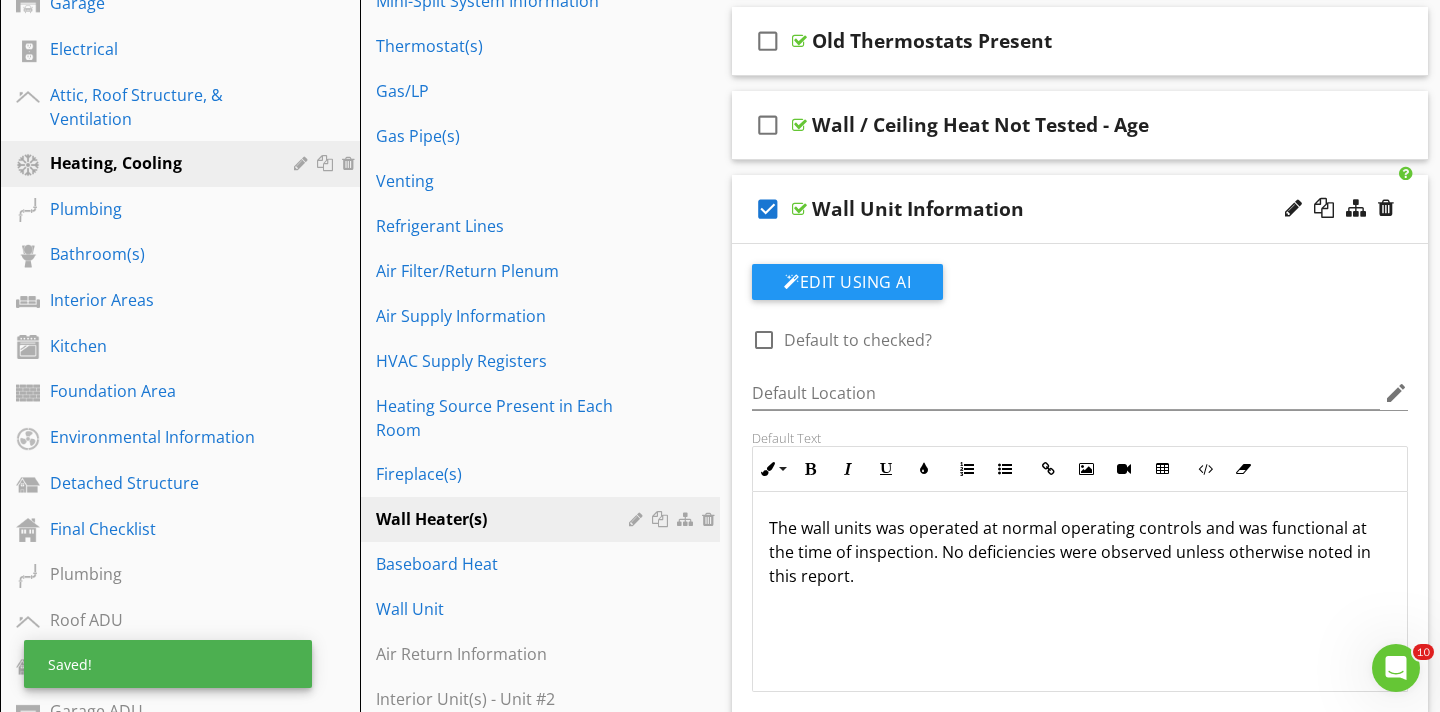 click on "The wall units was operated at normal operating controls and was functional at the time of inspection. No deficiencies were observed unless otherwise noted in this report." at bounding box center (1080, 552) 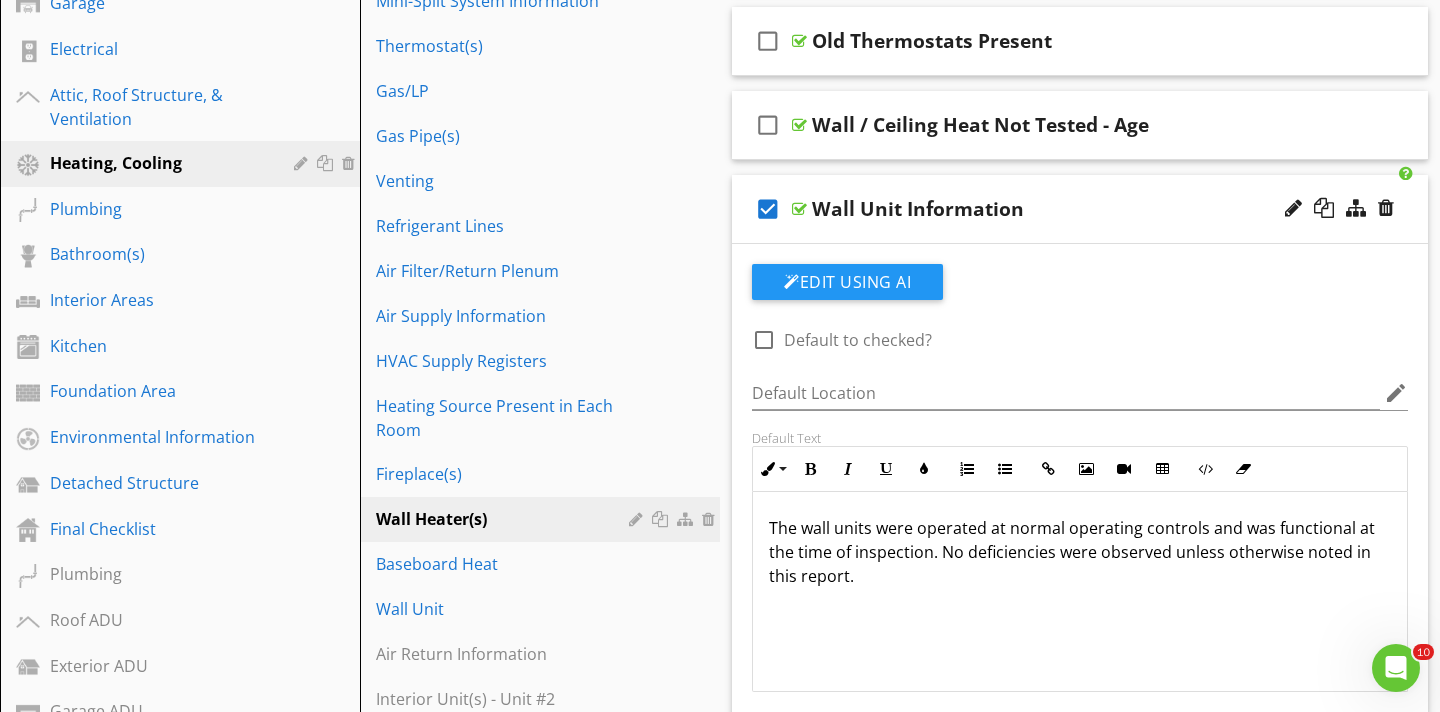 click at bounding box center (799, 209) 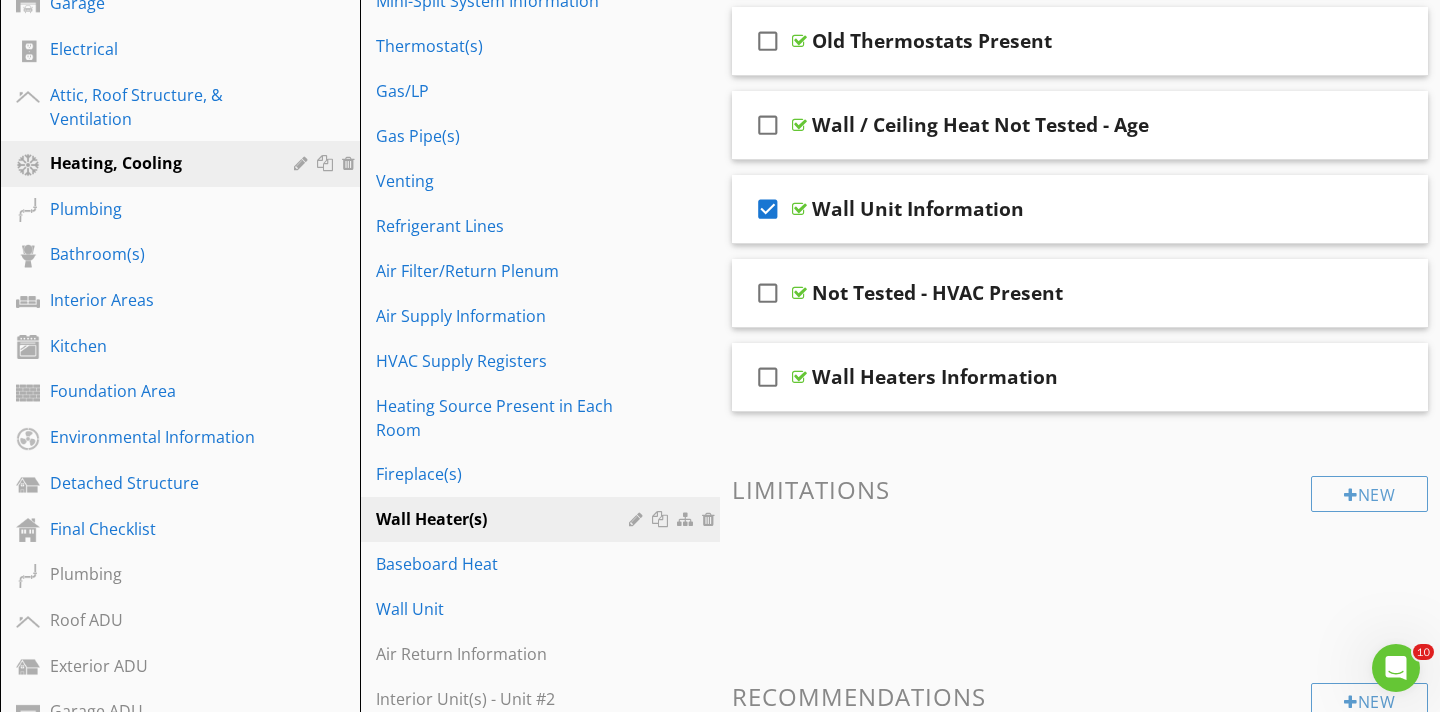 click on "check_box" at bounding box center (768, 209) 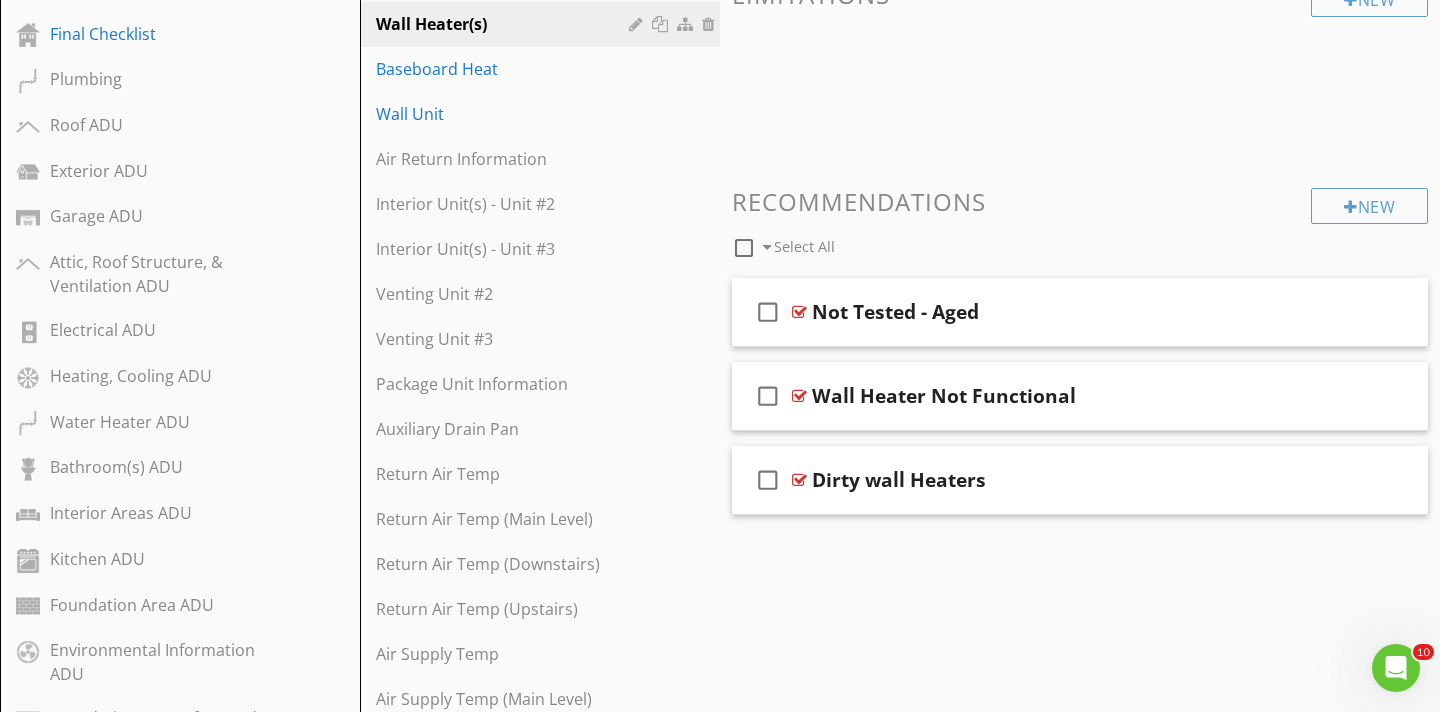 scroll, scrollTop: 914, scrollLeft: 0, axis: vertical 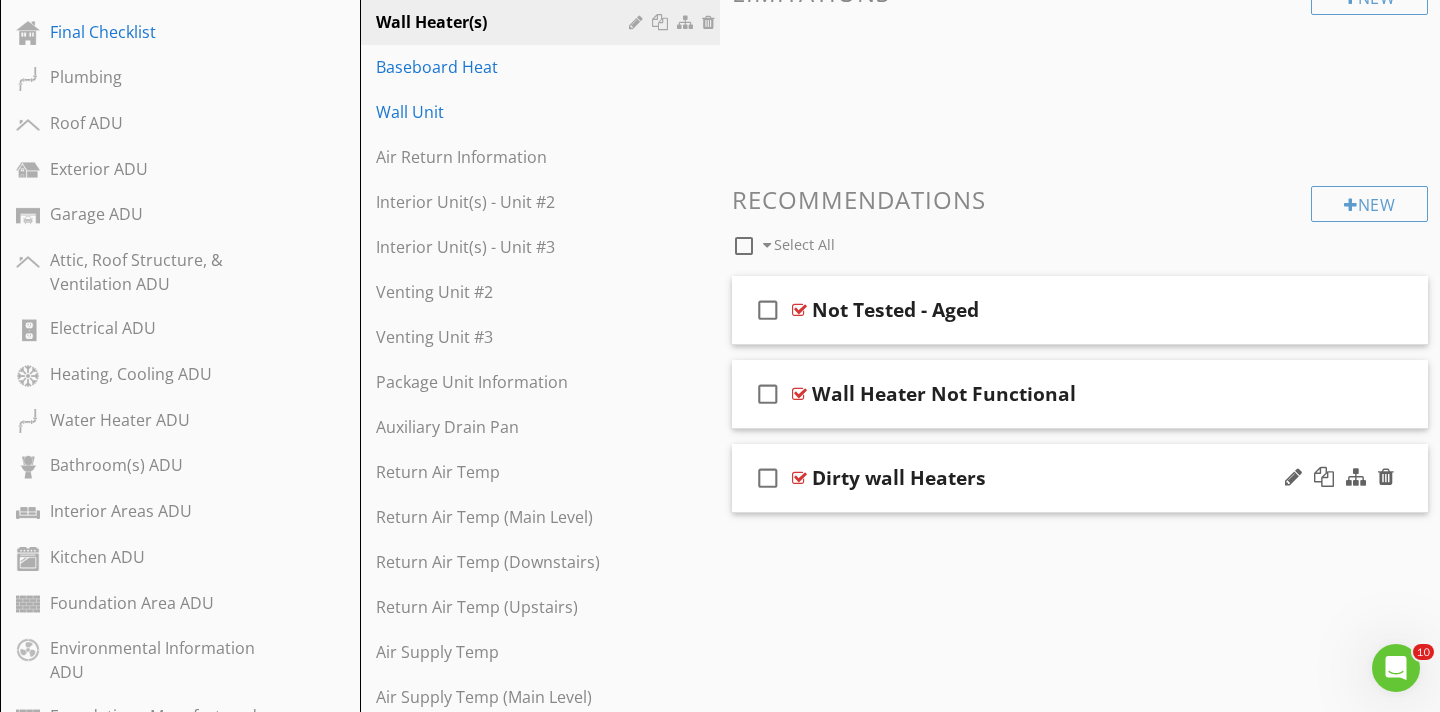 click on "check_box_outline_blank" at bounding box center [768, 478] 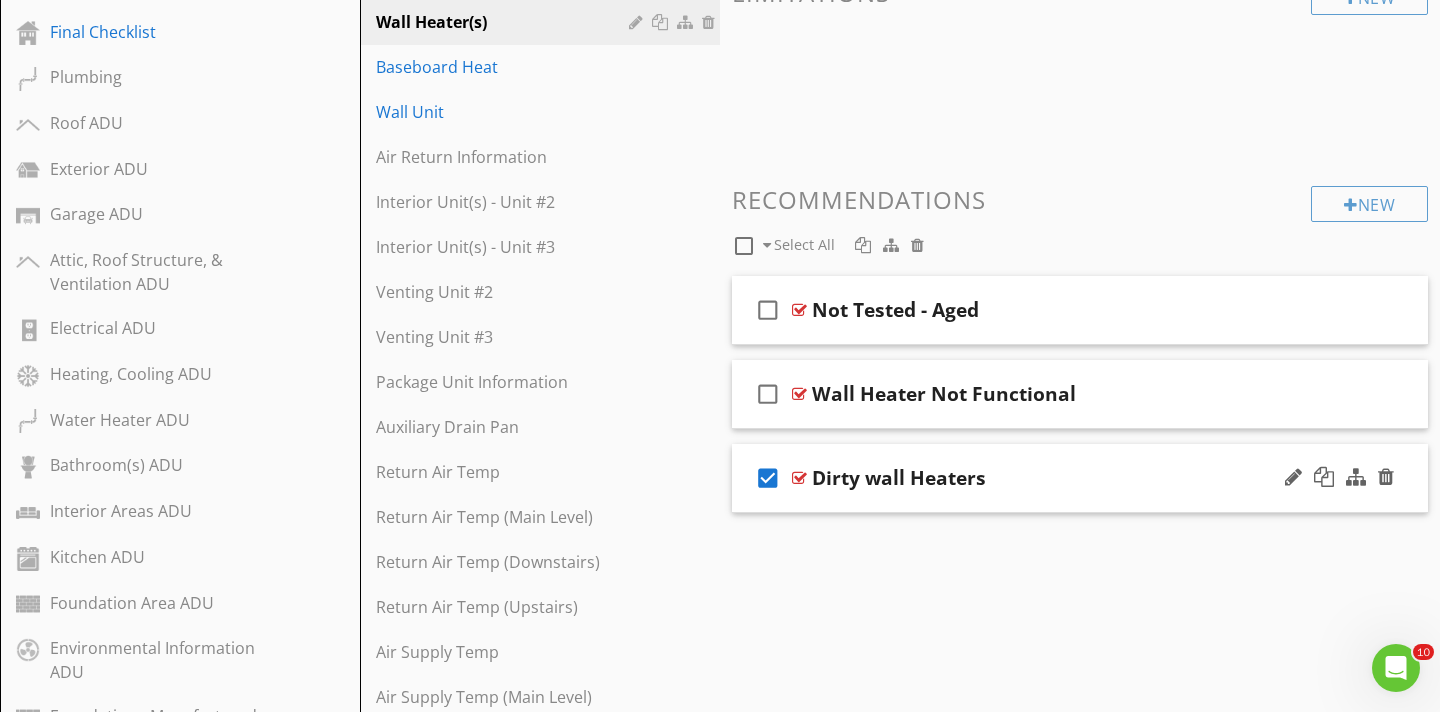 click at bounding box center [799, 478] 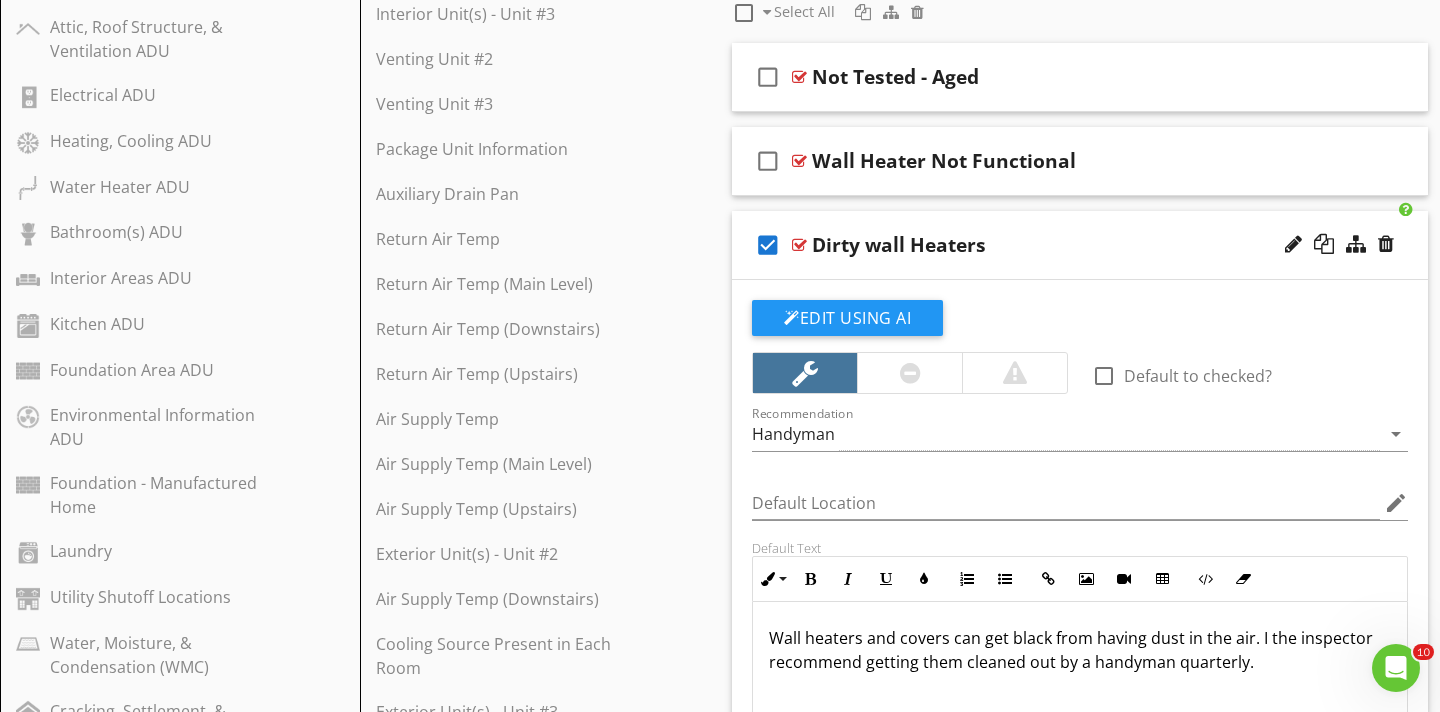 scroll, scrollTop: 1148, scrollLeft: 0, axis: vertical 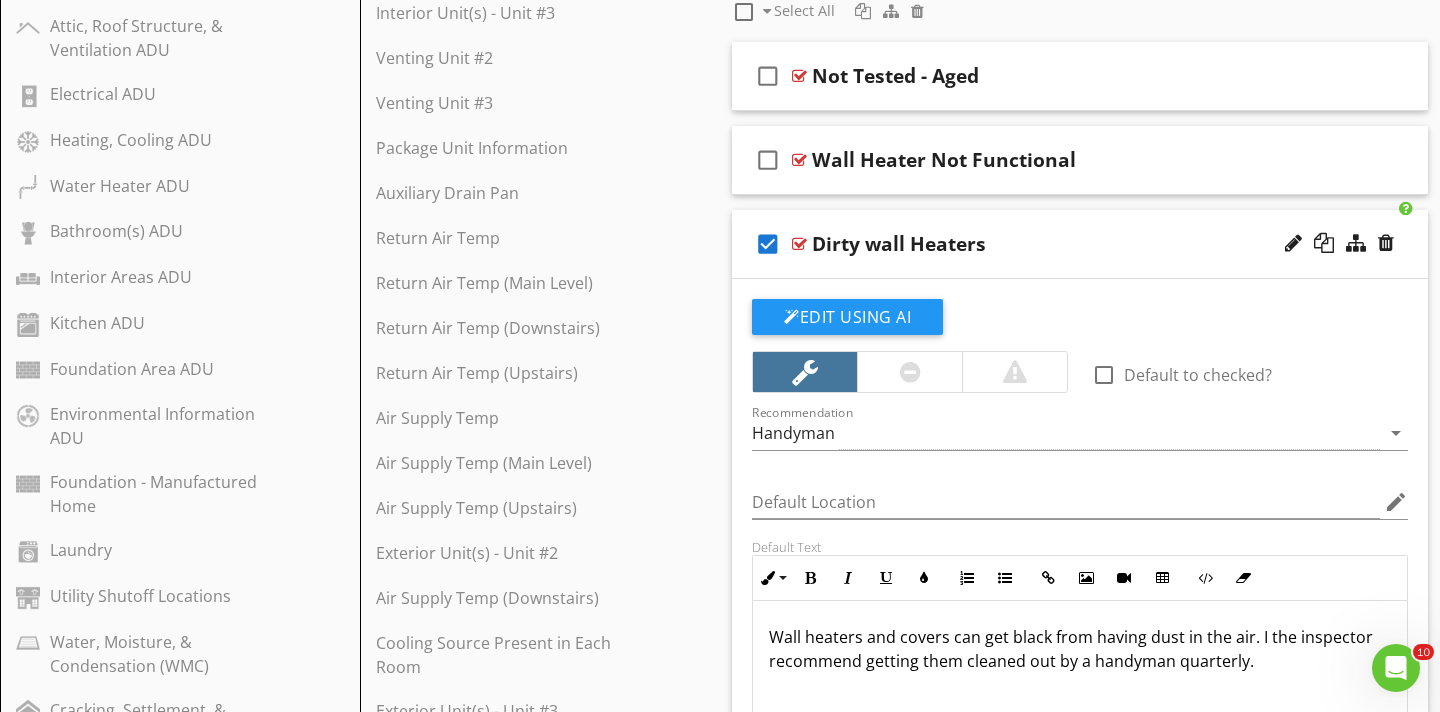 click on "Wall heaters and covers can get black from having dust in the air. I the inspector recommend getting them cleaned out by a handyman quarterly." at bounding box center [1080, 649] 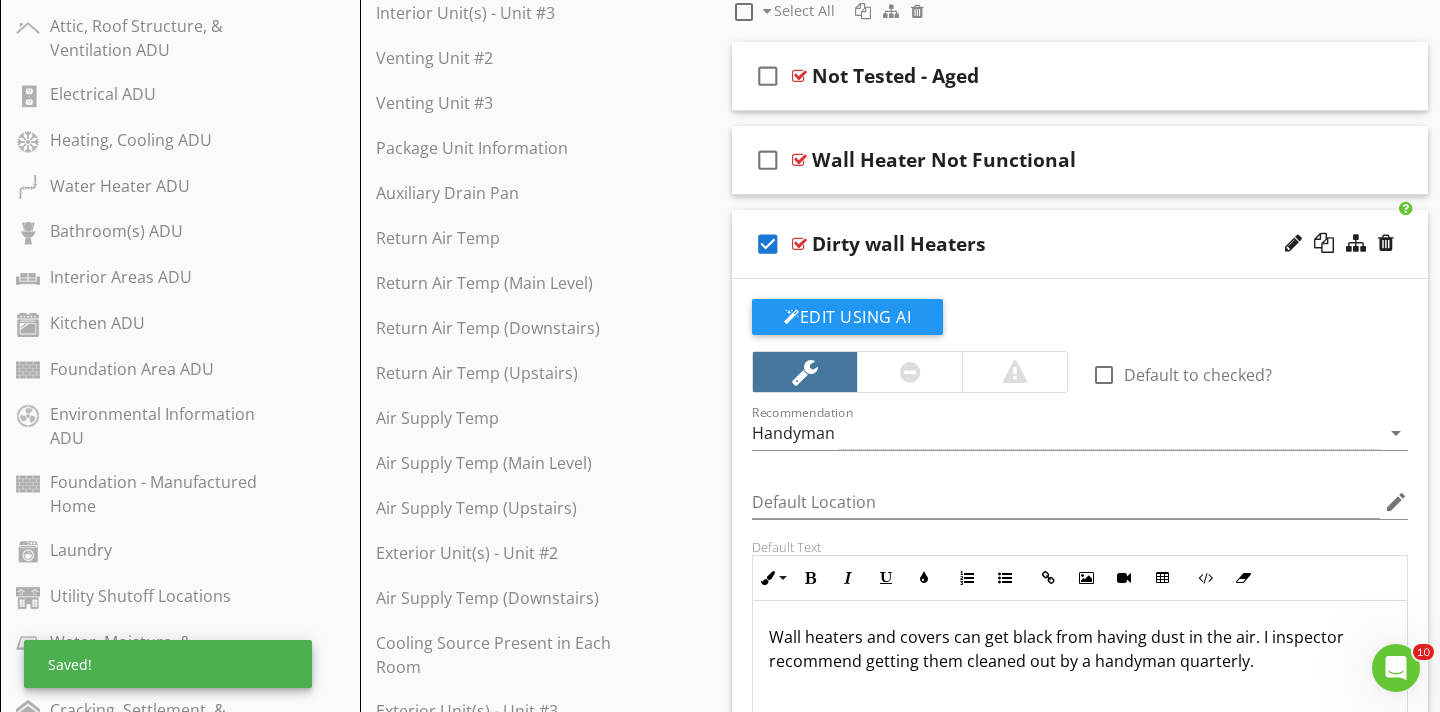 click on "Wall heaters and covers can get black from having dust in the air. I inspector recommend getting them cleaned out by a handyman quarterly." at bounding box center [1080, 649] 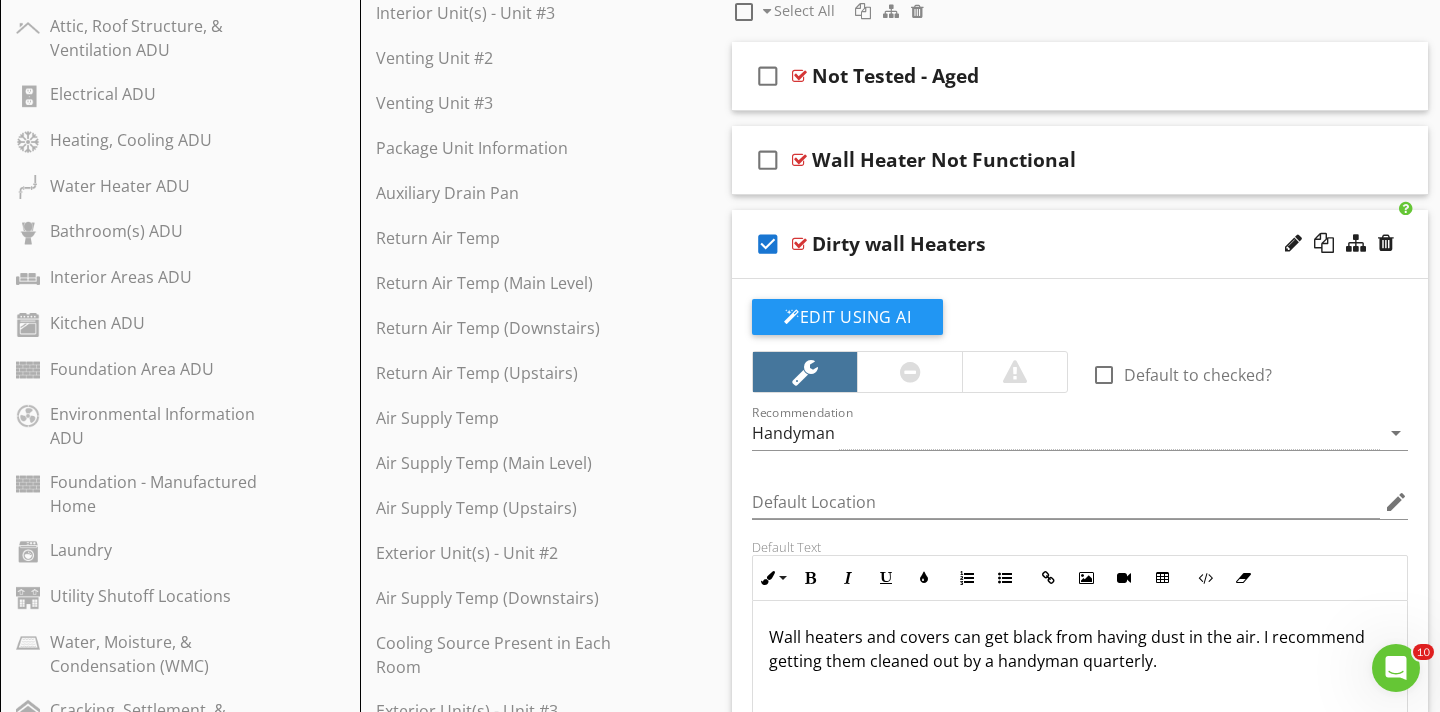 click on "Wall heaters and covers can get black from having dust in the air. I recommend getting them cleaned out by a handyman quarterly." at bounding box center [1080, 649] 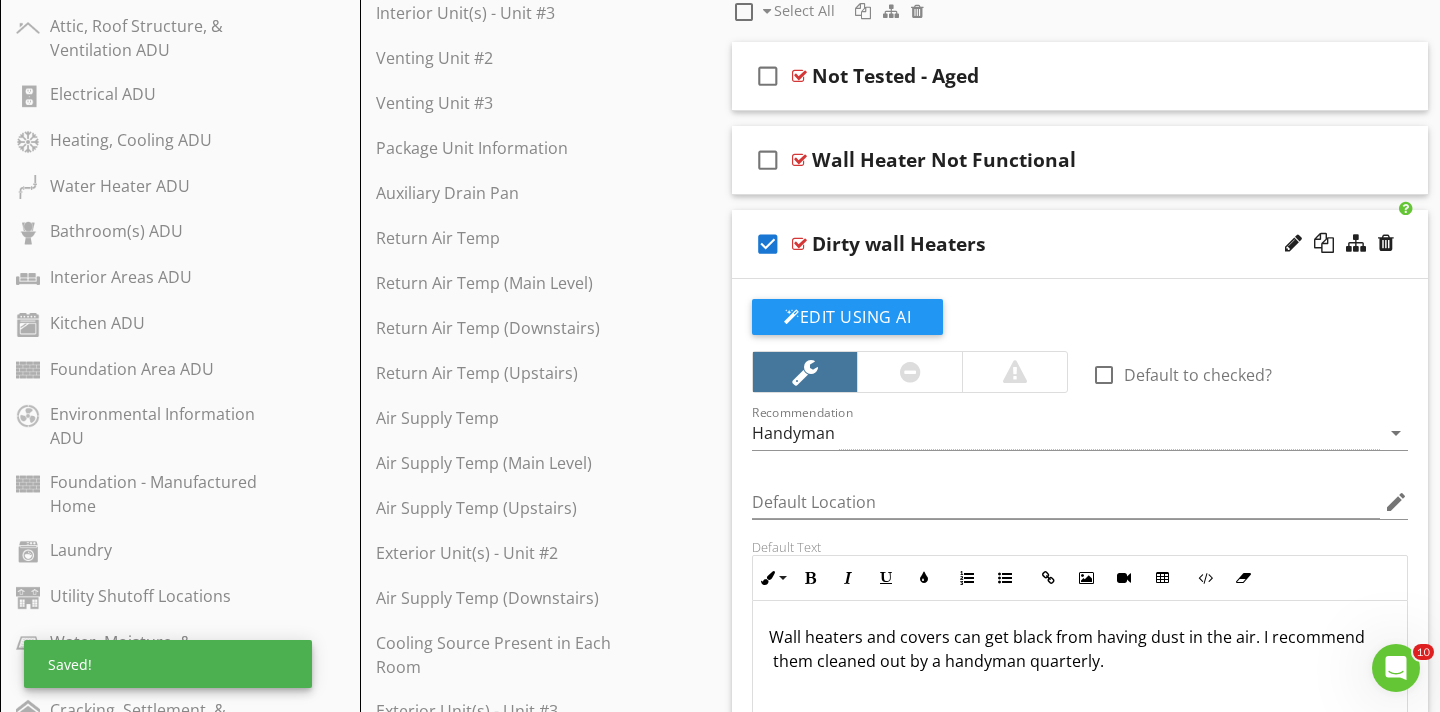 type 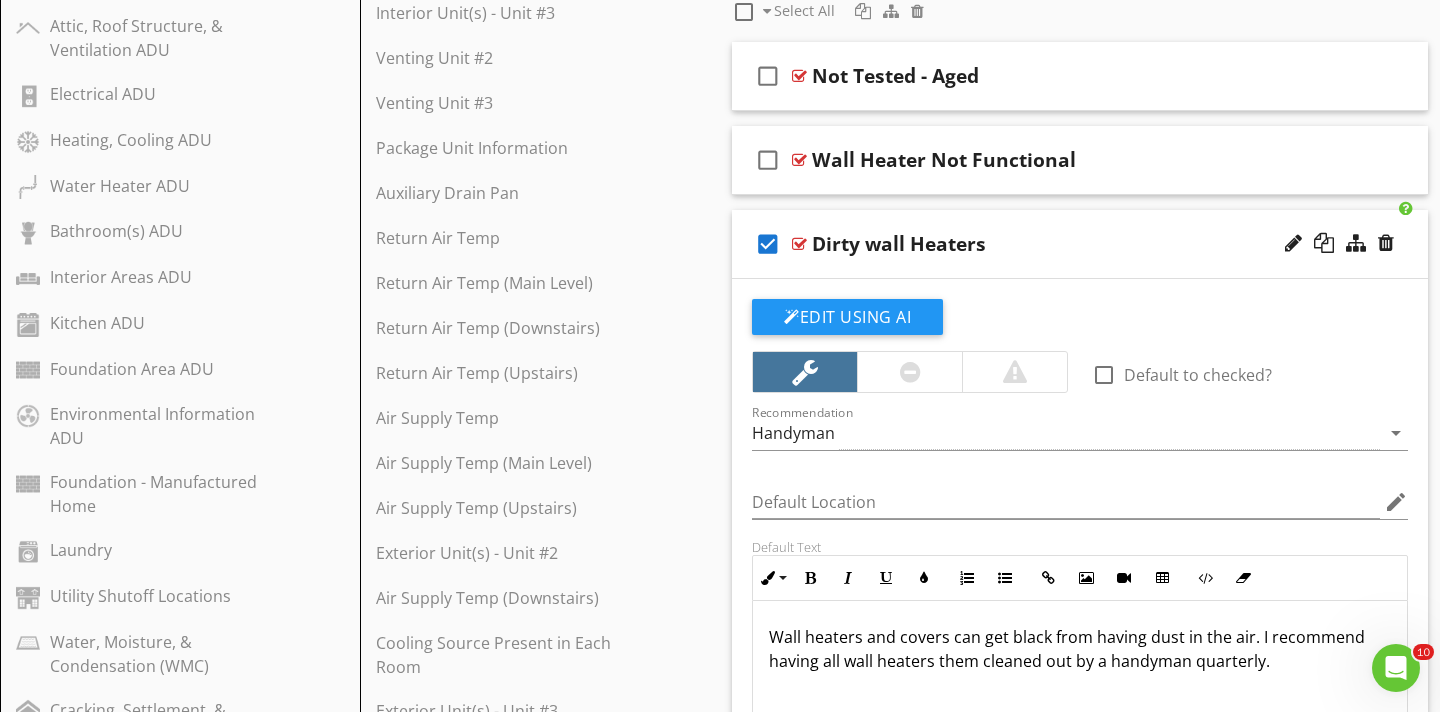 click on "Wall heaters and covers can get black from having dust in the air. I recommend having all wall heaters them cleaned out by a handyman quarterly." at bounding box center [1080, 649] 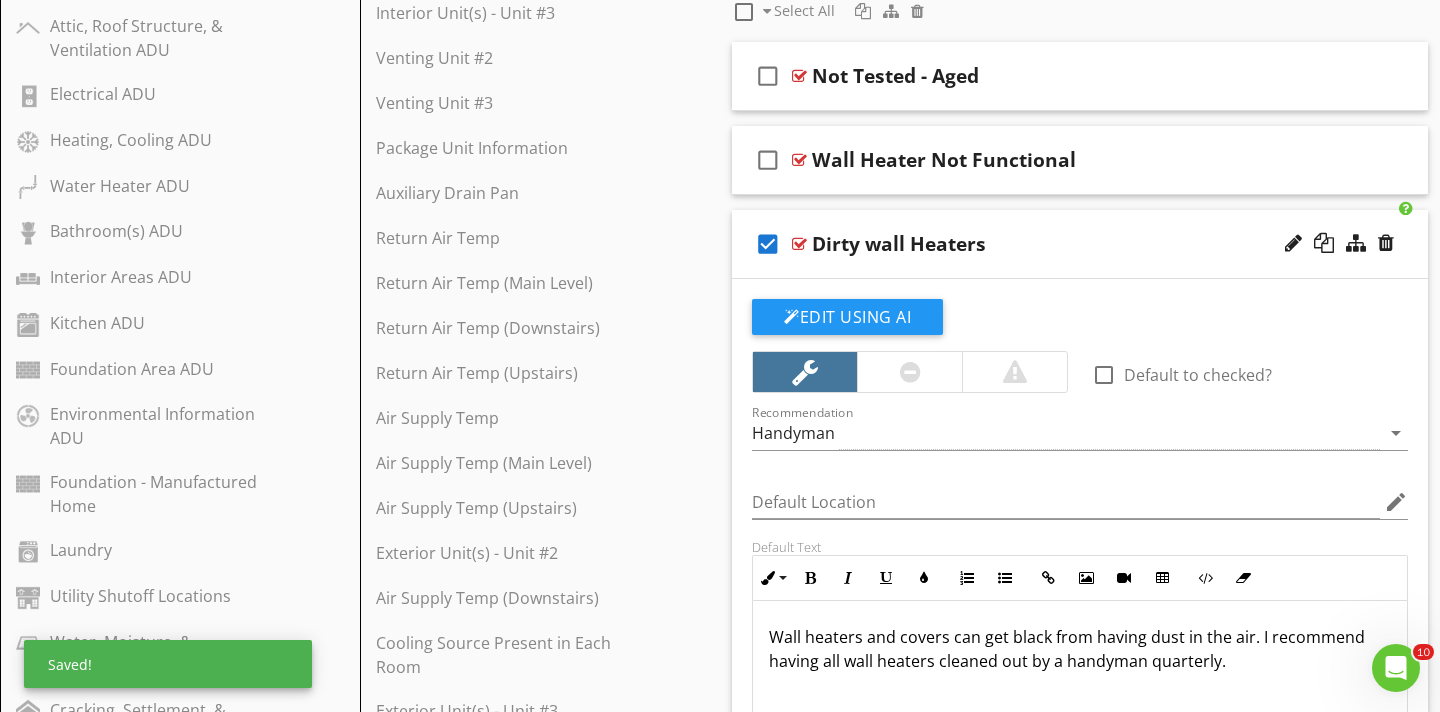click on "Wall heaters and covers can get black from having dust in the air. I recommend having all wall heaters cleaned out by a handyman quarterly." at bounding box center [1080, 649] 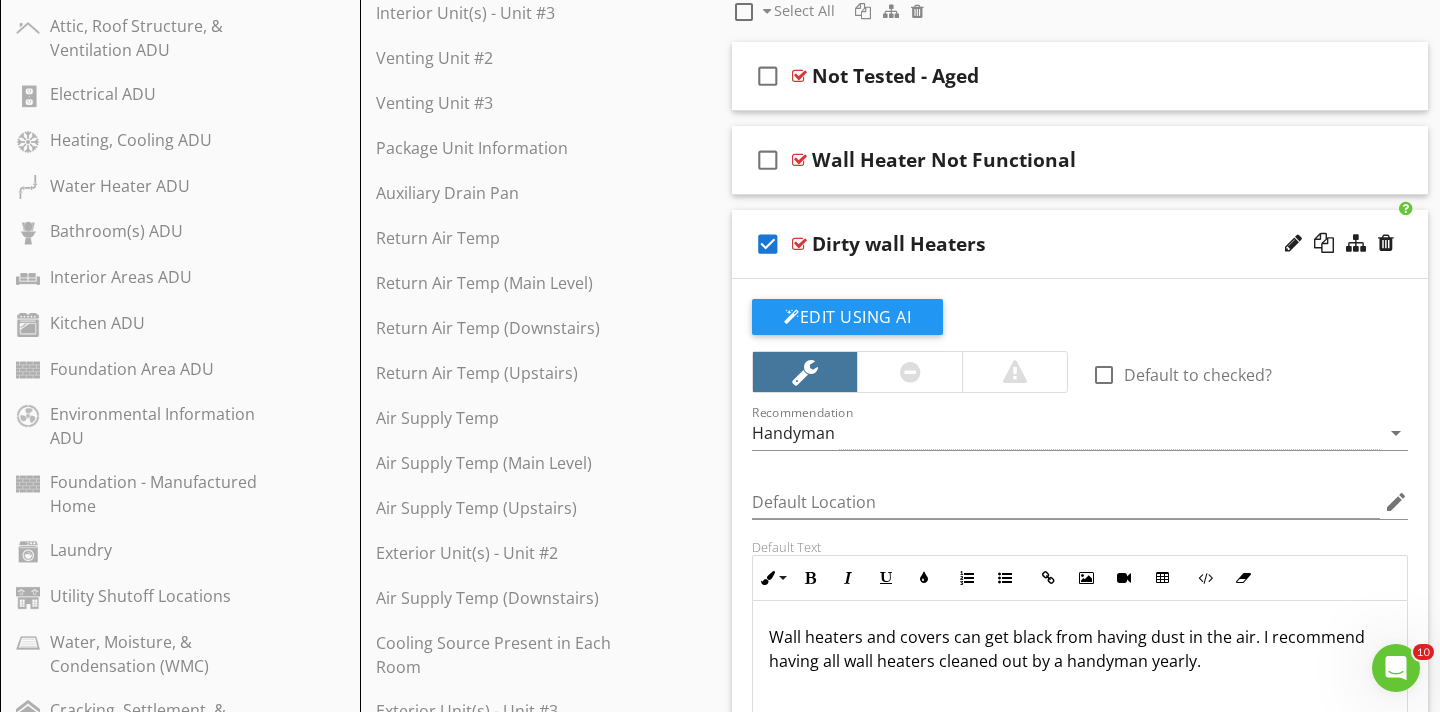 click on "Wall heaters and covers can get black from having dust in the air. I recommend having all wall heaters cleaned out by a handyman yearly." at bounding box center (1080, 649) 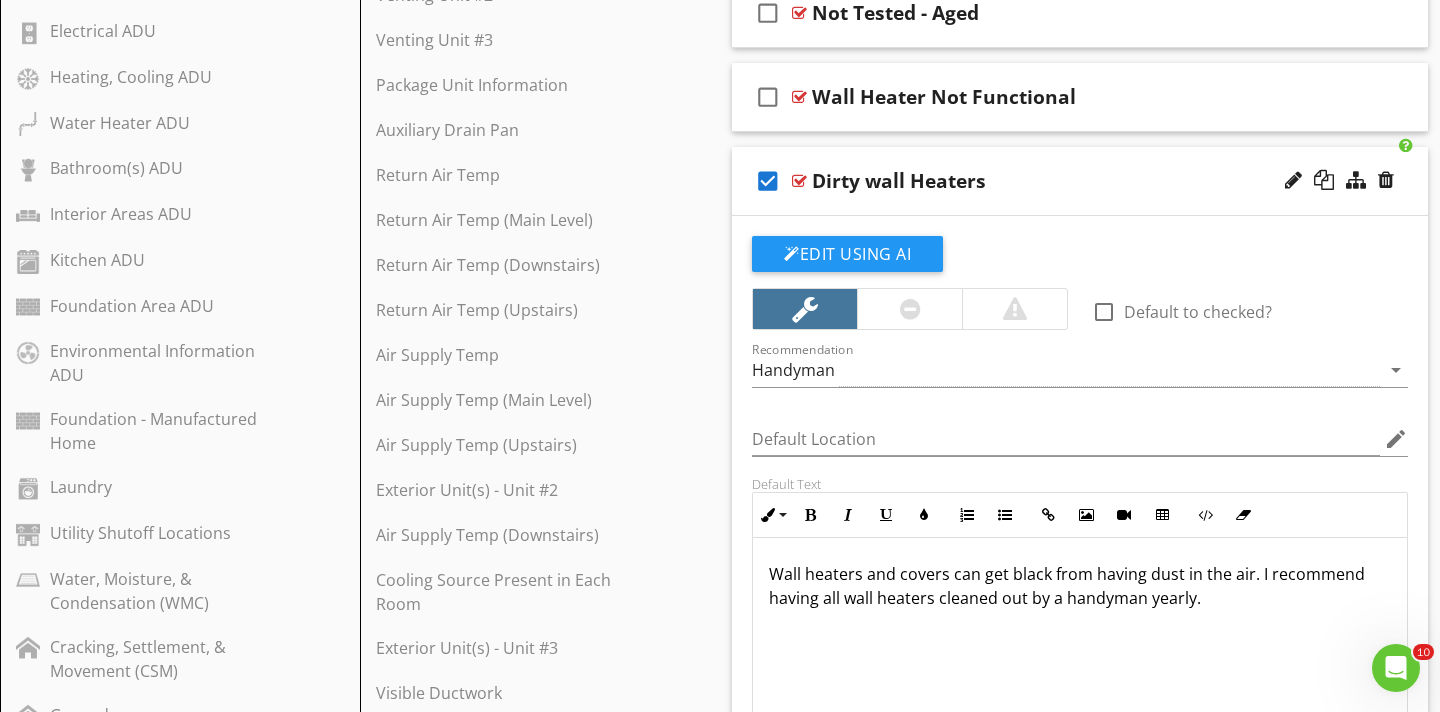scroll, scrollTop: 1249, scrollLeft: 0, axis: vertical 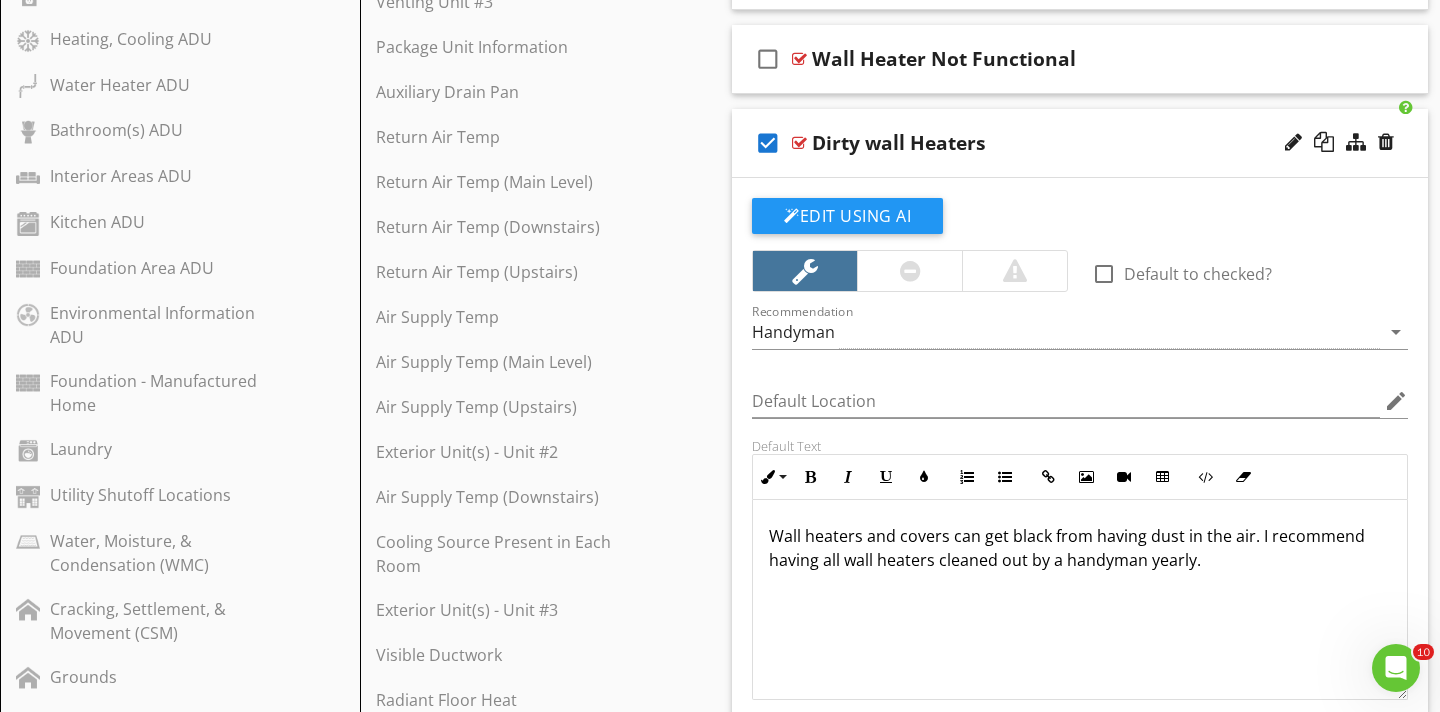 click on "Wall heaters and covers can get black from having dust in the air. I recommend having all wall heaters cleaned out by a handyman yearly." at bounding box center [1080, 548] 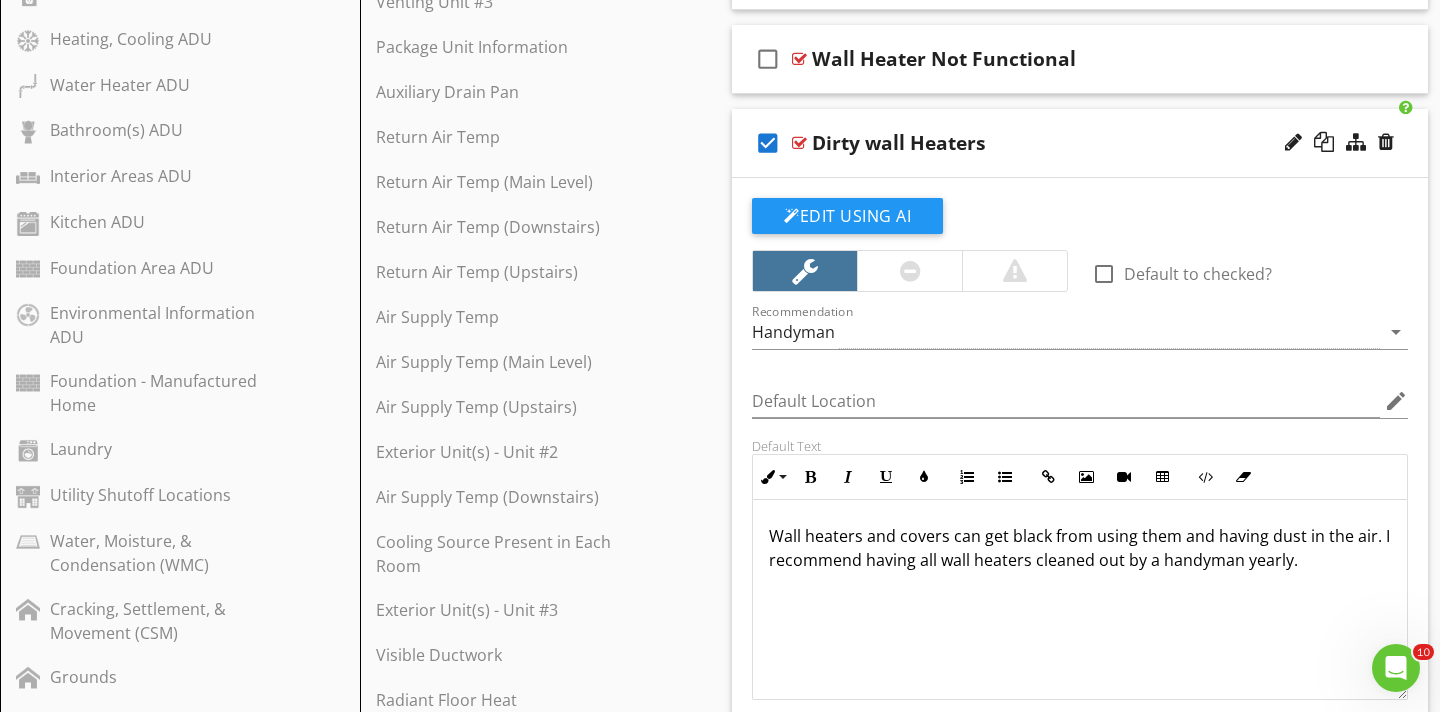click on "Wall heaters and covers can get black from using them and having dust in the air. I recommend having all wall heaters cleaned out by a handyman yearly." at bounding box center [1080, 600] 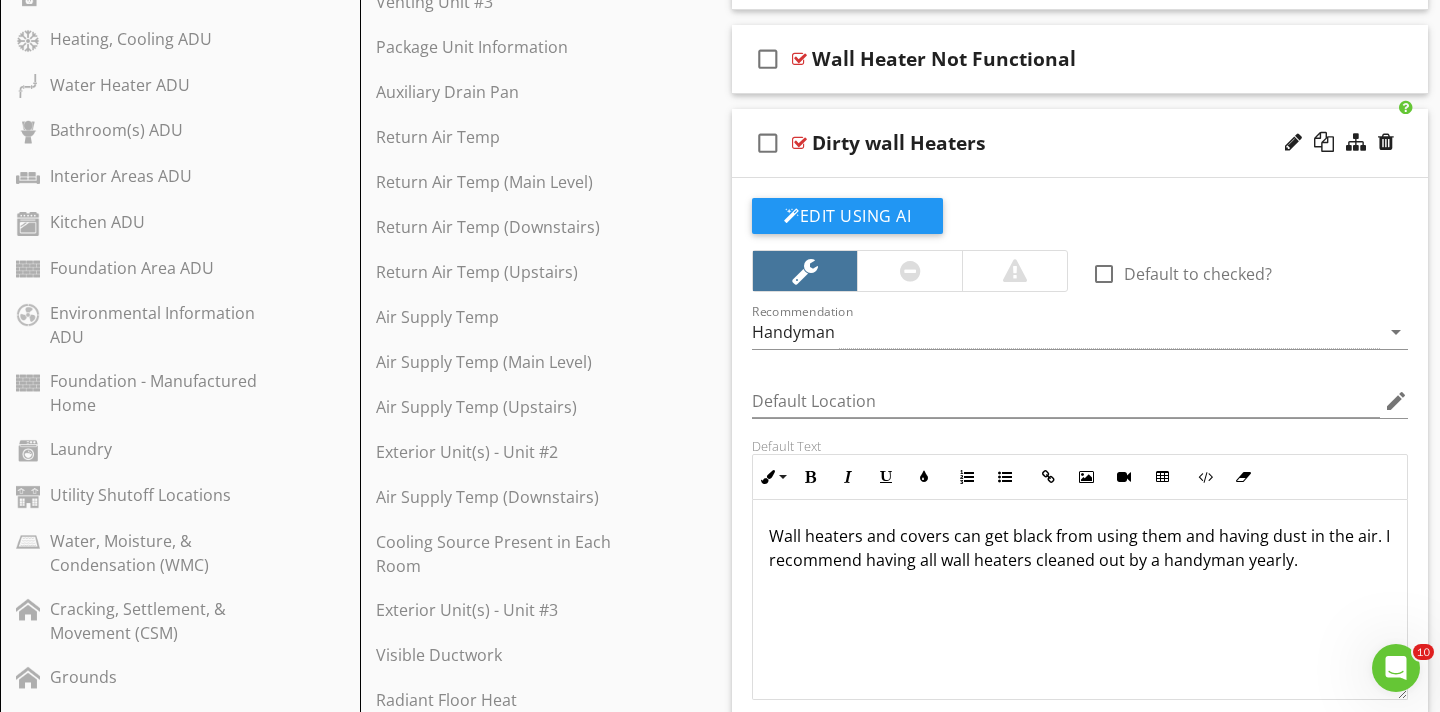 click at bounding box center (799, 143) 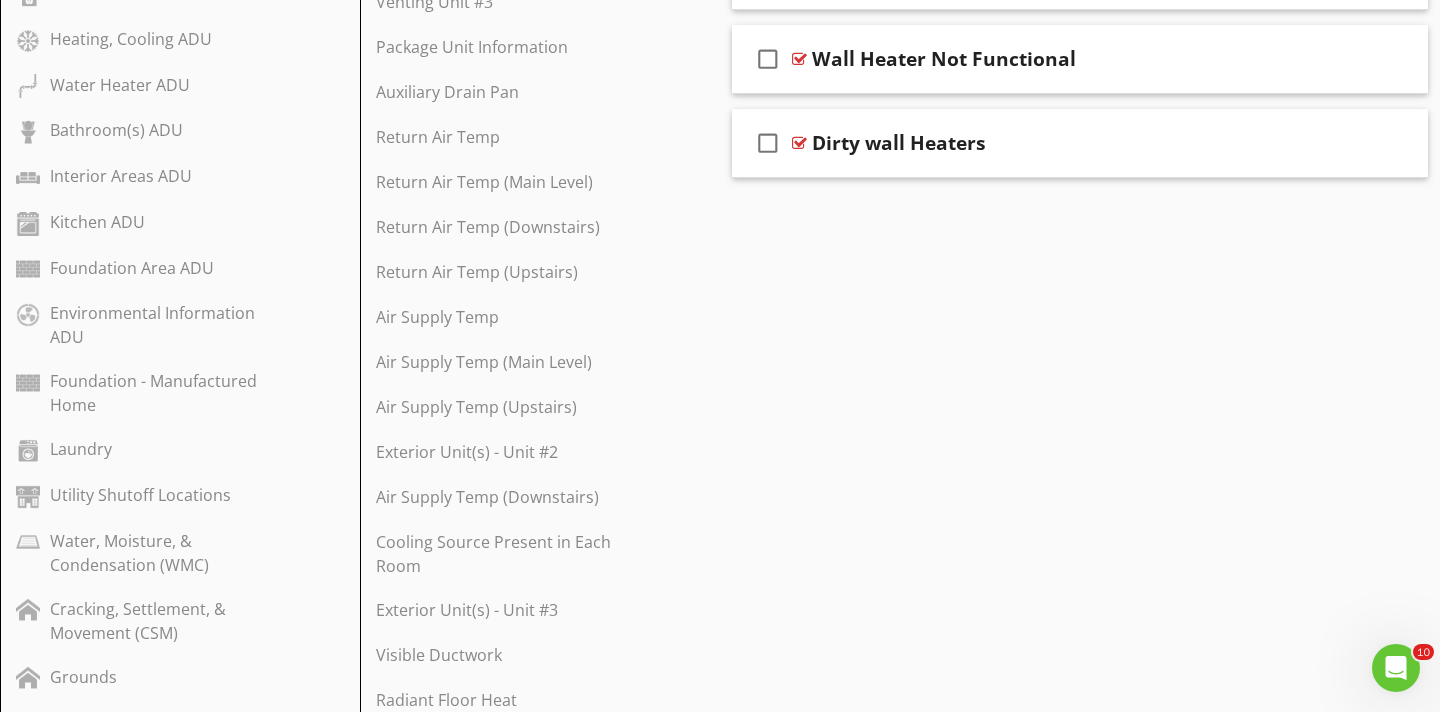 click at bounding box center [799, 143] 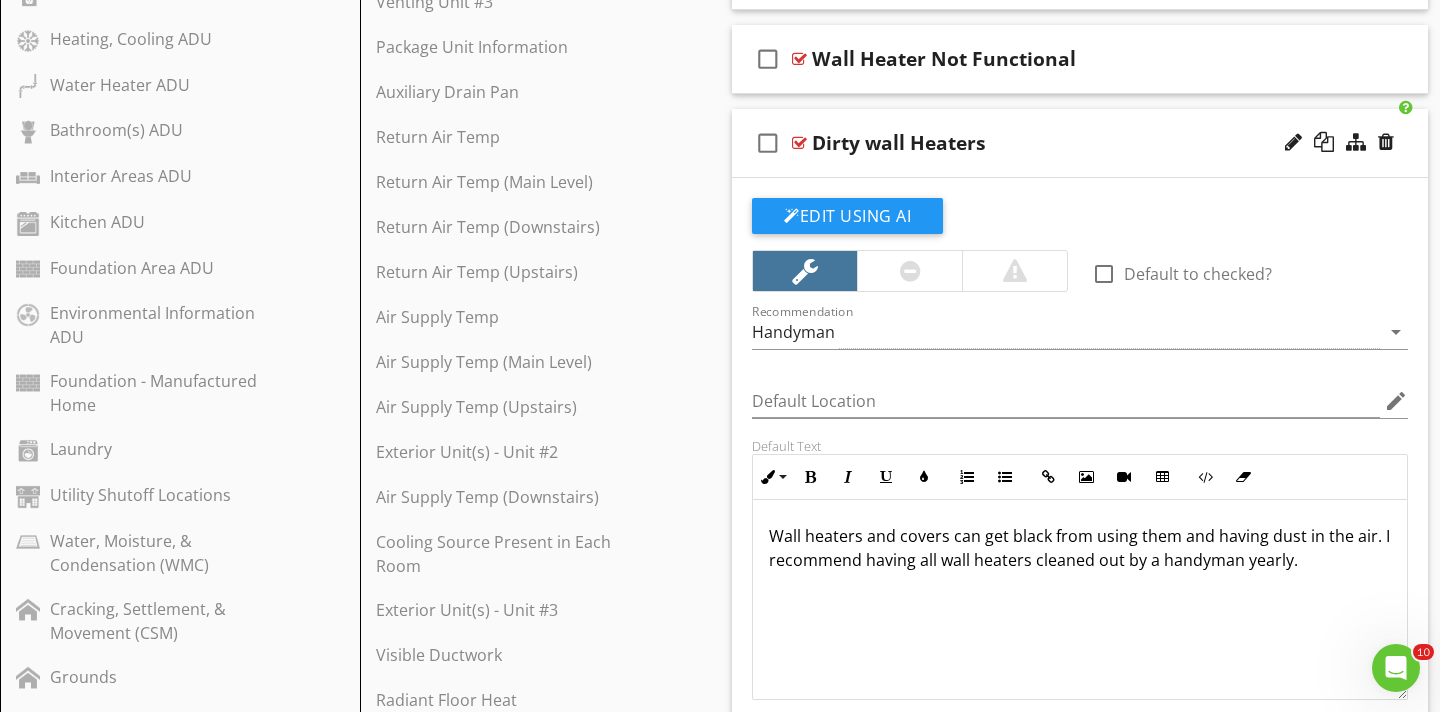 click on "check_box_outline_blank" at bounding box center [768, 143] 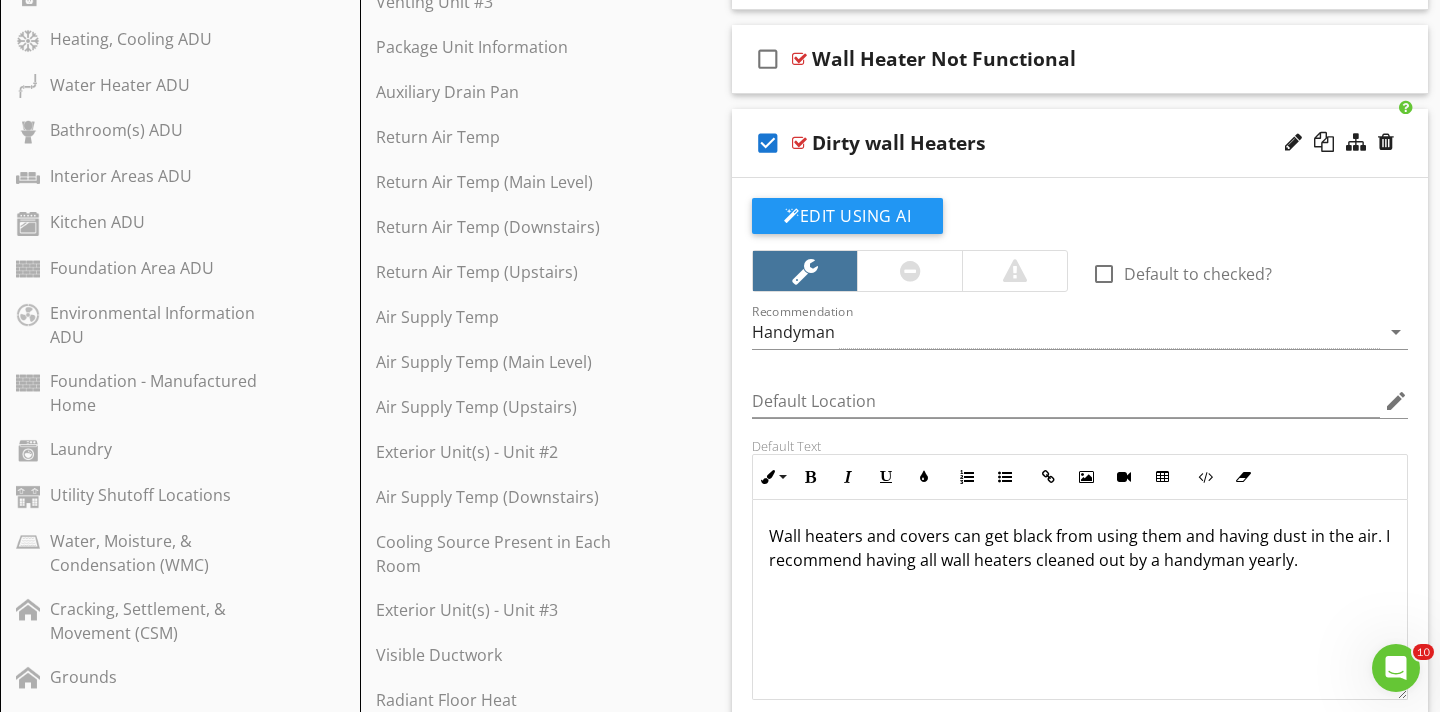 click on "check_box" at bounding box center [768, 143] 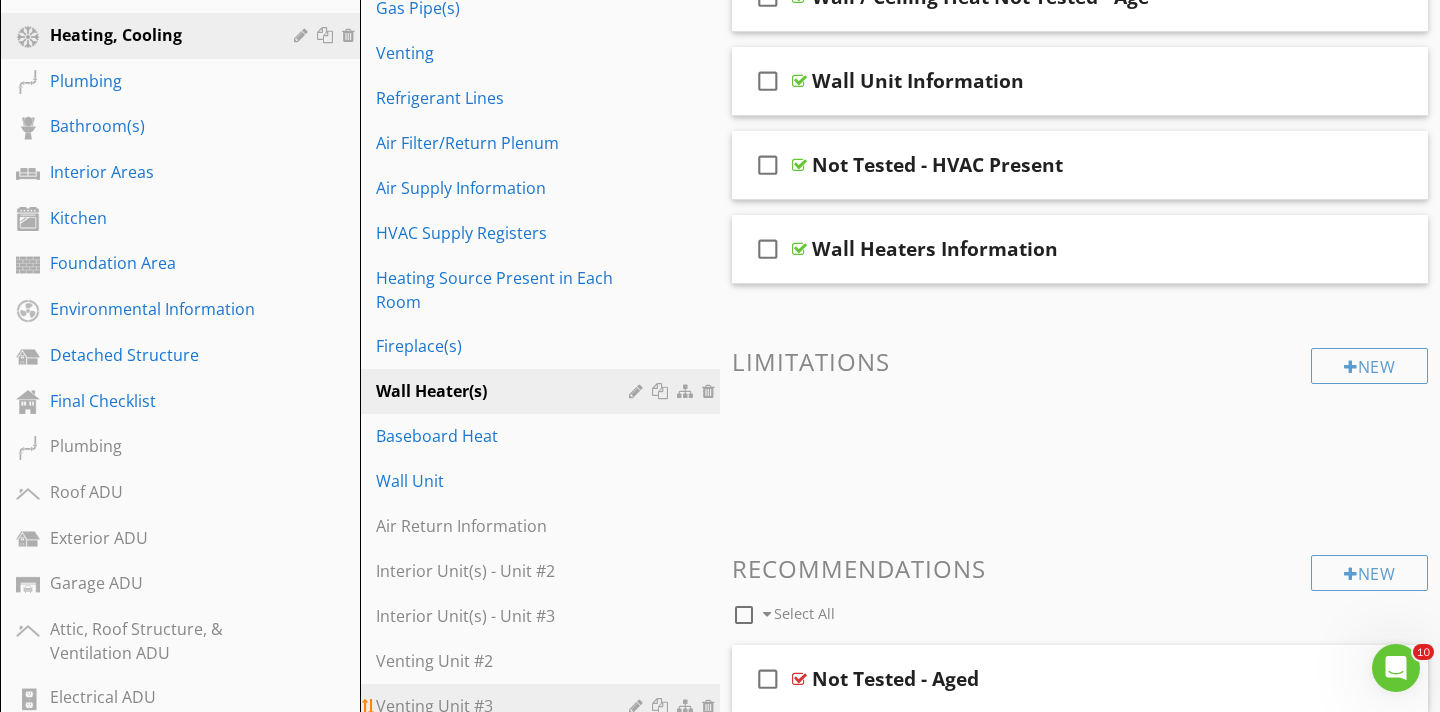 scroll, scrollTop: 537, scrollLeft: 0, axis: vertical 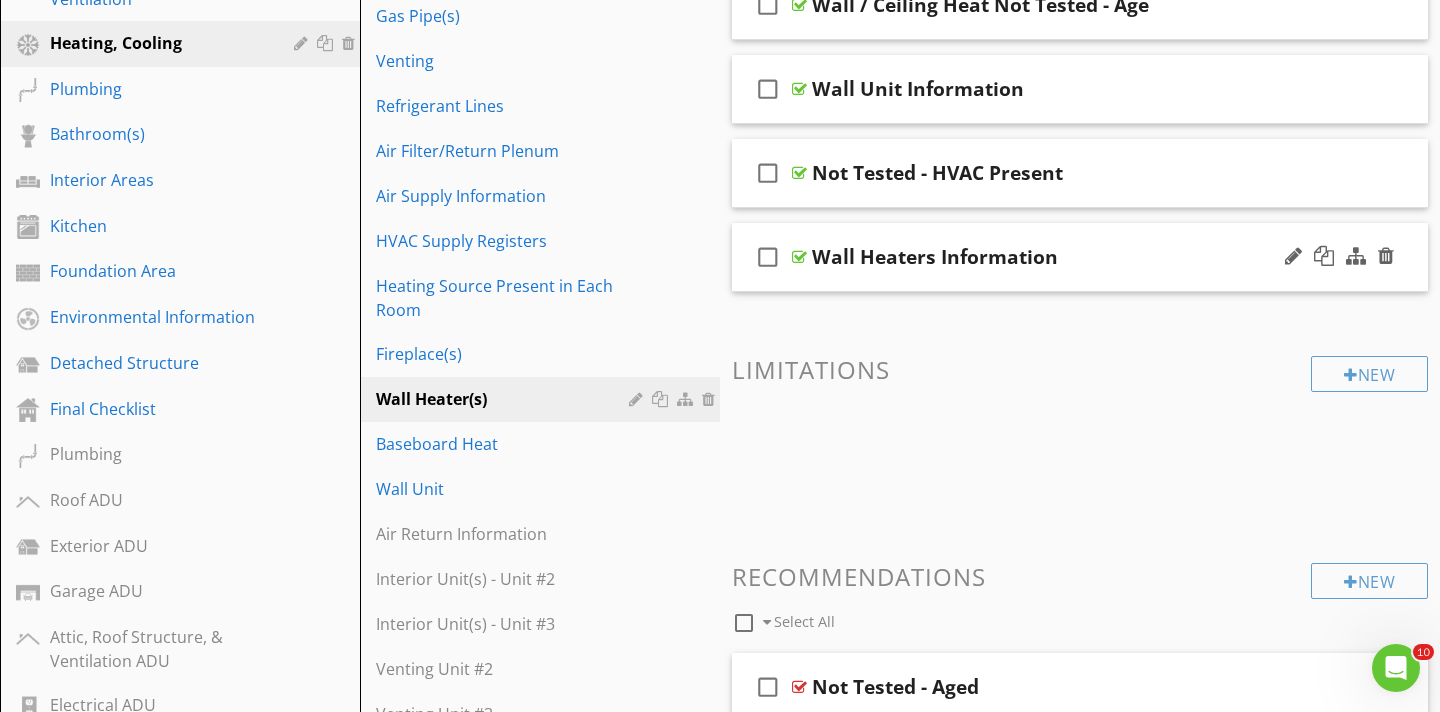 click at bounding box center (799, 257) 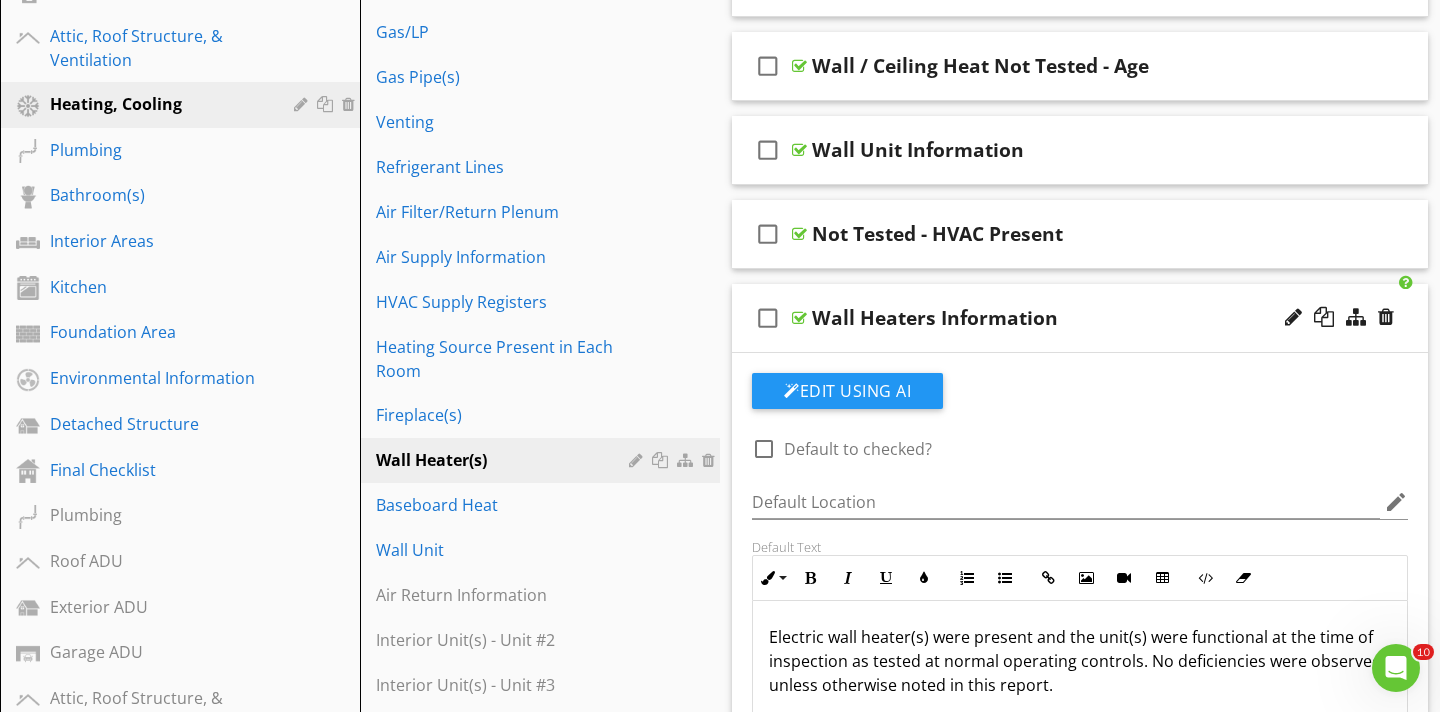 scroll, scrollTop: 480, scrollLeft: 0, axis: vertical 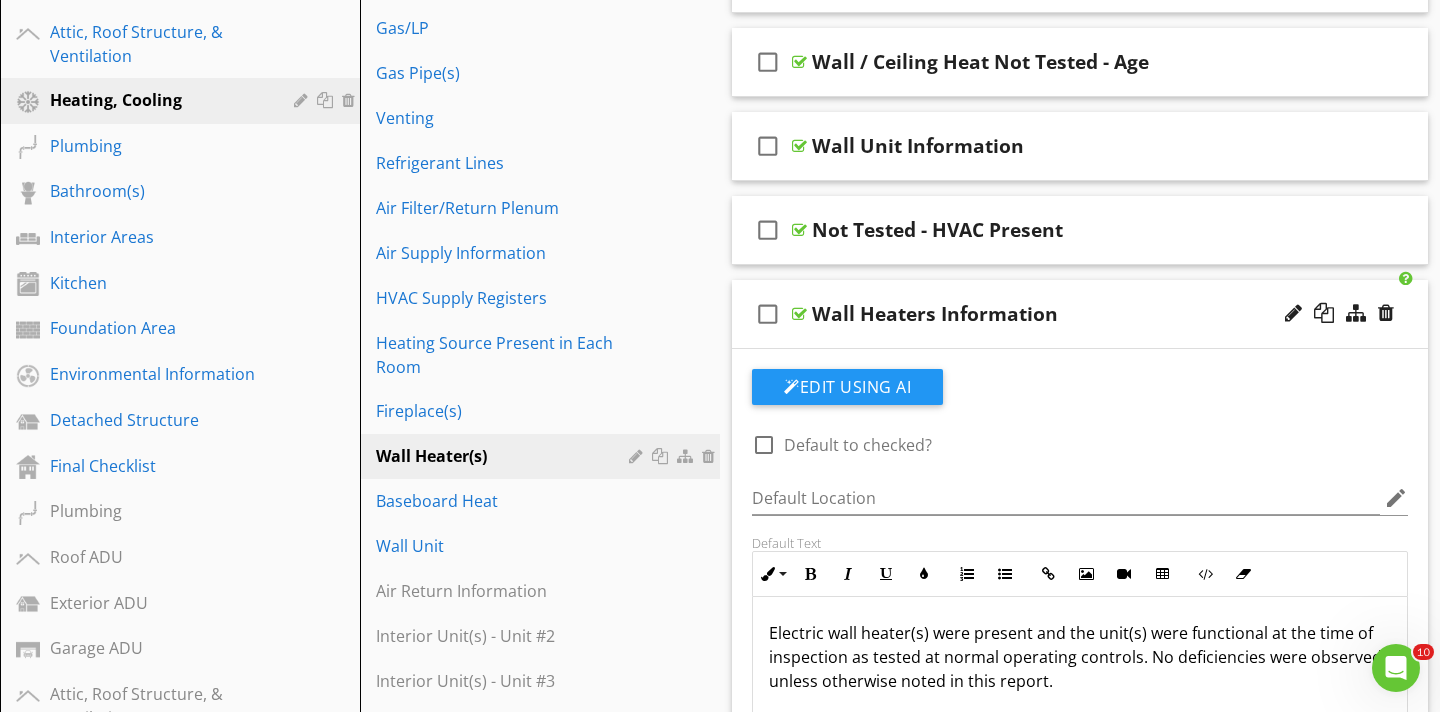 click at bounding box center [799, 314] 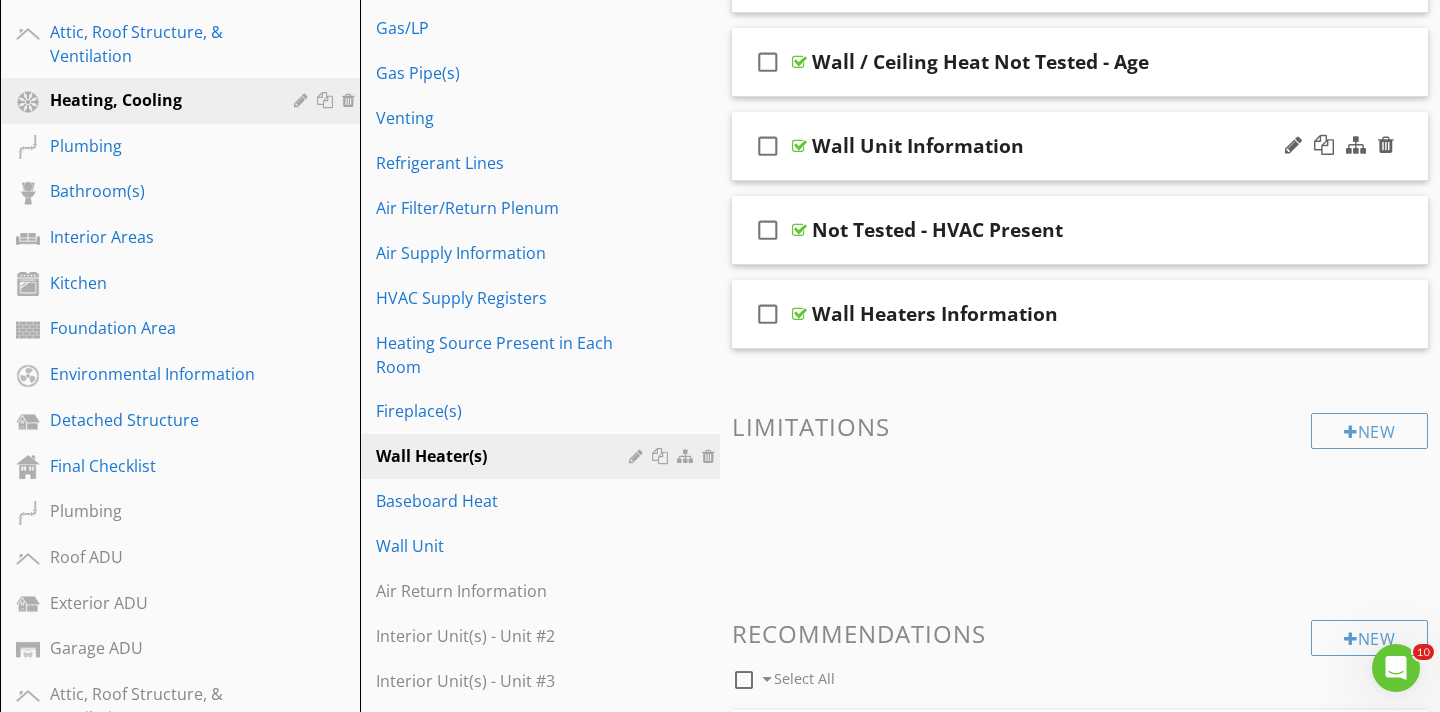click at bounding box center [799, 146] 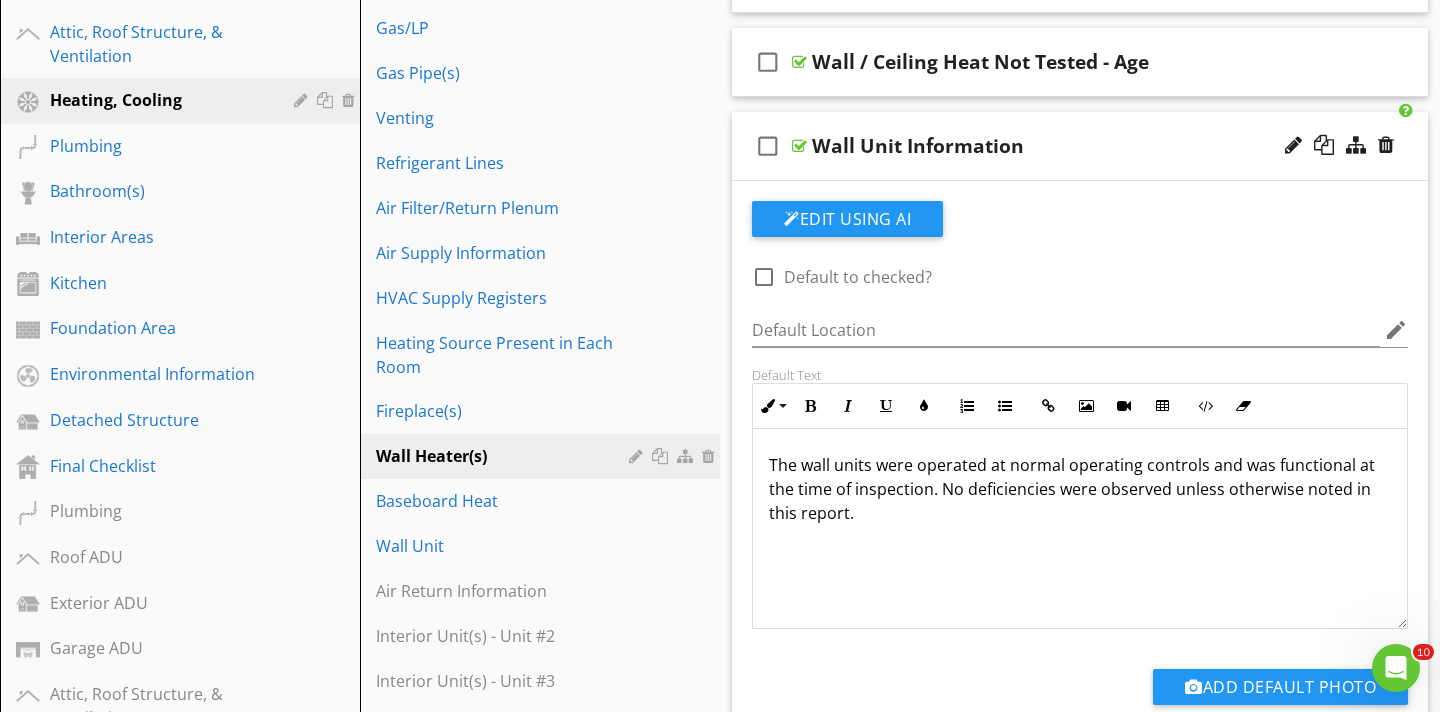click at bounding box center [799, 146] 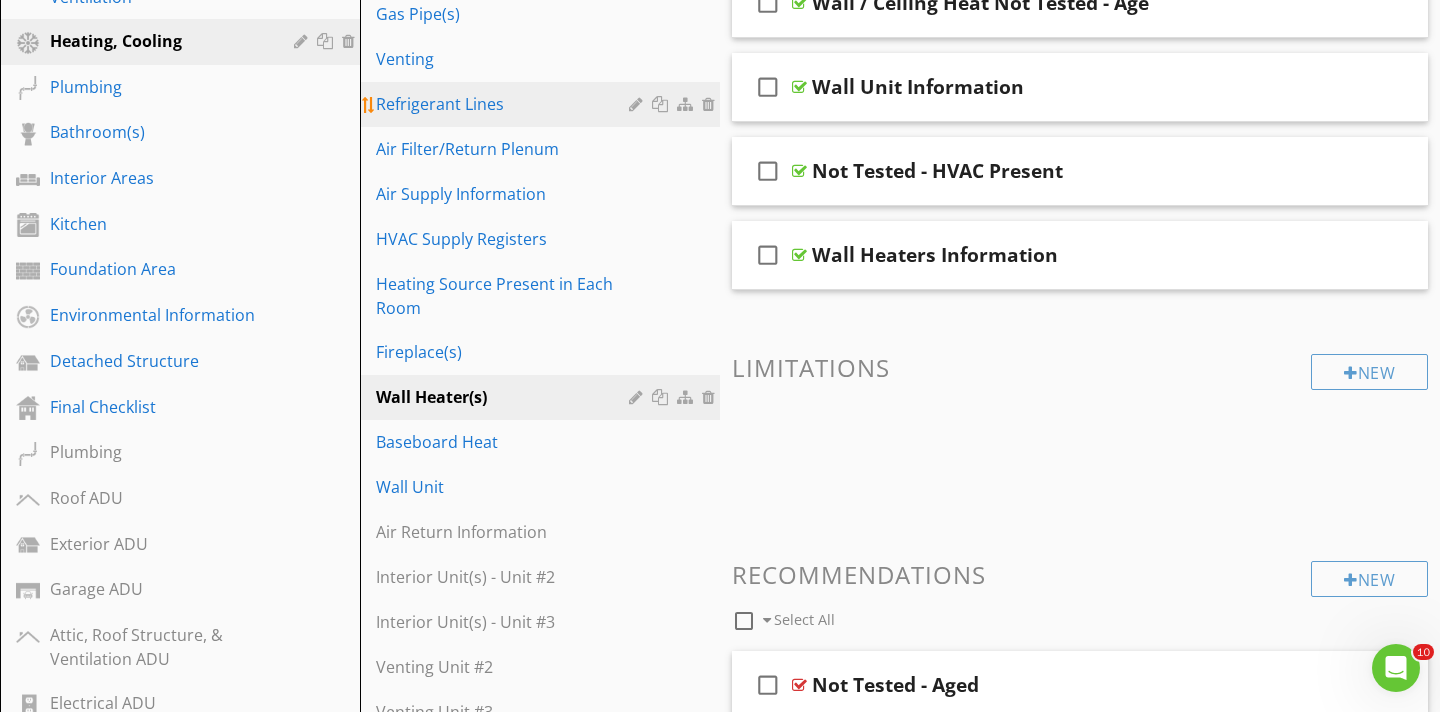 scroll, scrollTop: 536, scrollLeft: 0, axis: vertical 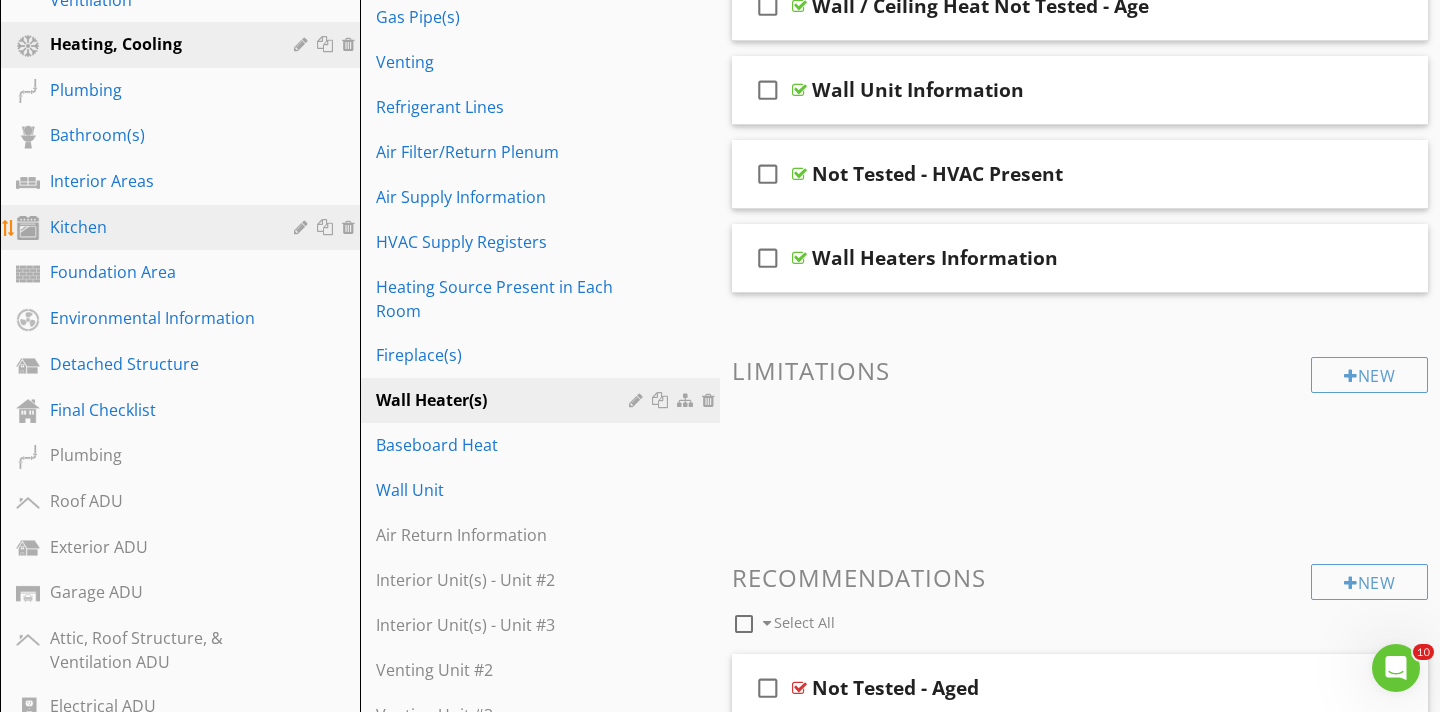 click on "Kitchen" at bounding box center (157, 227) 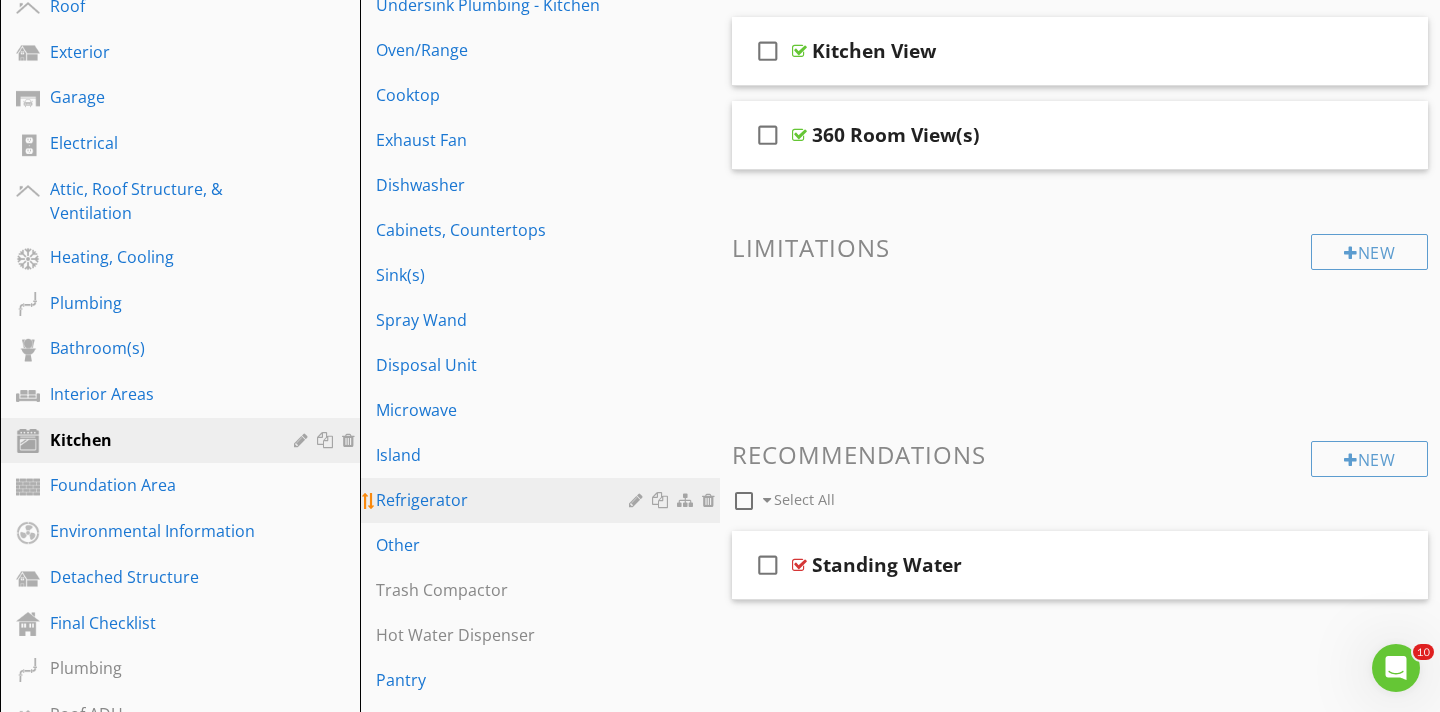 scroll, scrollTop: 322, scrollLeft: 0, axis: vertical 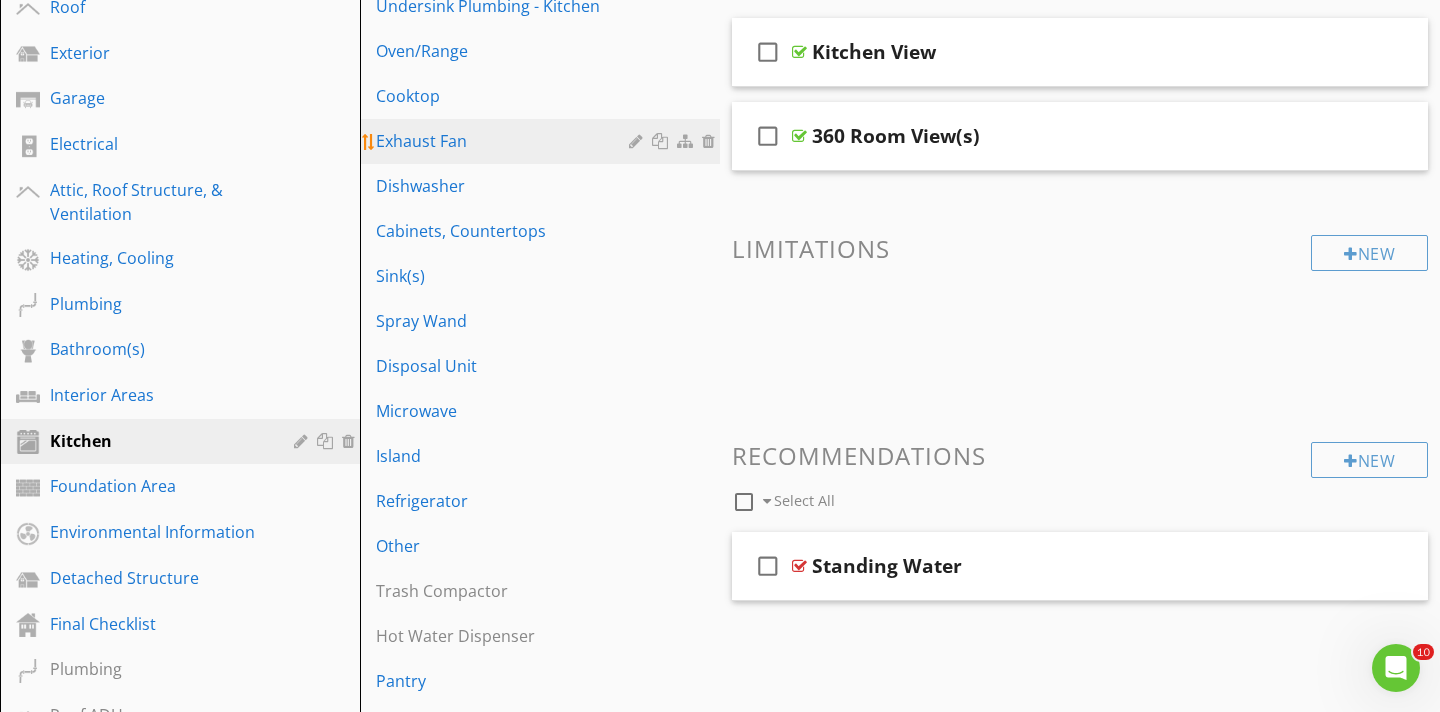click on "Exhaust Fan" at bounding box center (505, 141) 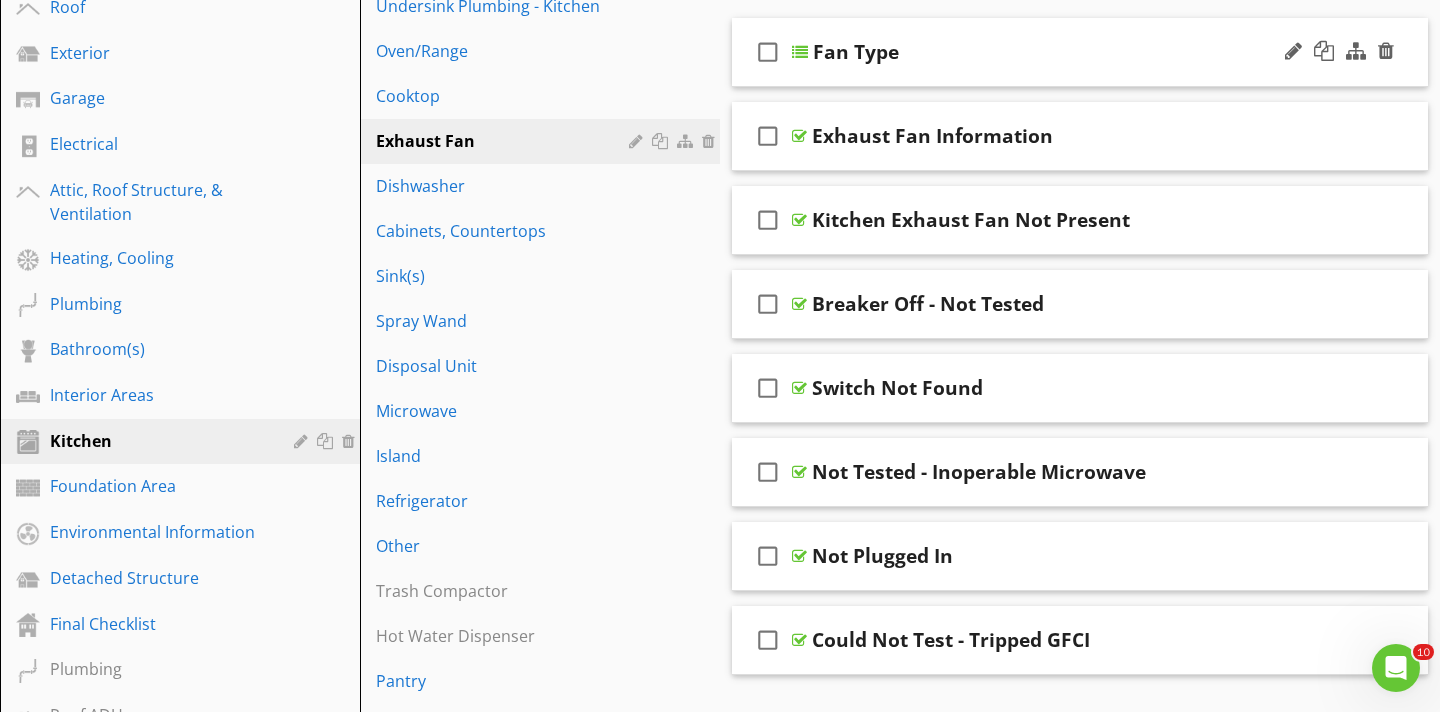 click at bounding box center [800, 52] 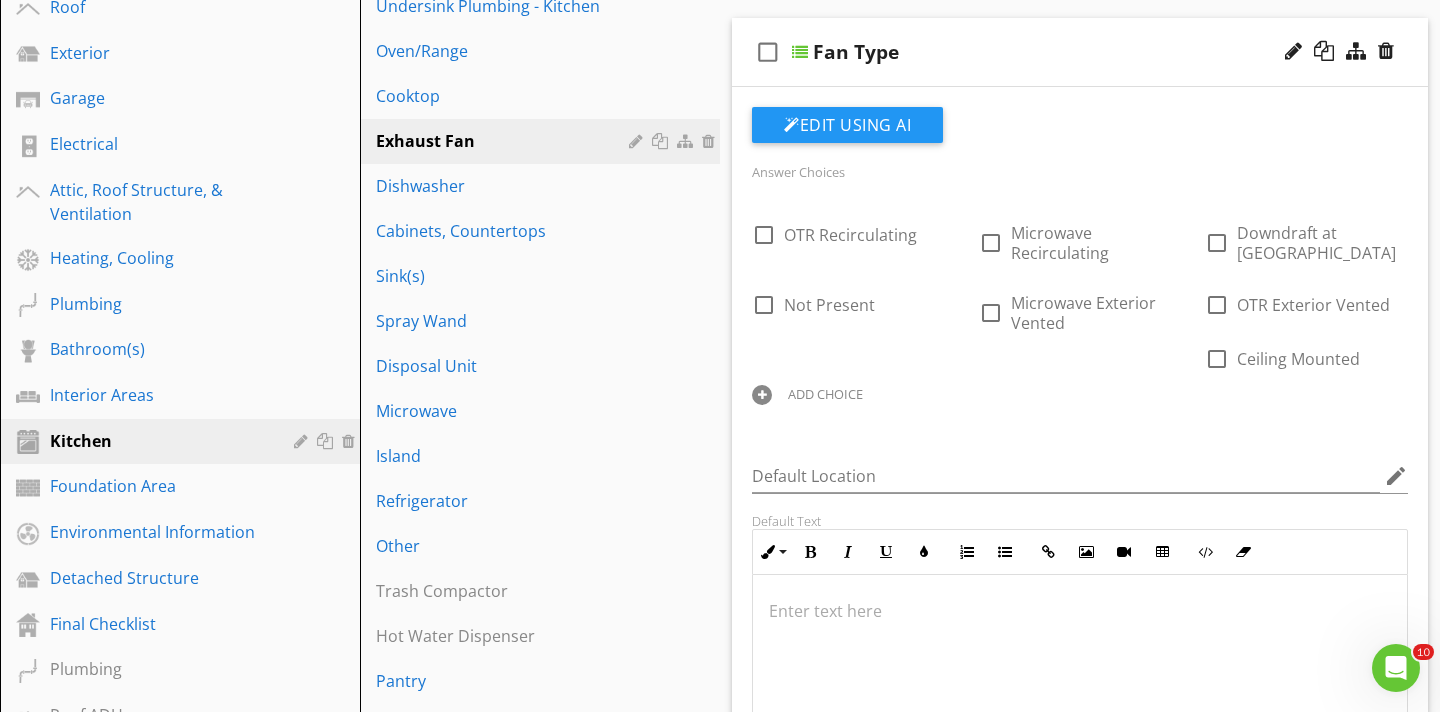 click at bounding box center (1080, 675) 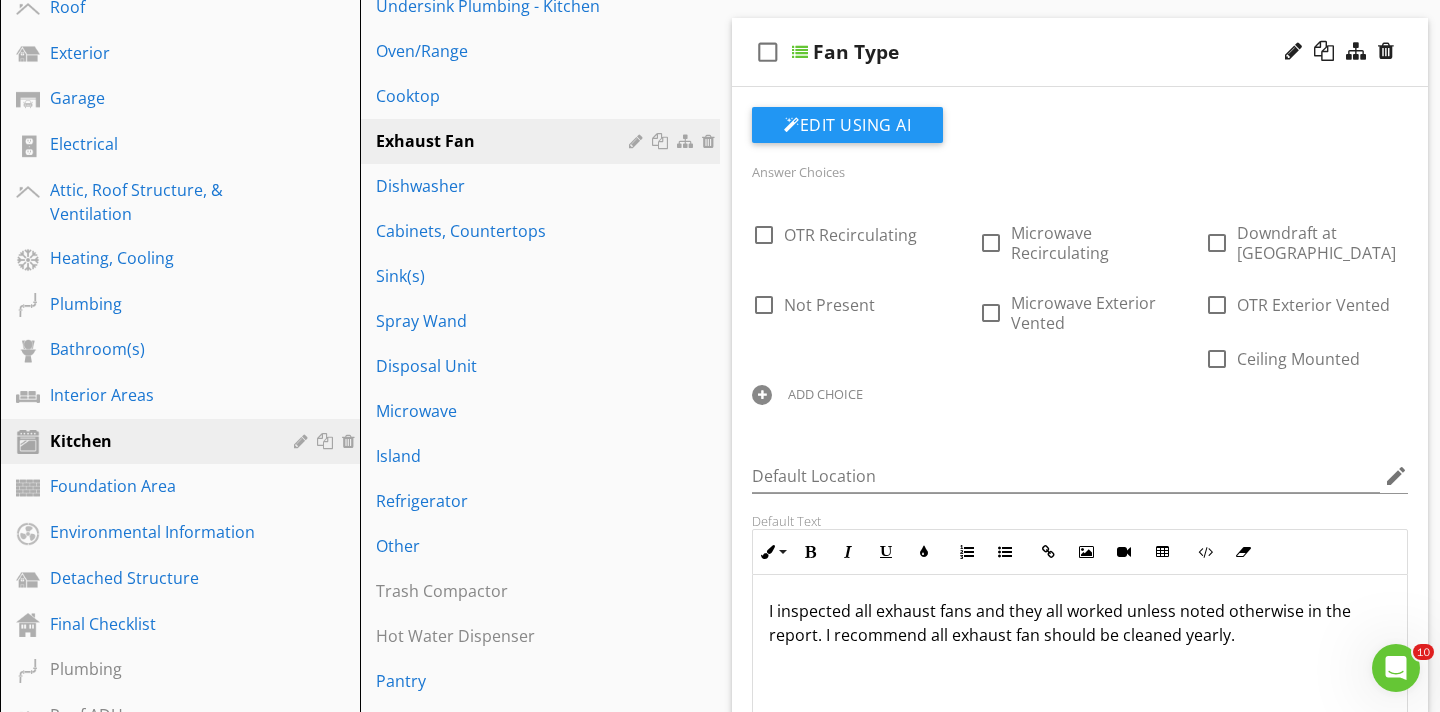 click on "I inspected all exhaust fans and they all worked unless noted otherwise in the report. I recommend all exhaust fan should be cleaned yearly." at bounding box center (1080, 623) 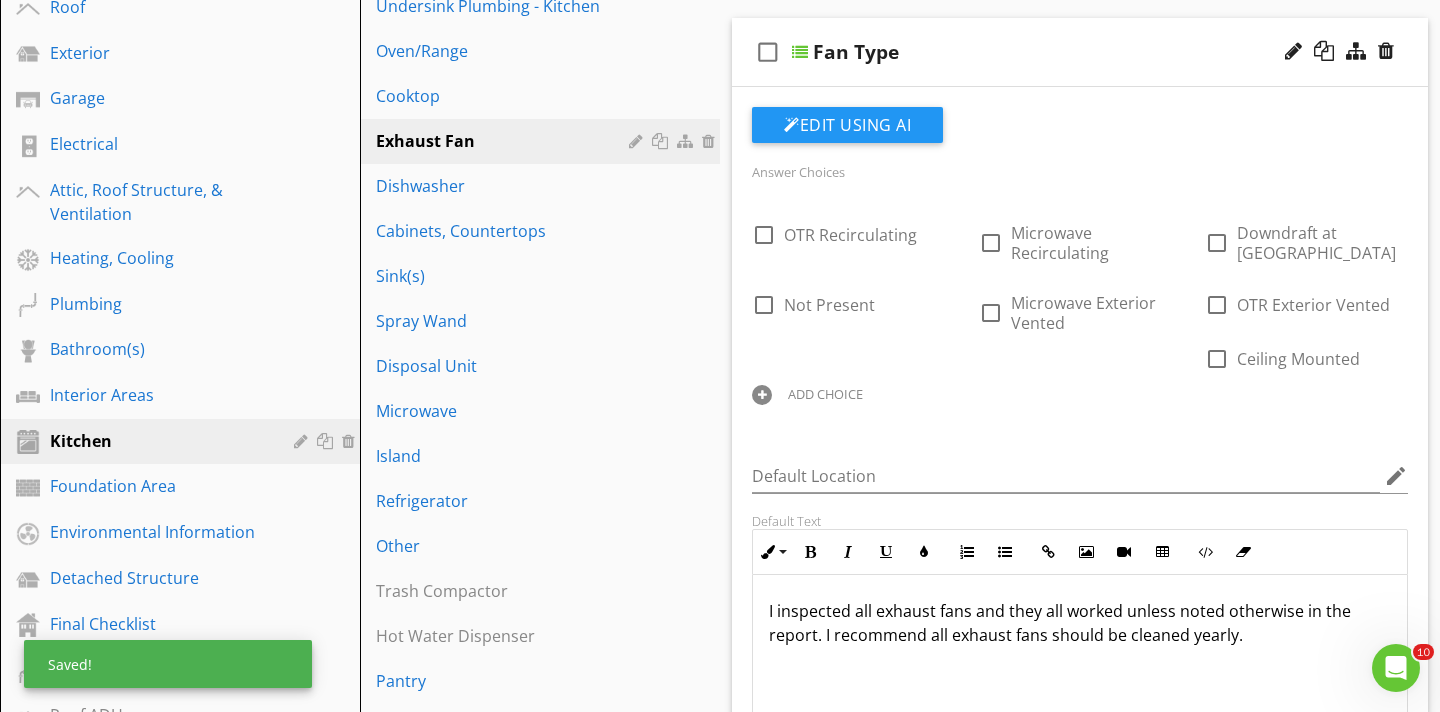 click on "I inspected all exhaust fans and they all worked unless noted otherwise in the report. I recommend all exhaust fans should be cleaned yearly." at bounding box center (1080, 623) 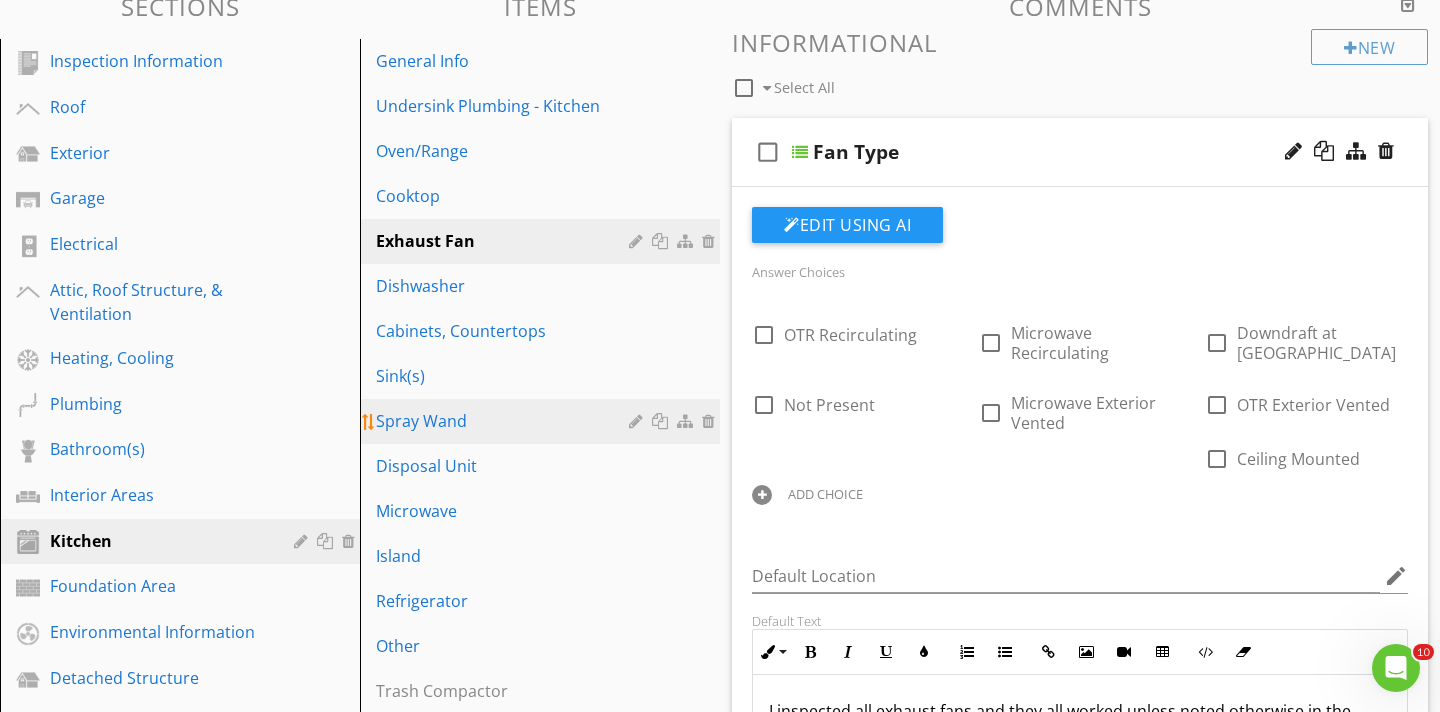 scroll, scrollTop: 225, scrollLeft: 0, axis: vertical 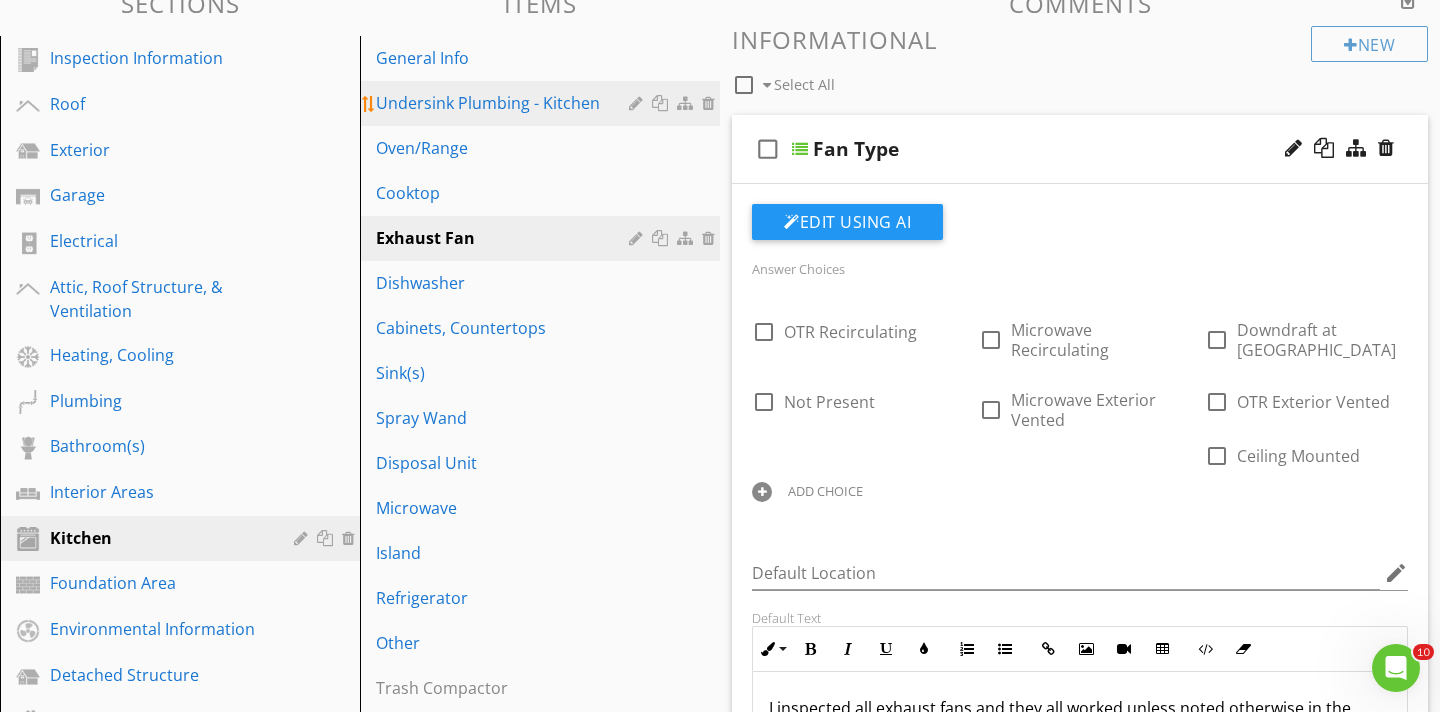 click on "Undersink Plumbing - Kitchen" at bounding box center (505, 103) 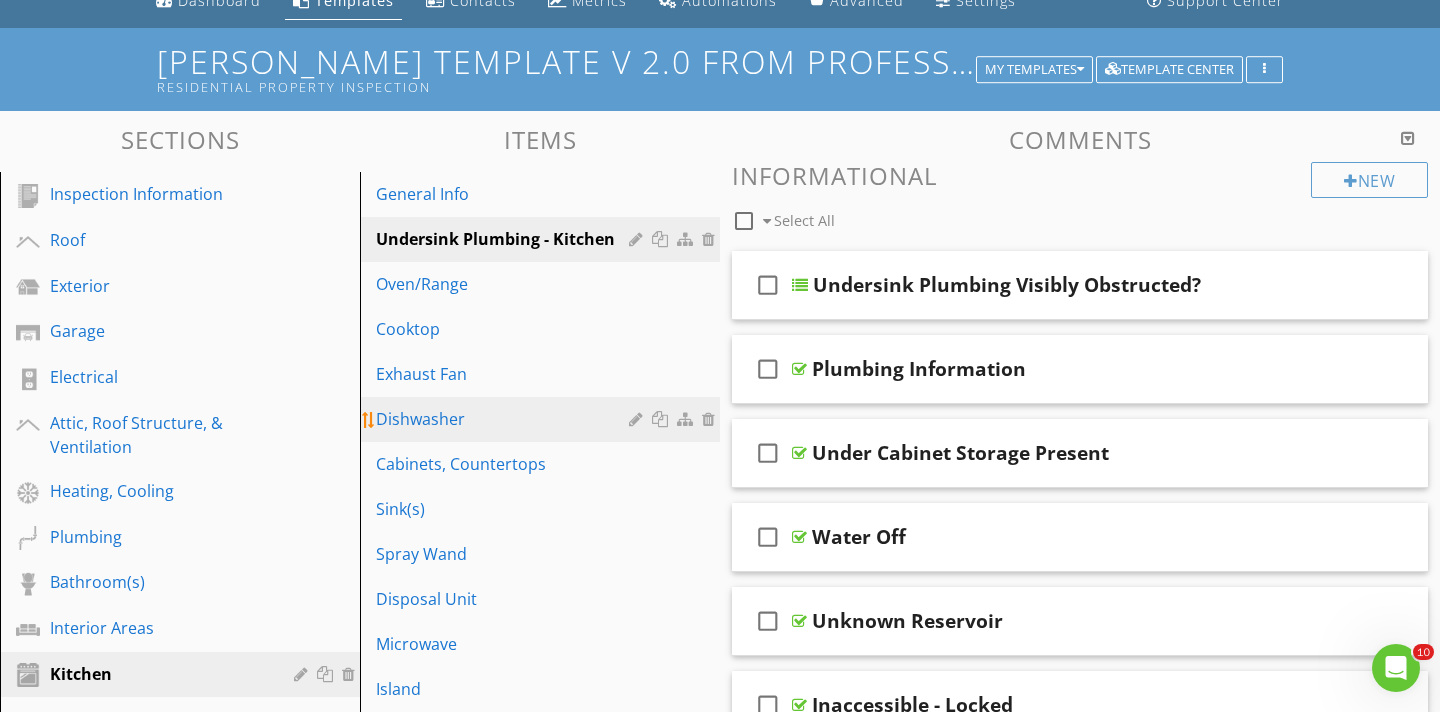 scroll, scrollTop: 86, scrollLeft: 0, axis: vertical 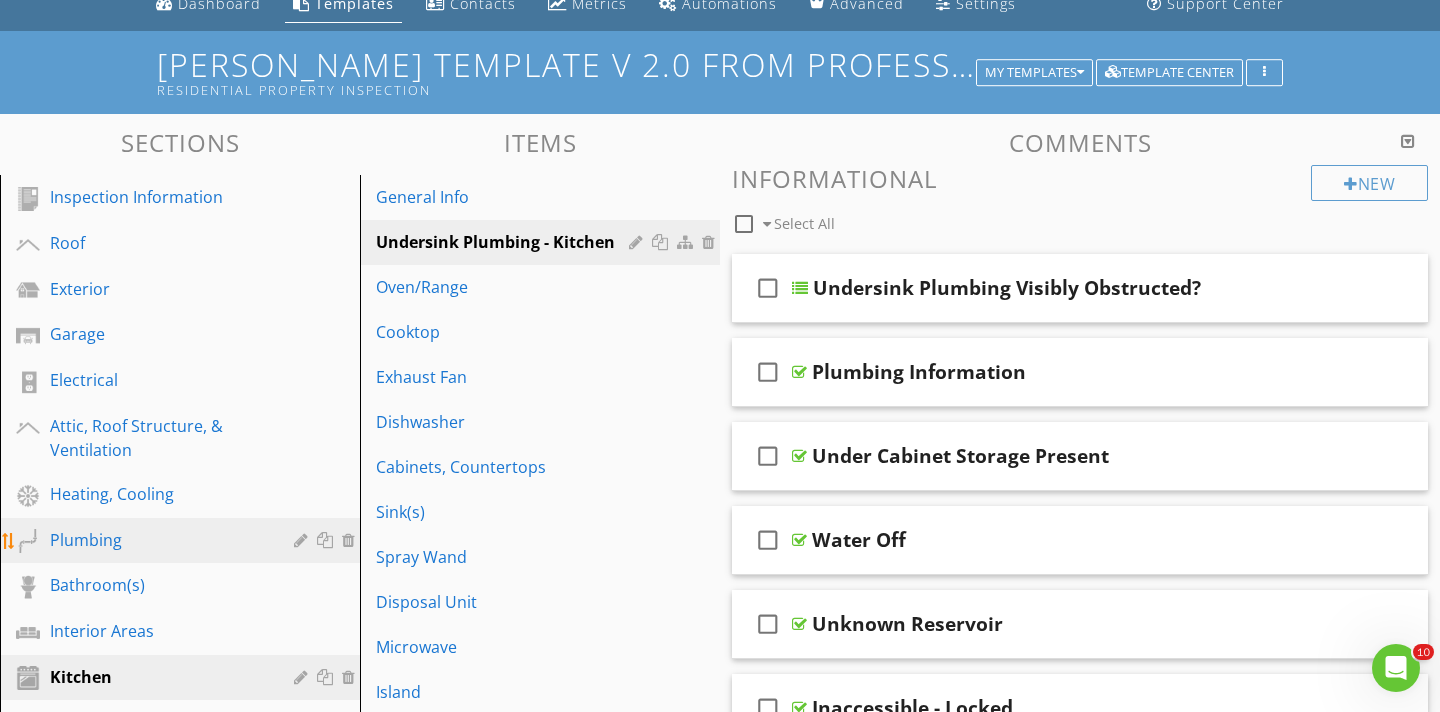 click on "Plumbing" at bounding box center [157, 540] 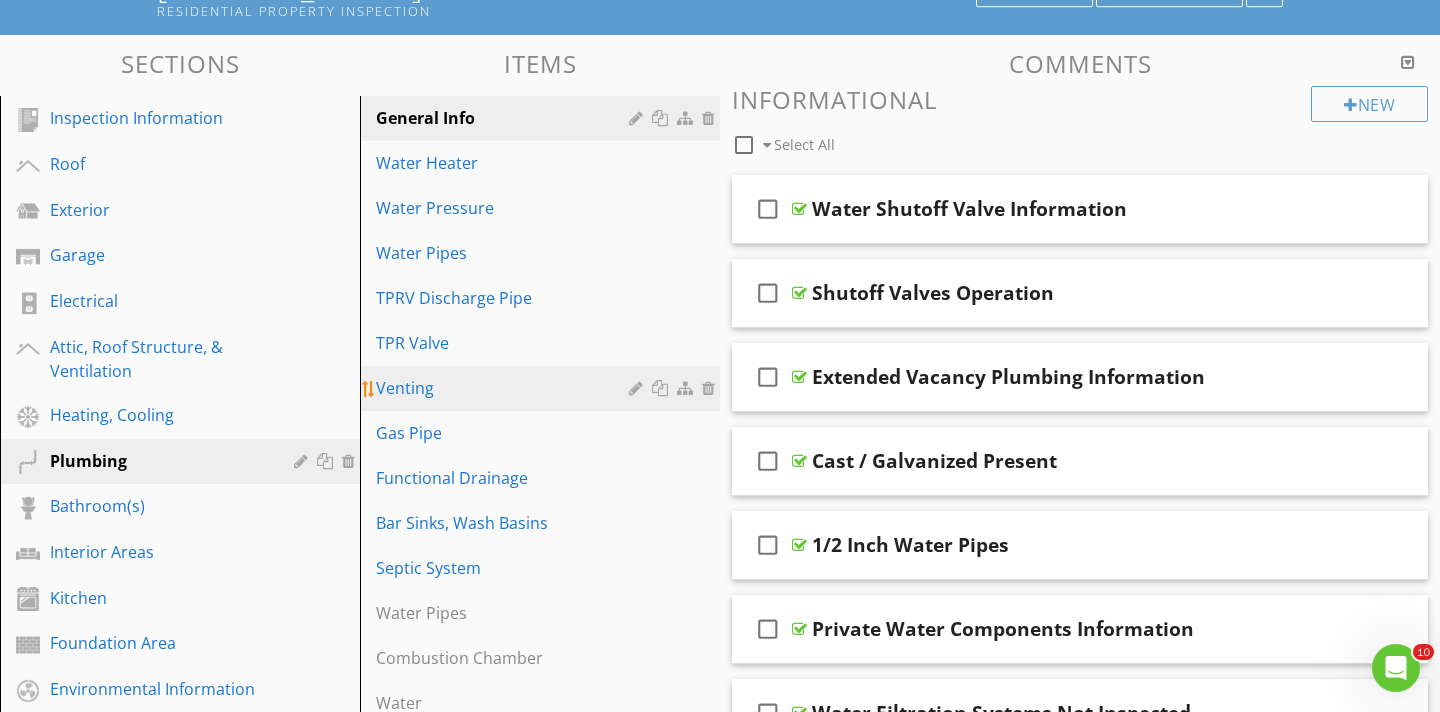 scroll, scrollTop: 163, scrollLeft: 0, axis: vertical 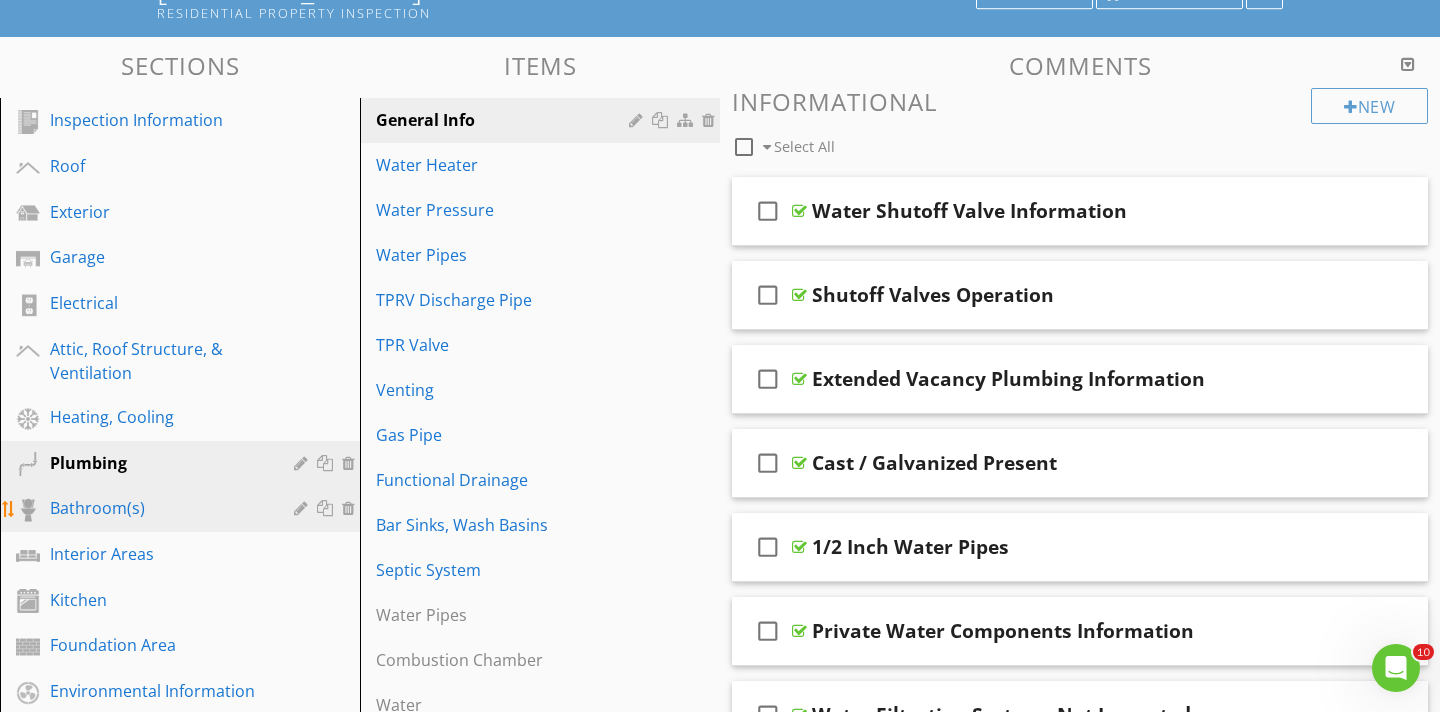 click on "Bathroom(s)" at bounding box center [157, 508] 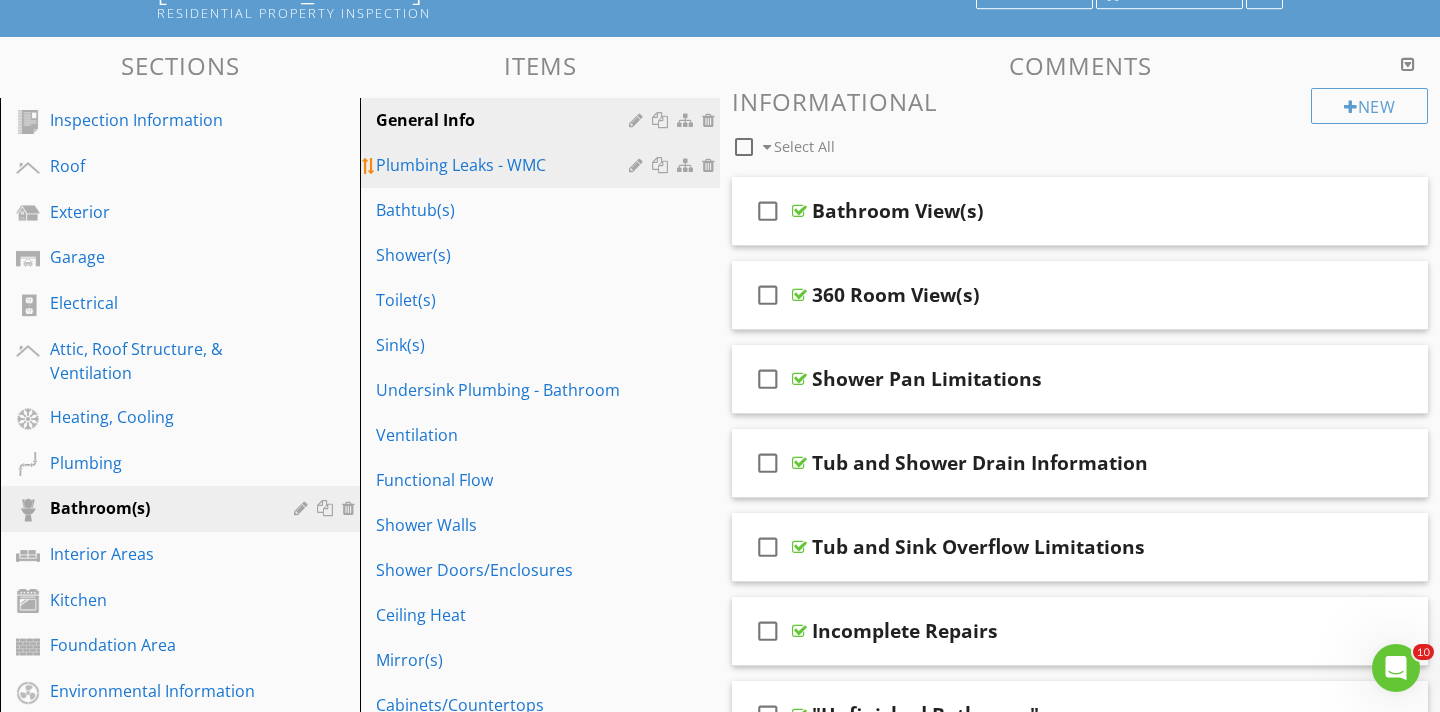 click on "Plumbing Leaks - WMC" at bounding box center [505, 165] 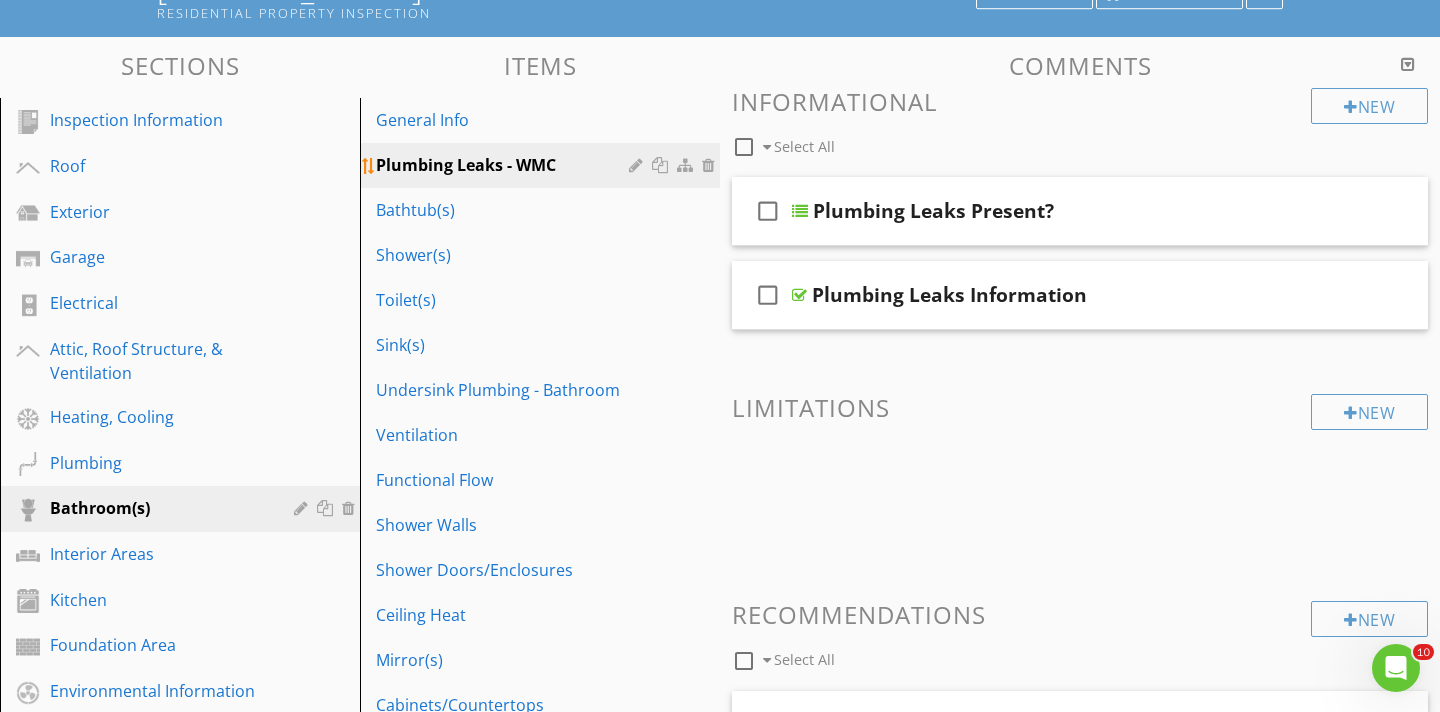 click at bounding box center [662, 165] 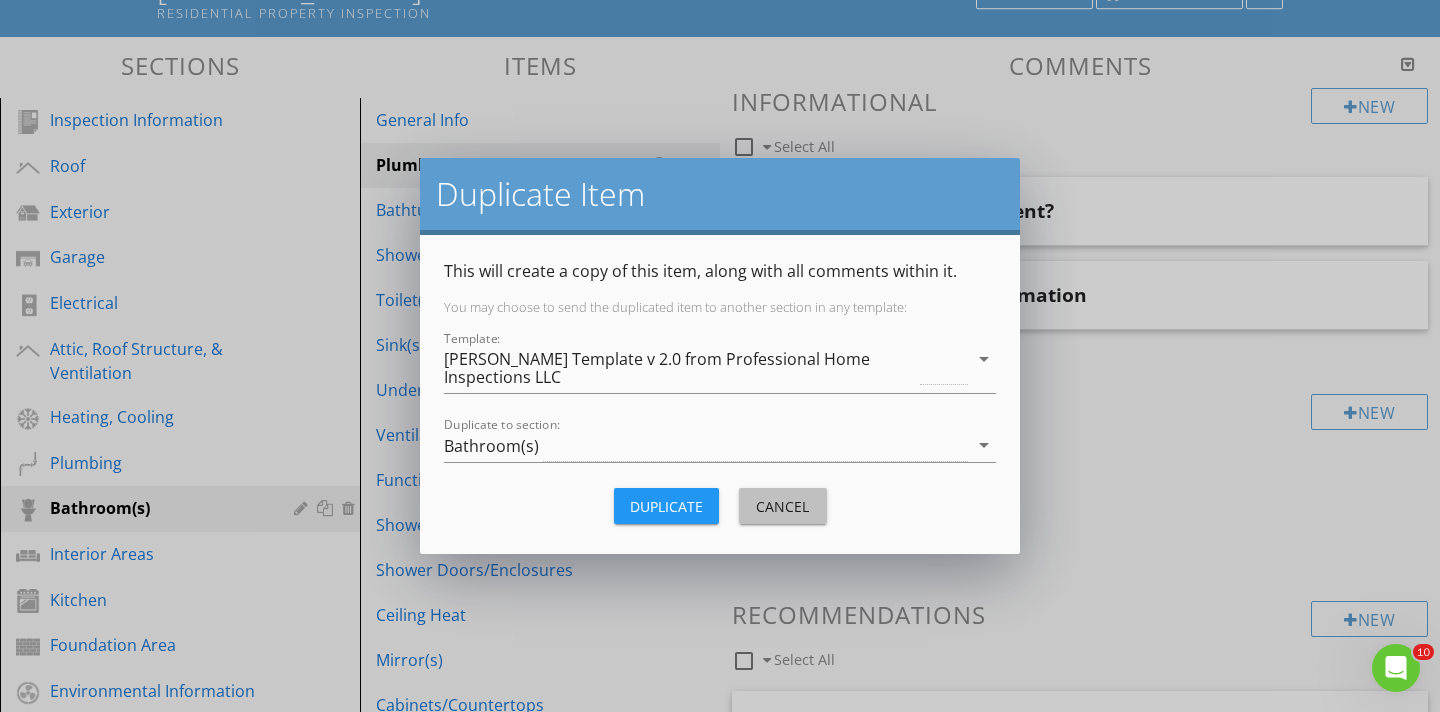 click on "Cancel" at bounding box center (783, 506) 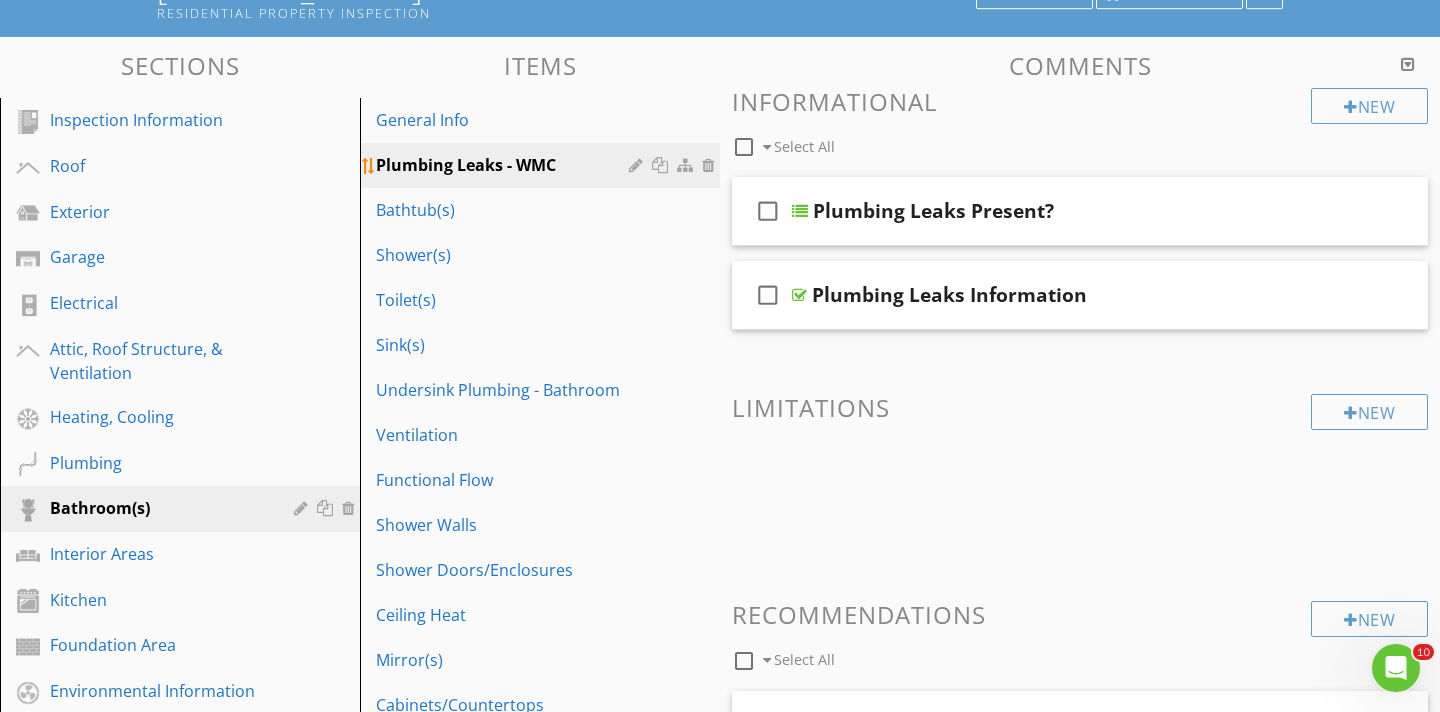 click at bounding box center [662, 165] 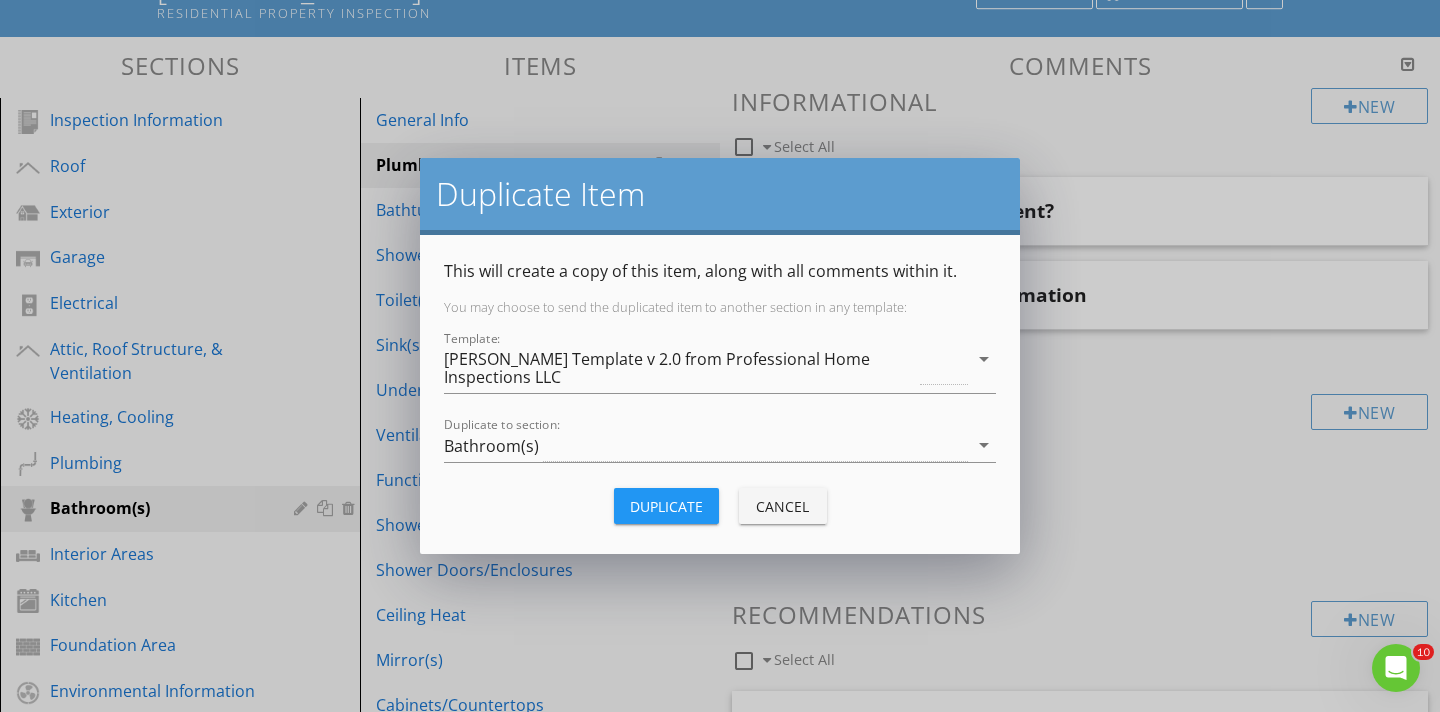 click on "Cancel" at bounding box center [783, 506] 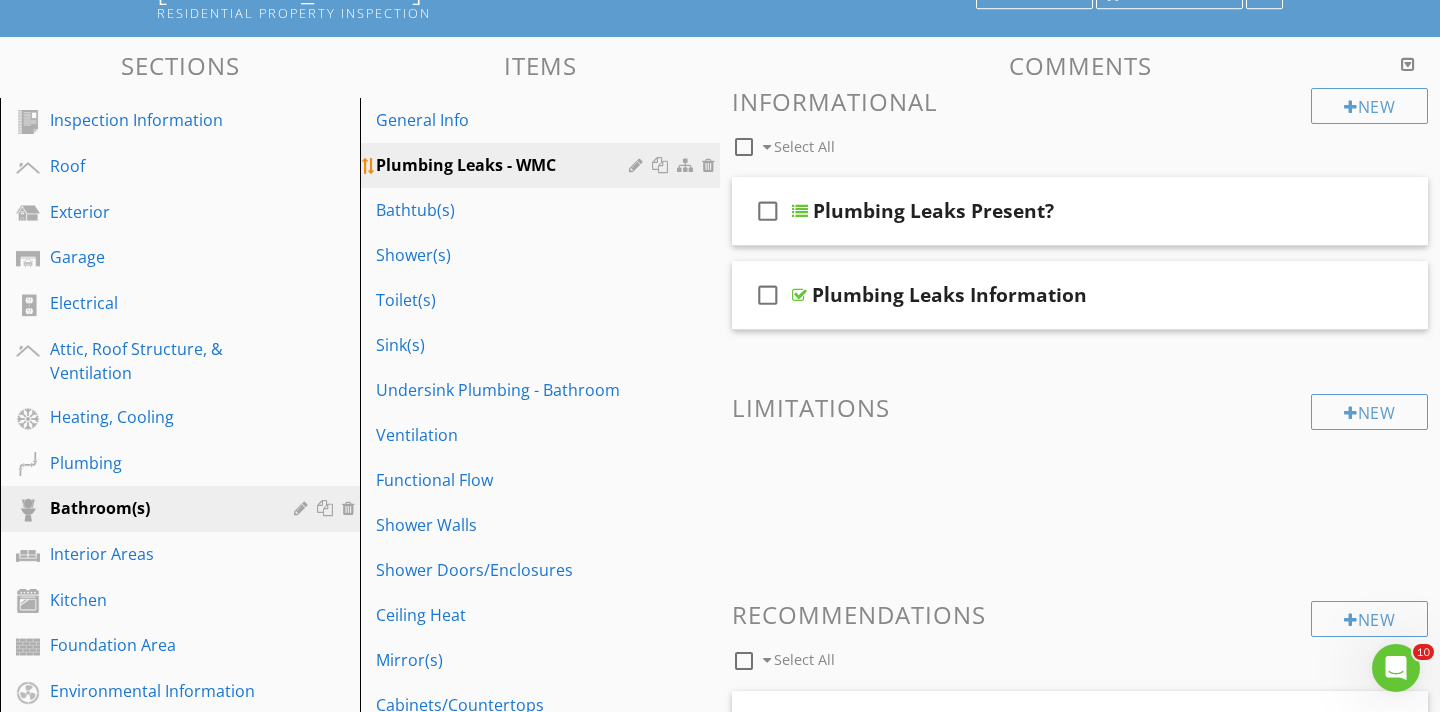 click at bounding box center [687, 165] 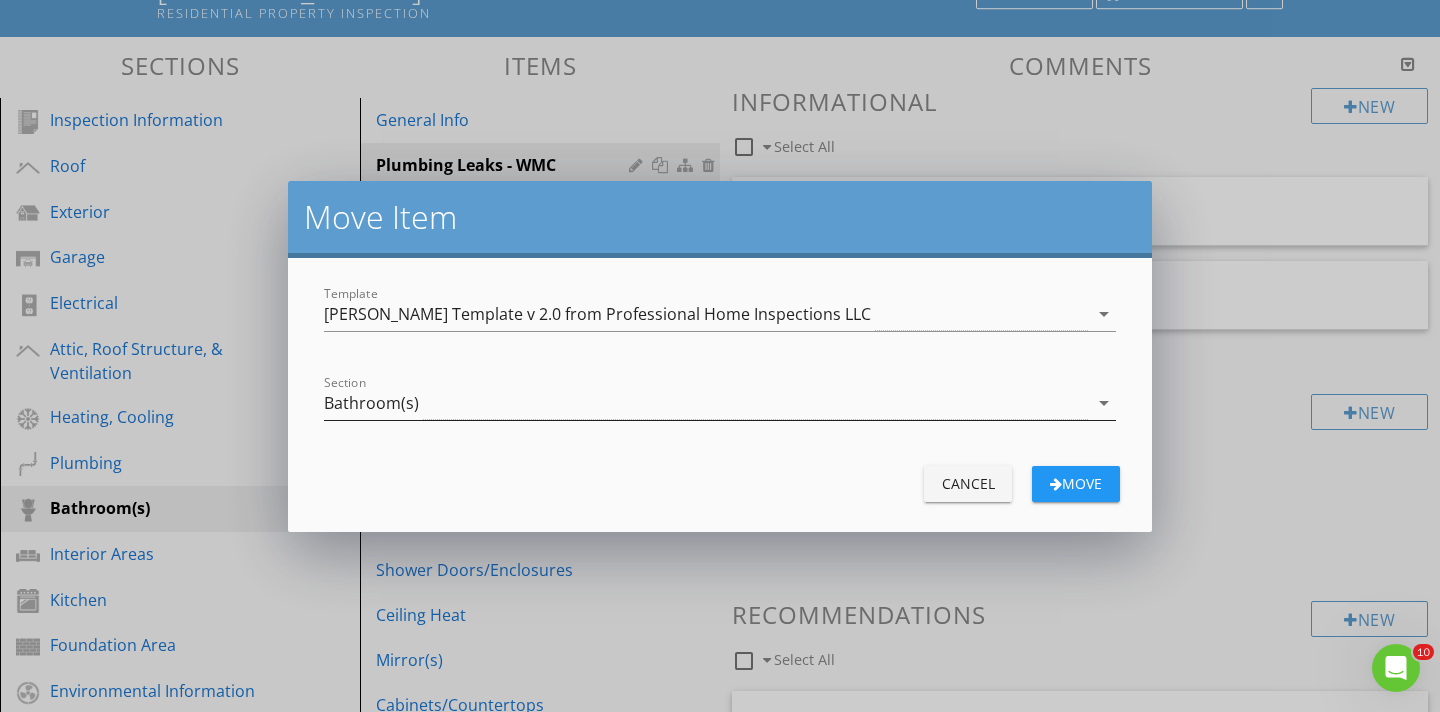 click on "arrow_drop_down" at bounding box center (1104, 403) 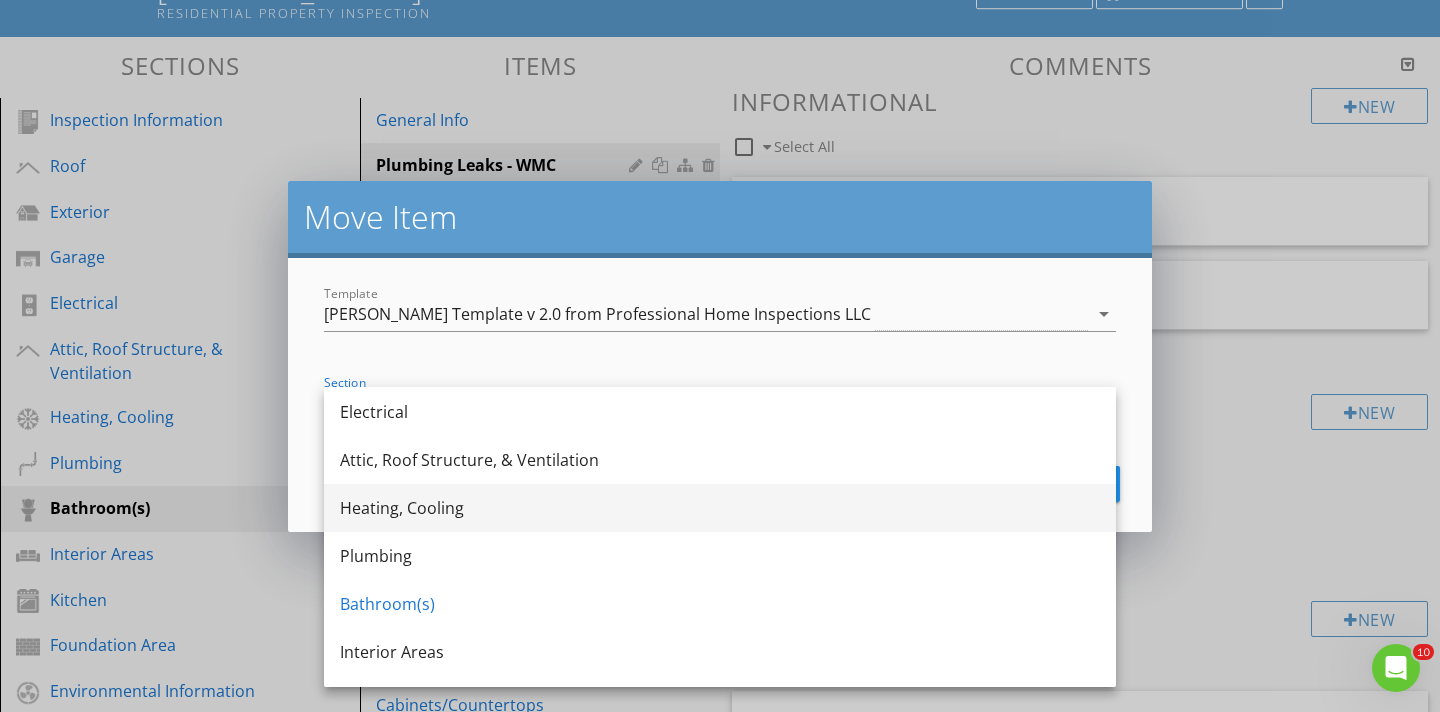 scroll, scrollTop: 194, scrollLeft: 0, axis: vertical 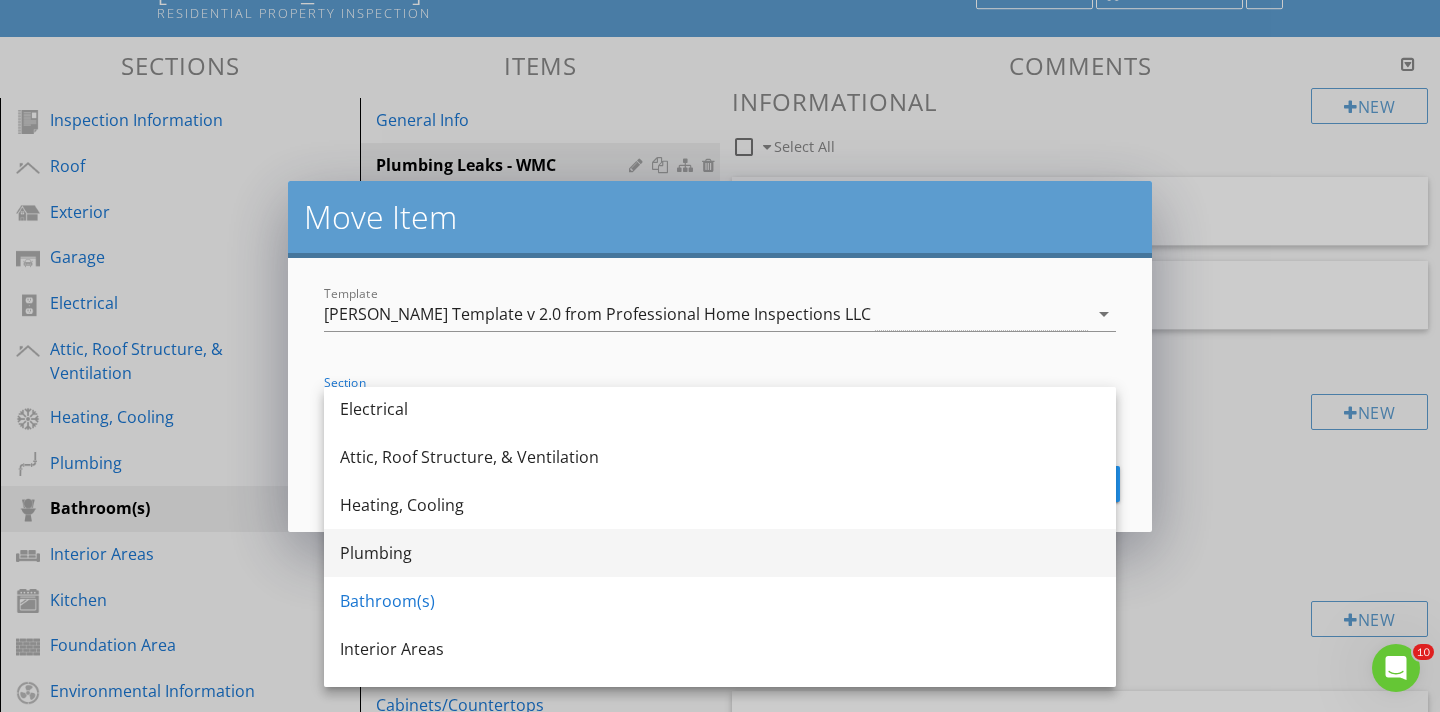 click on "Plumbing" at bounding box center (720, 553) 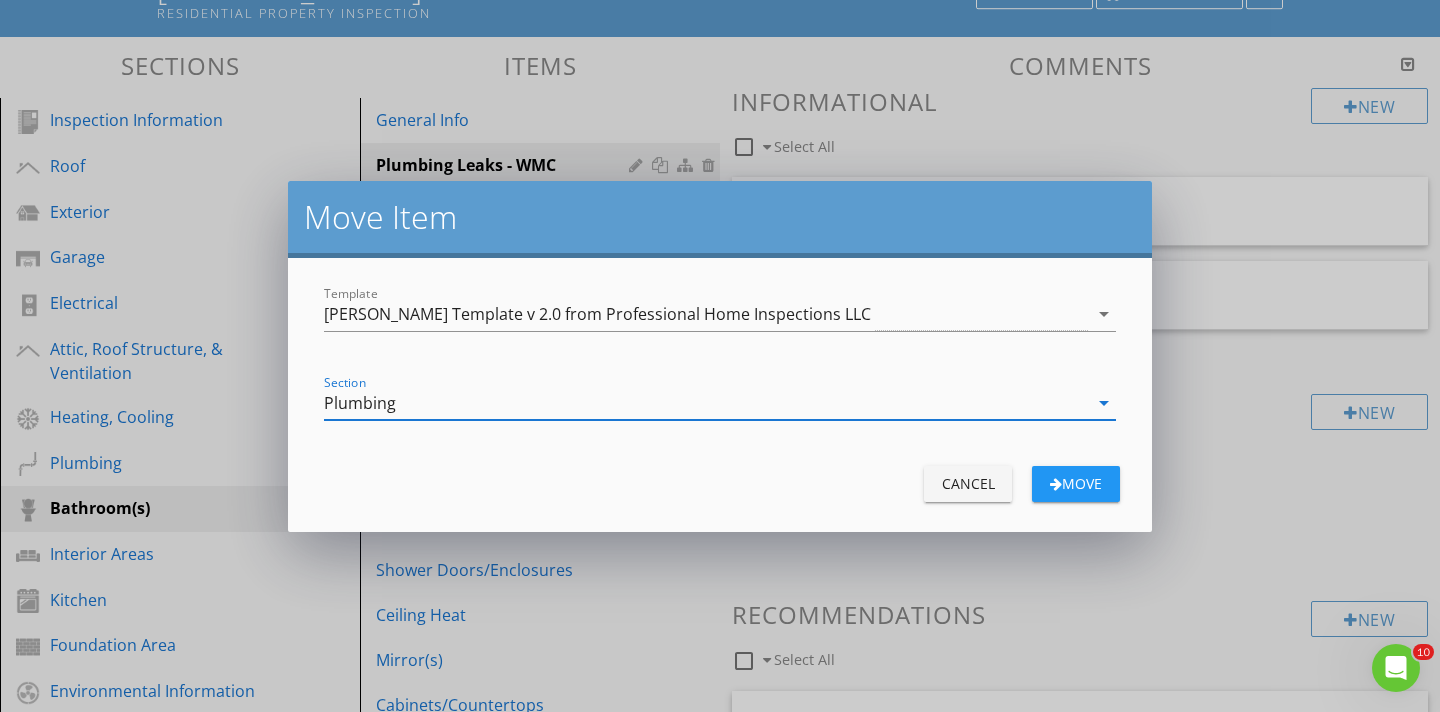click on "Move" at bounding box center (1076, 483) 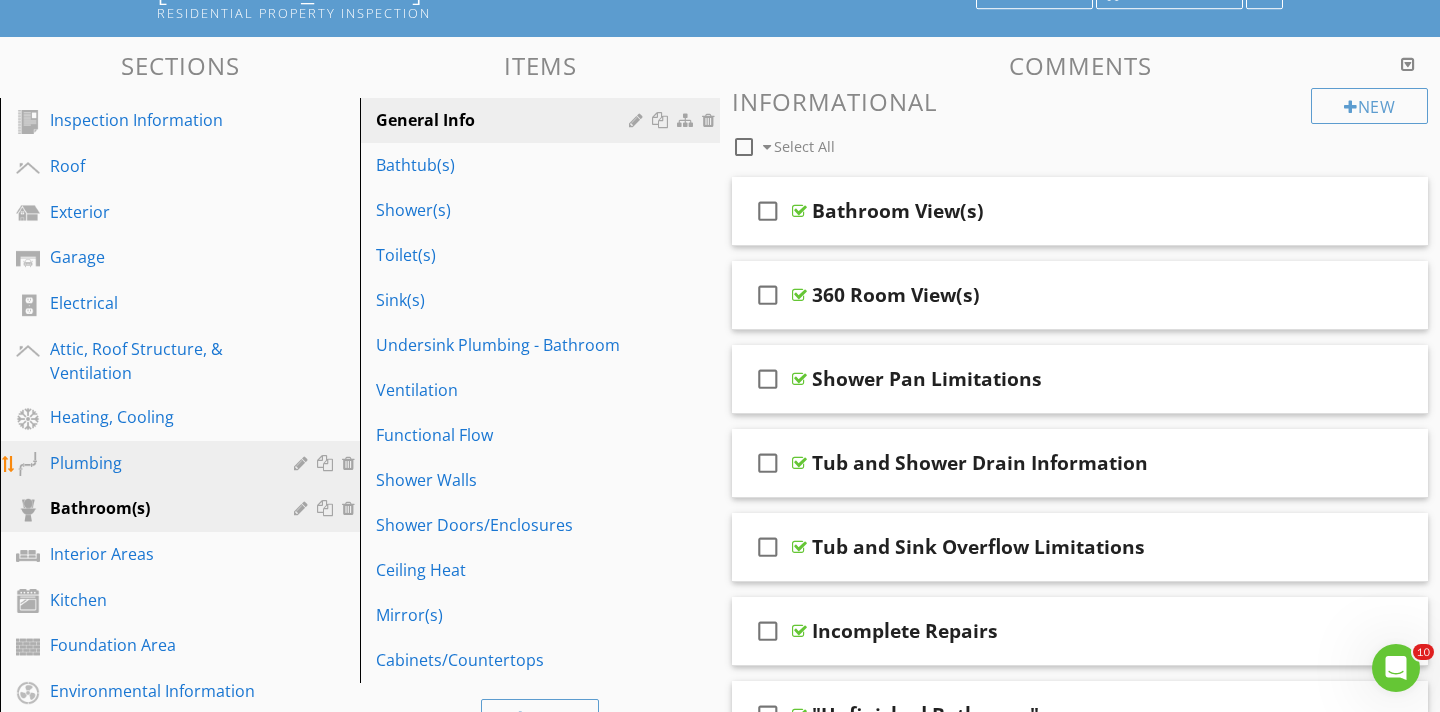 click on "Plumbing" at bounding box center (157, 463) 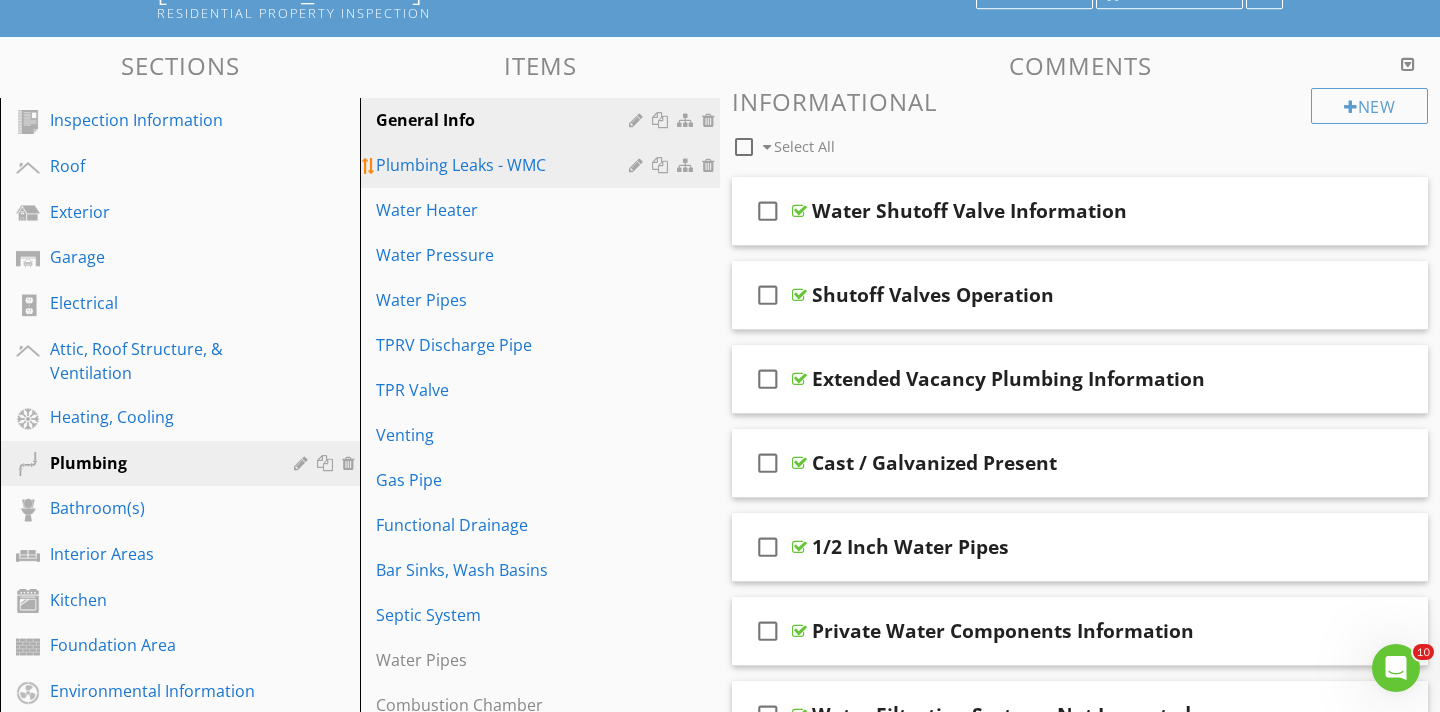 click on "Plumbing Leaks - WMC" at bounding box center [505, 165] 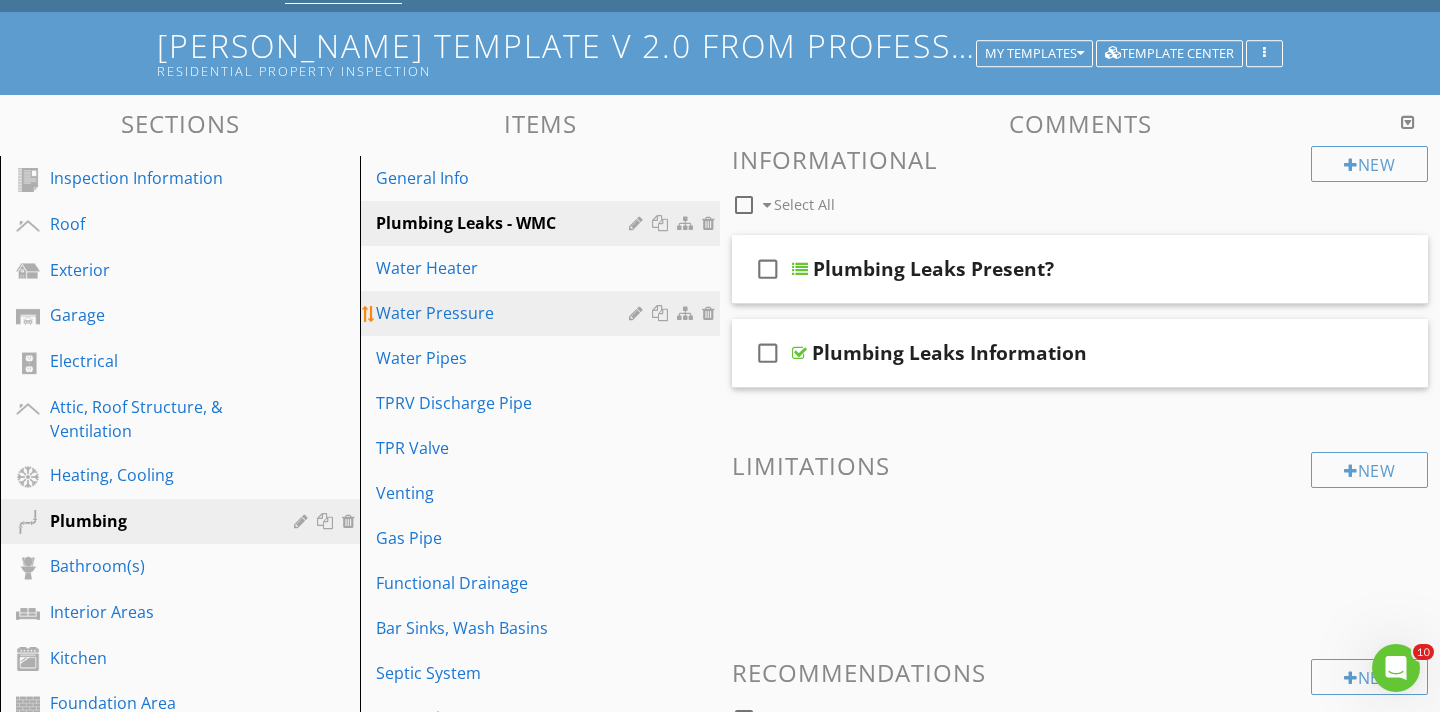 scroll, scrollTop: 102, scrollLeft: 0, axis: vertical 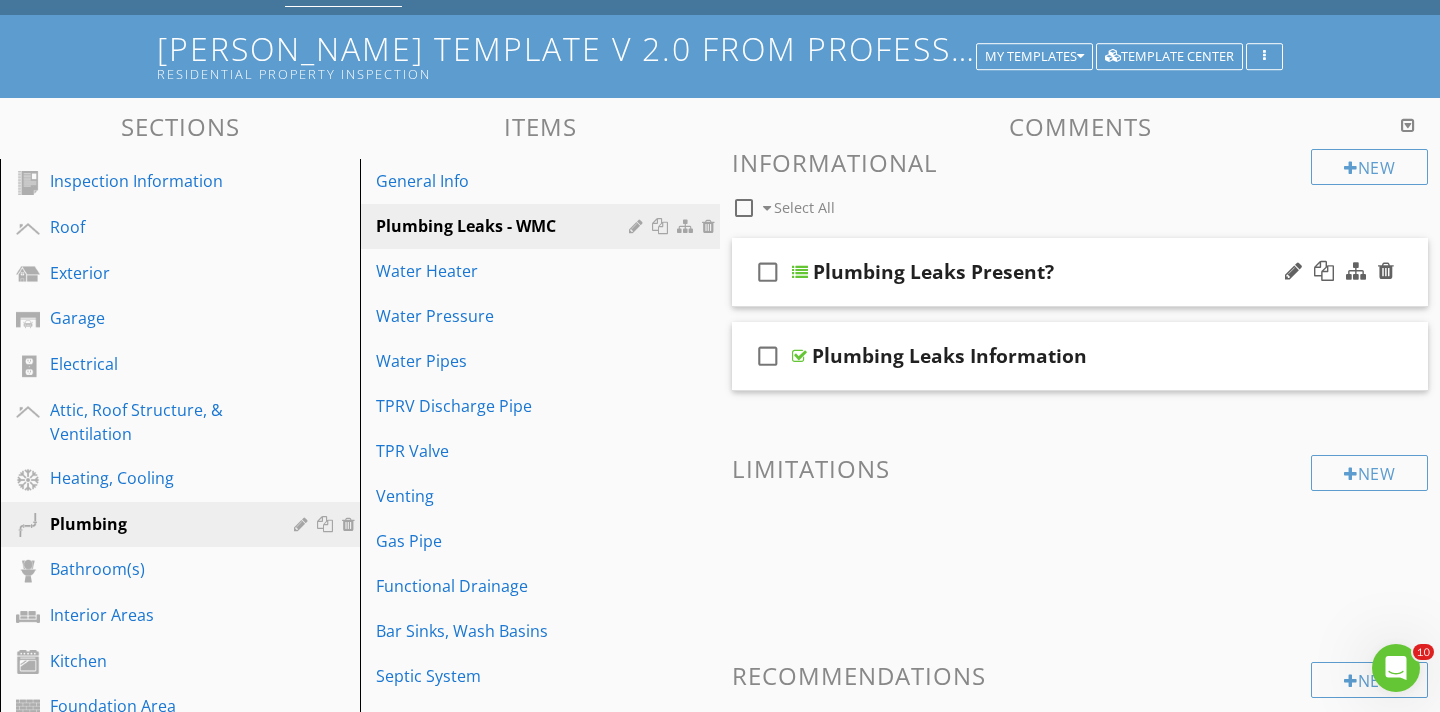 click at bounding box center [800, 272] 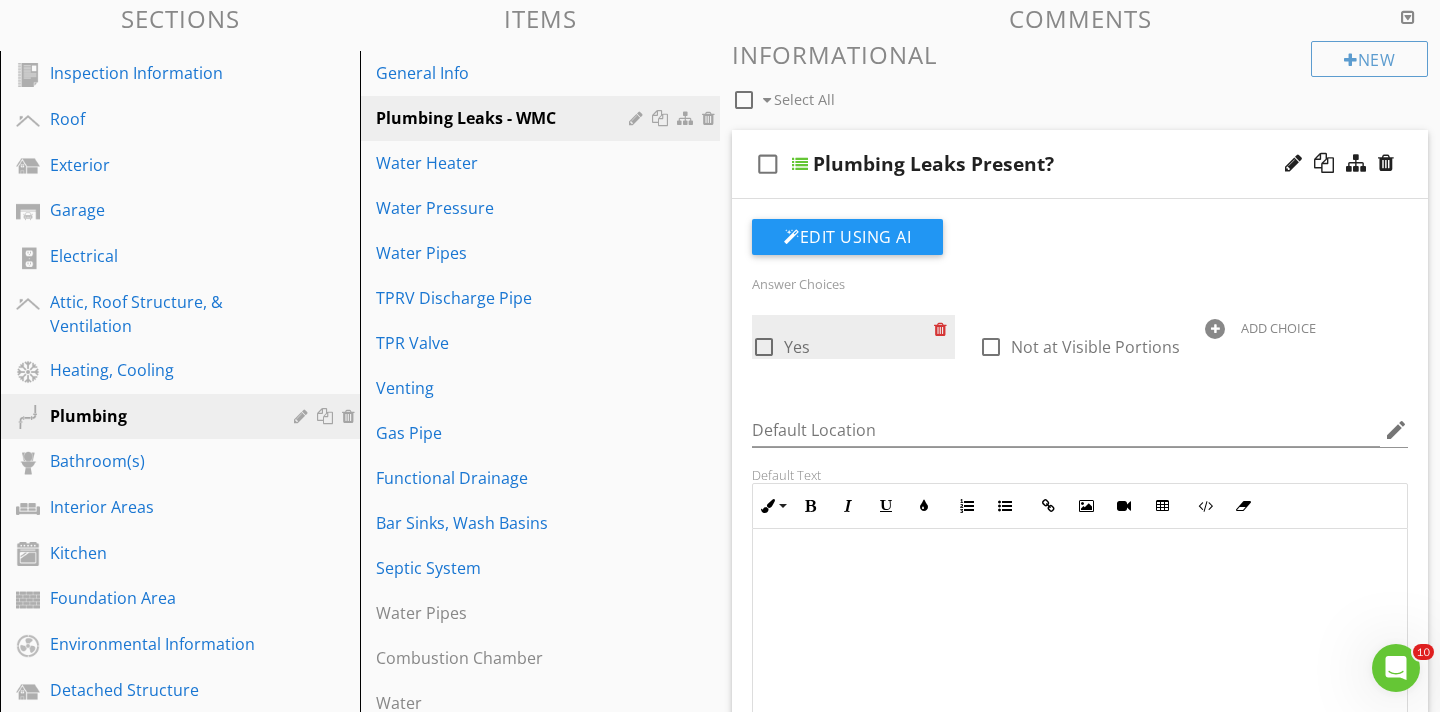 scroll, scrollTop: 164, scrollLeft: 0, axis: vertical 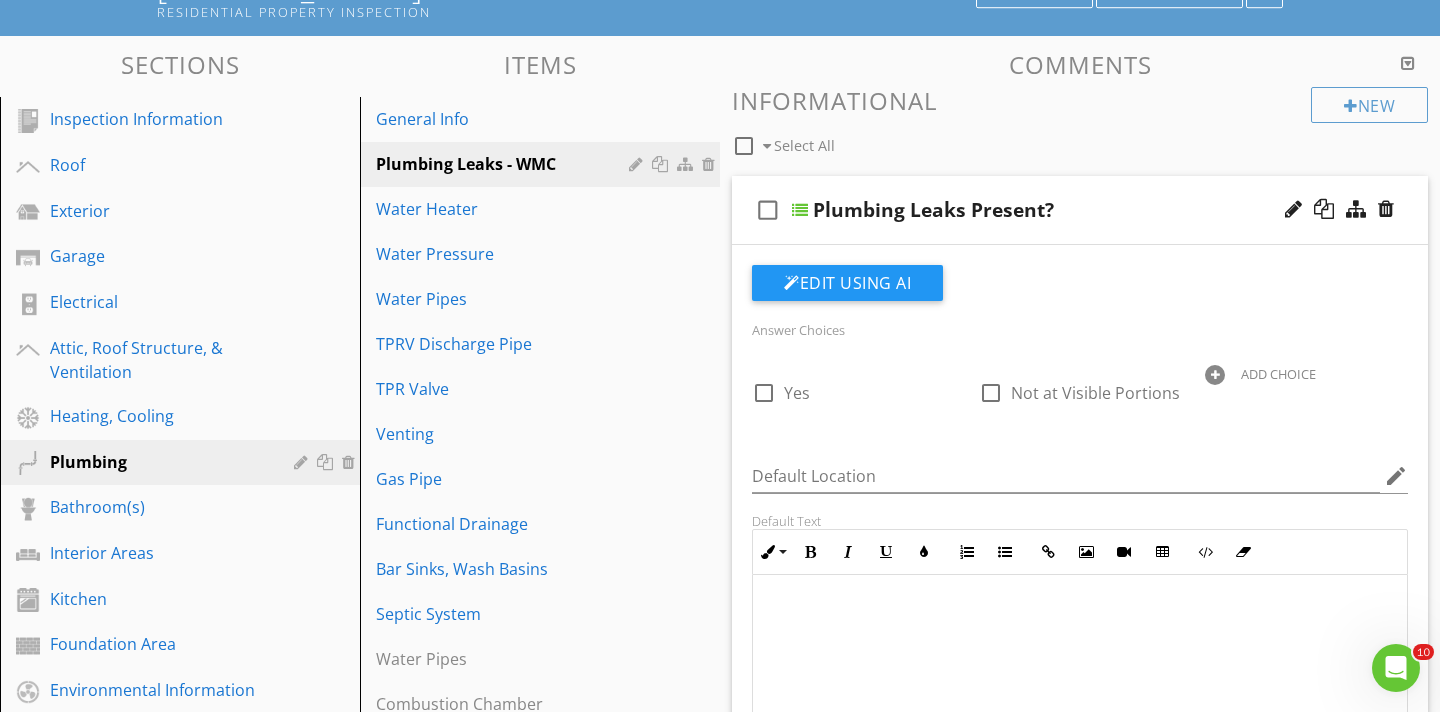 click at bounding box center [800, 210] 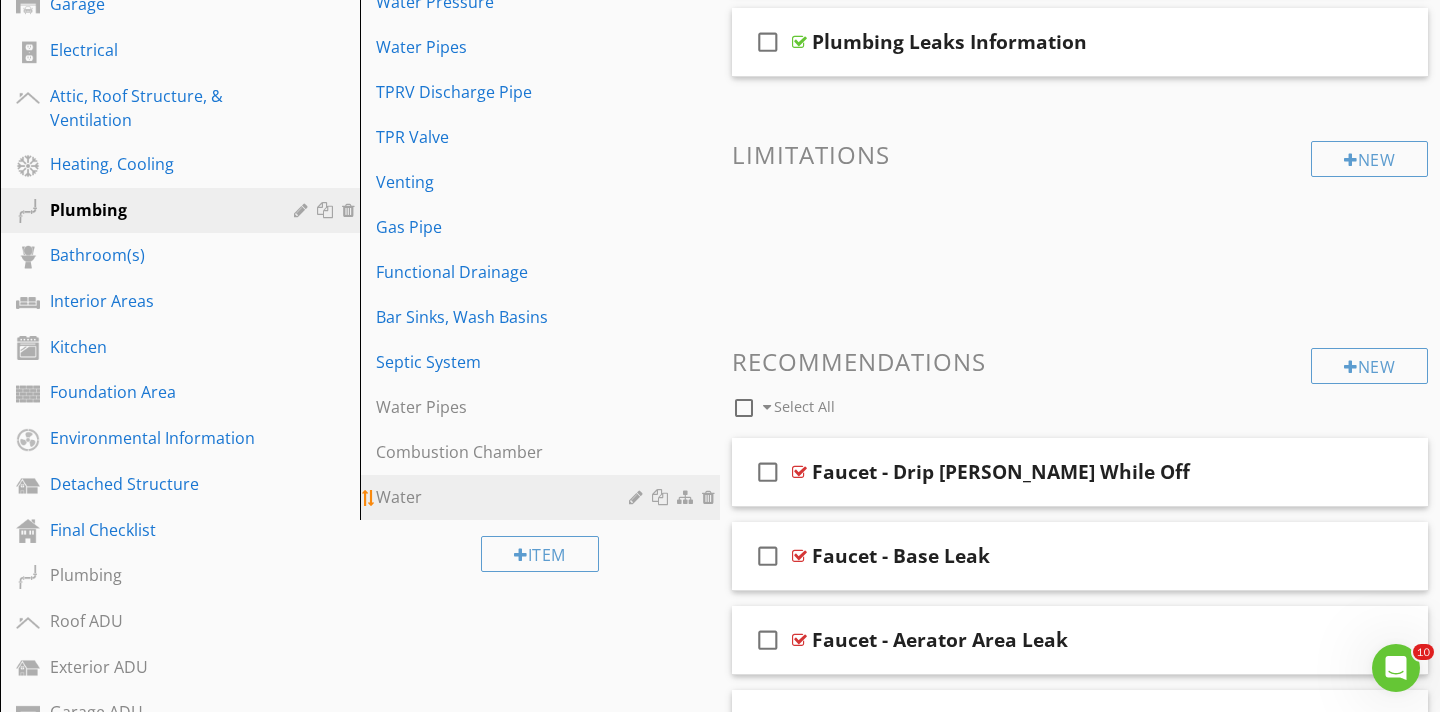 scroll, scrollTop: 415, scrollLeft: 0, axis: vertical 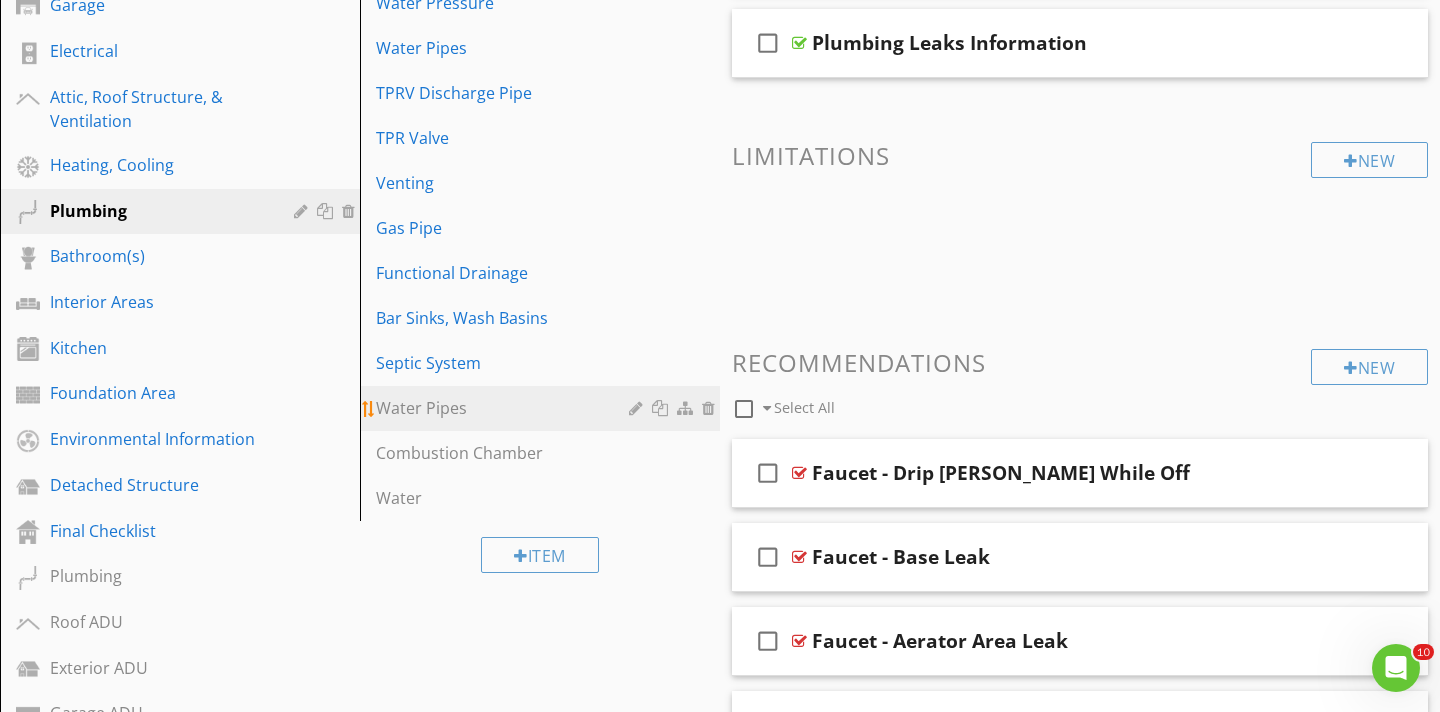 click on "Water Pipes" at bounding box center (505, 408) 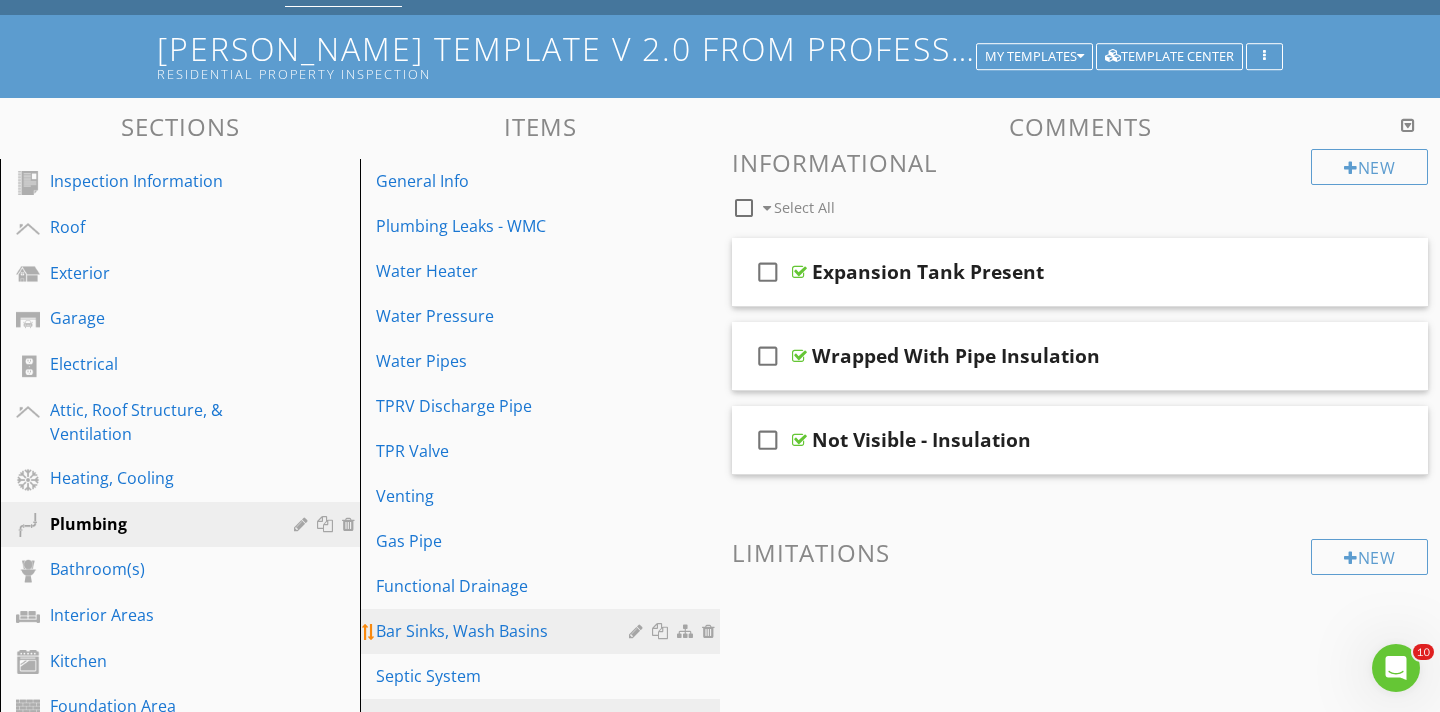 scroll, scrollTop: 97, scrollLeft: 0, axis: vertical 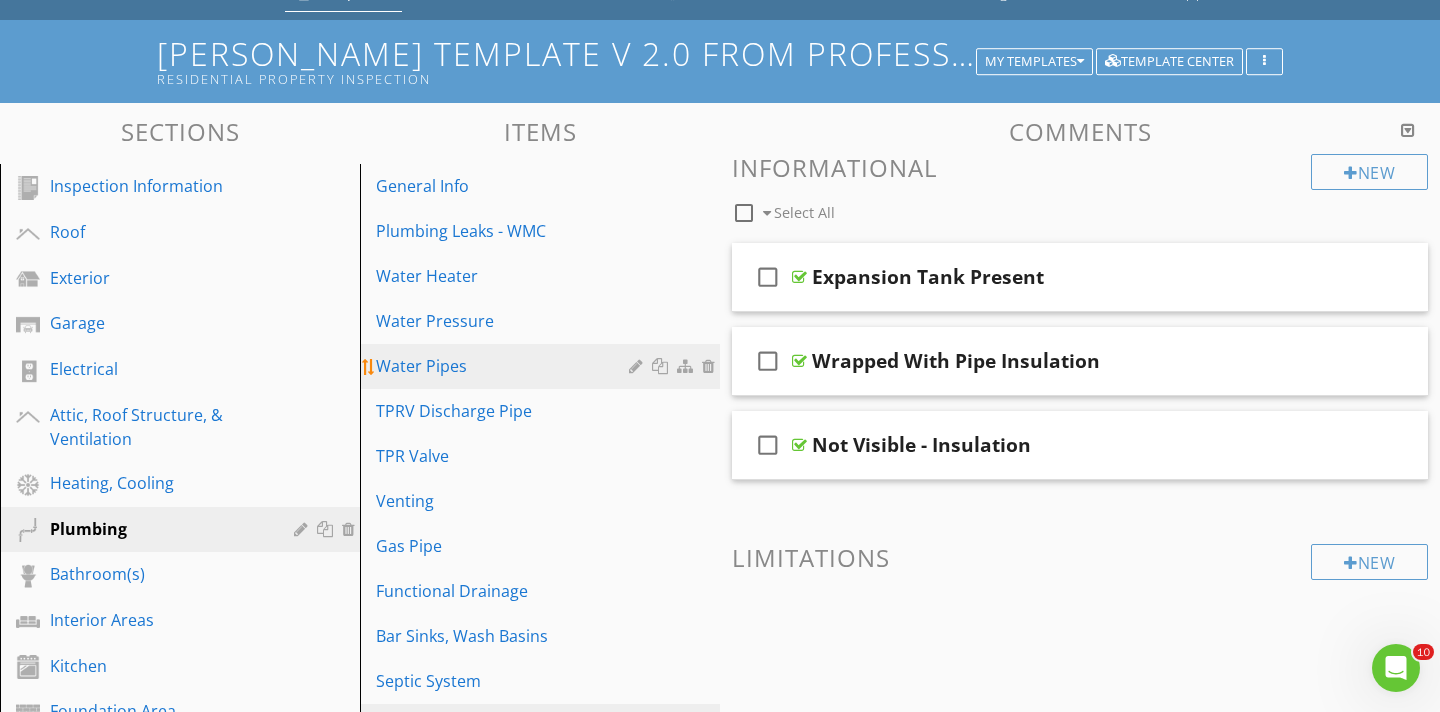 click on "Water Pipes" at bounding box center (505, 366) 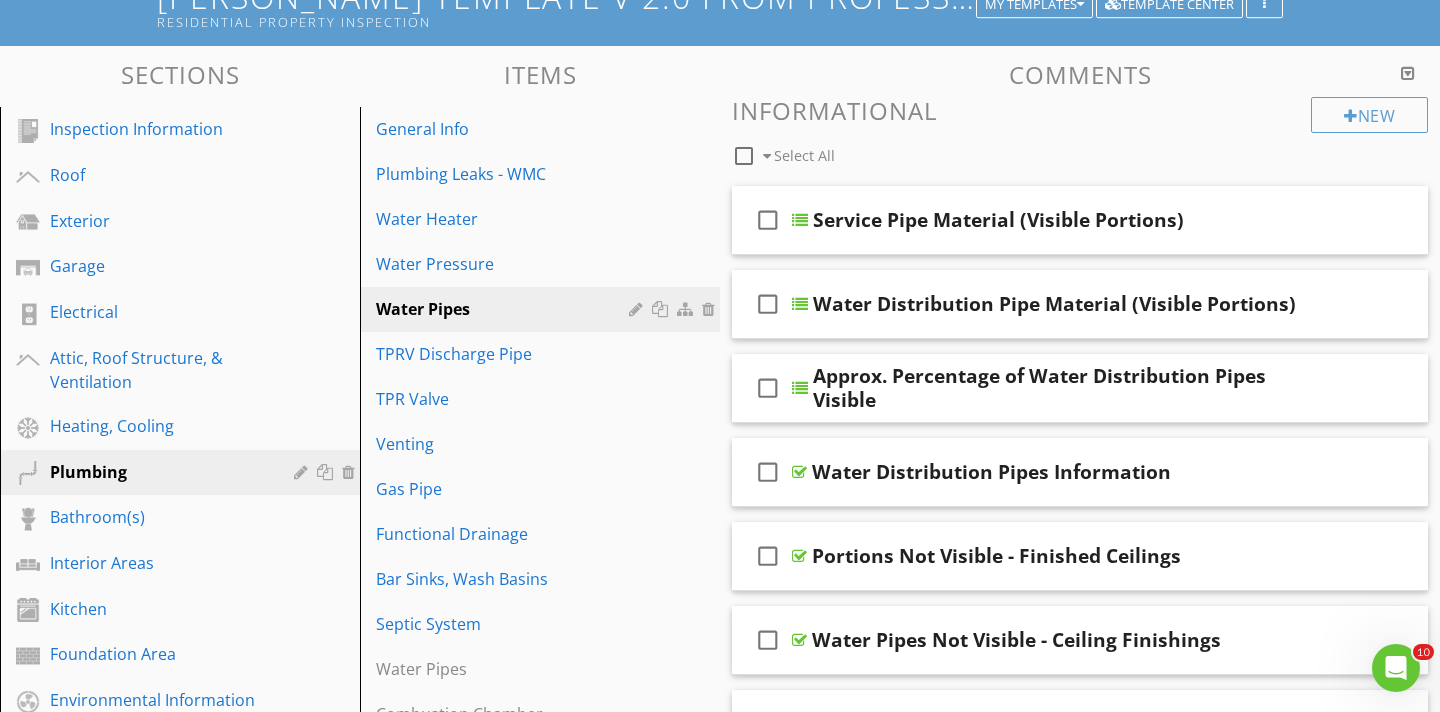 scroll, scrollTop: 150, scrollLeft: 0, axis: vertical 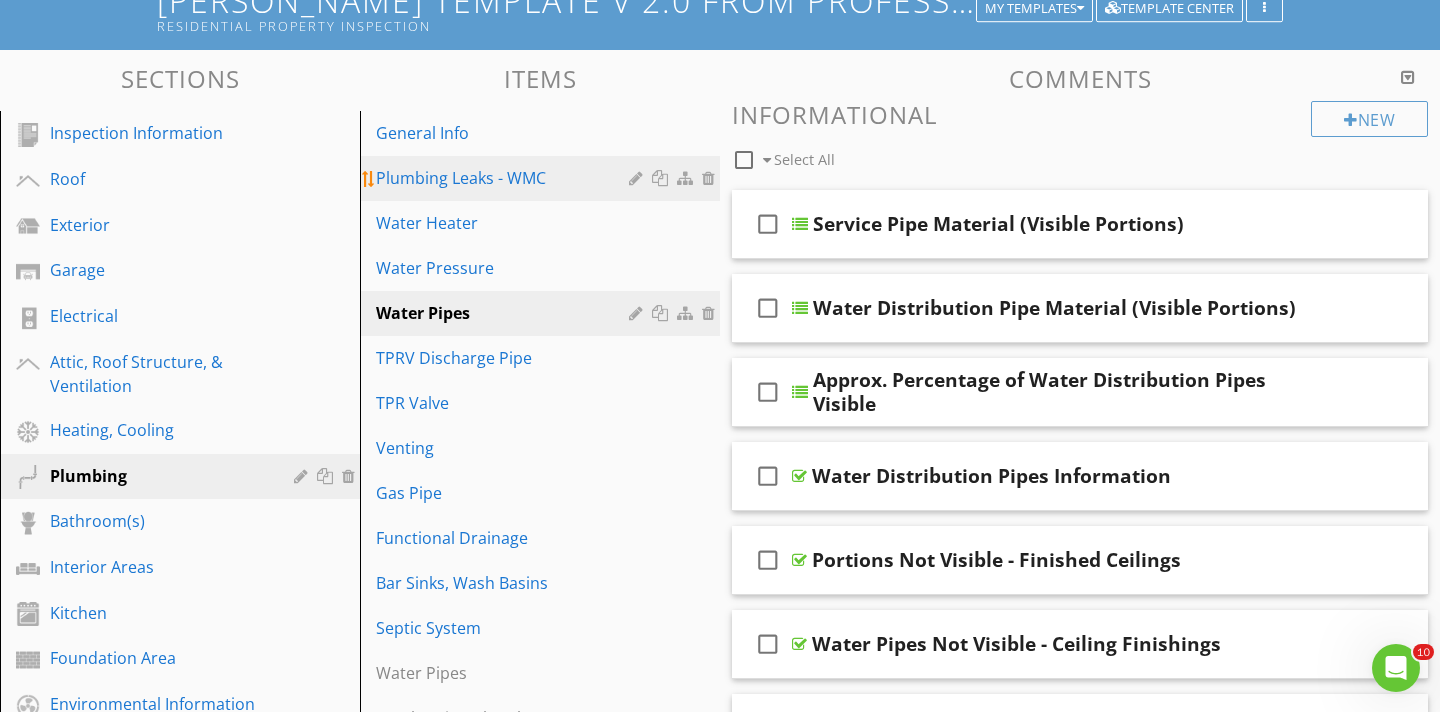 click on "Plumbing Leaks - WMC" at bounding box center [505, 178] 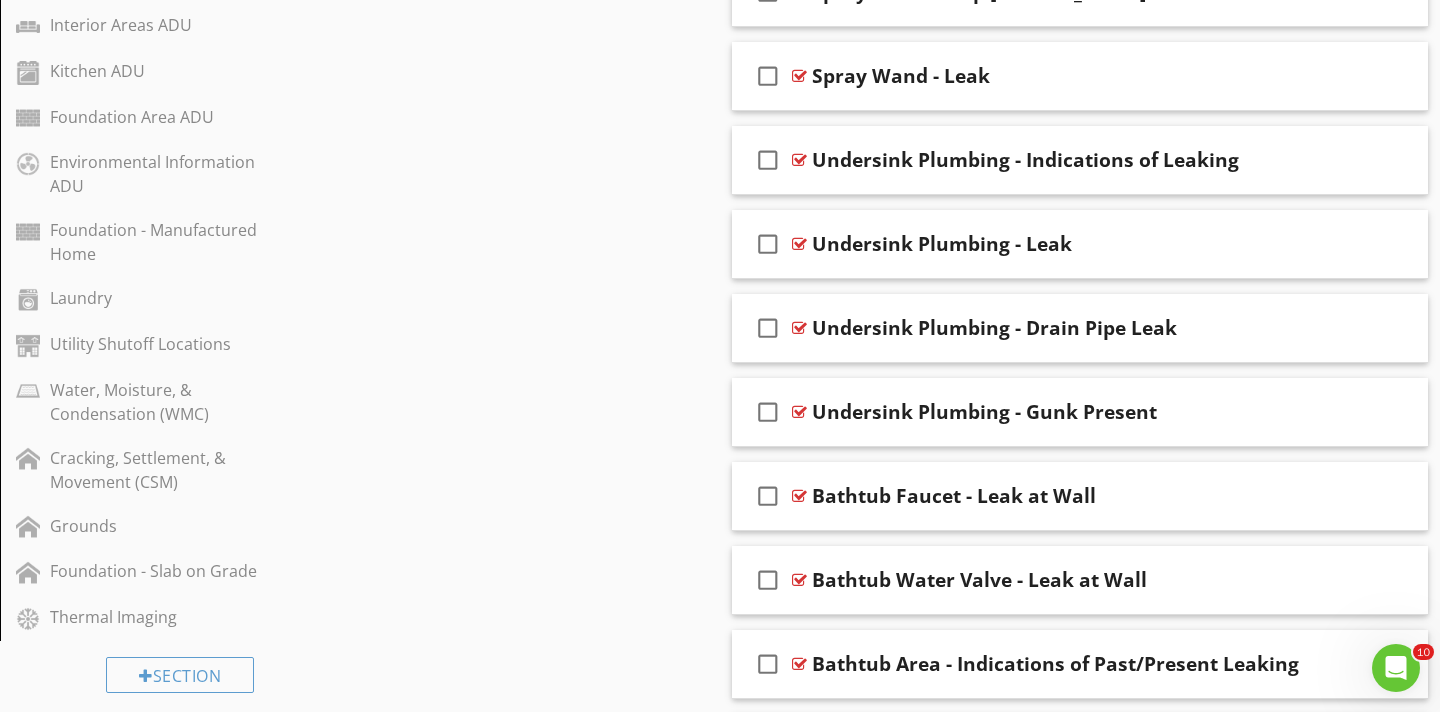 scroll, scrollTop: 1418, scrollLeft: 0, axis: vertical 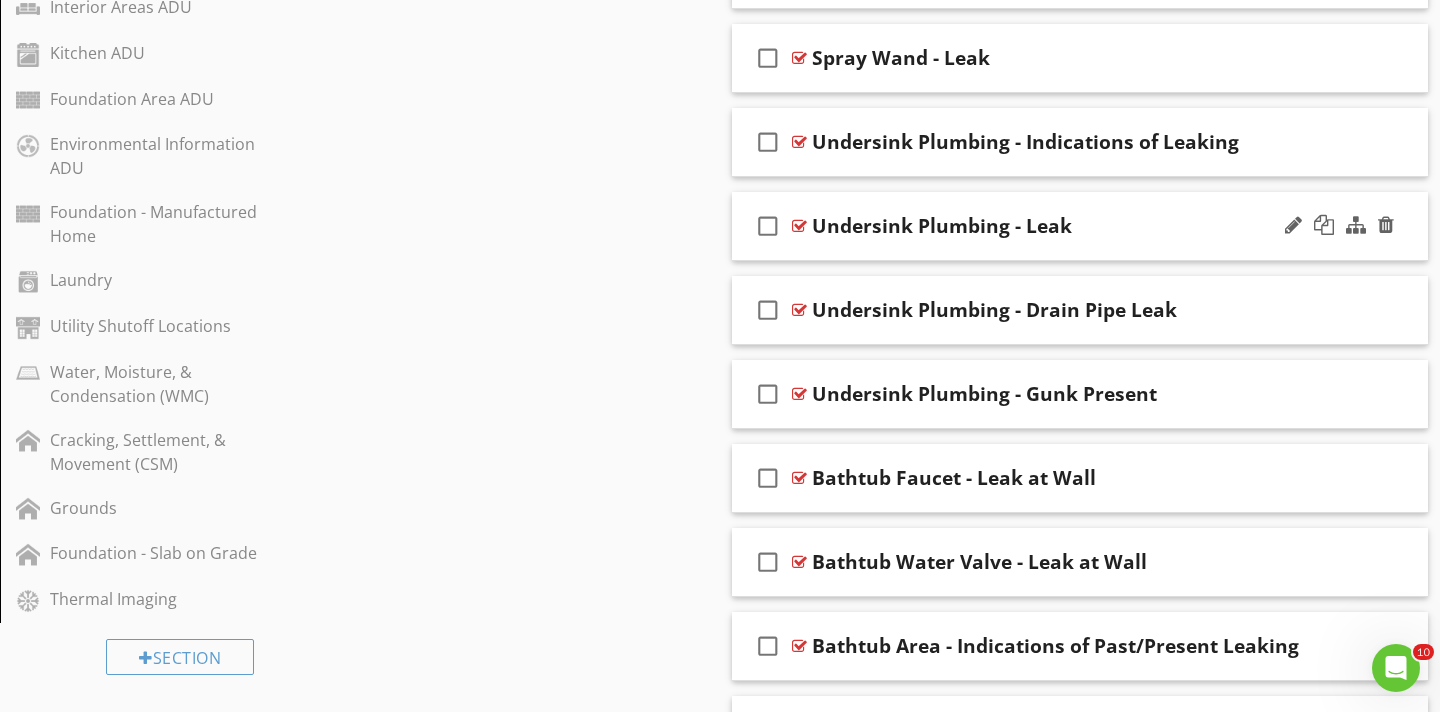 click at bounding box center [799, 226] 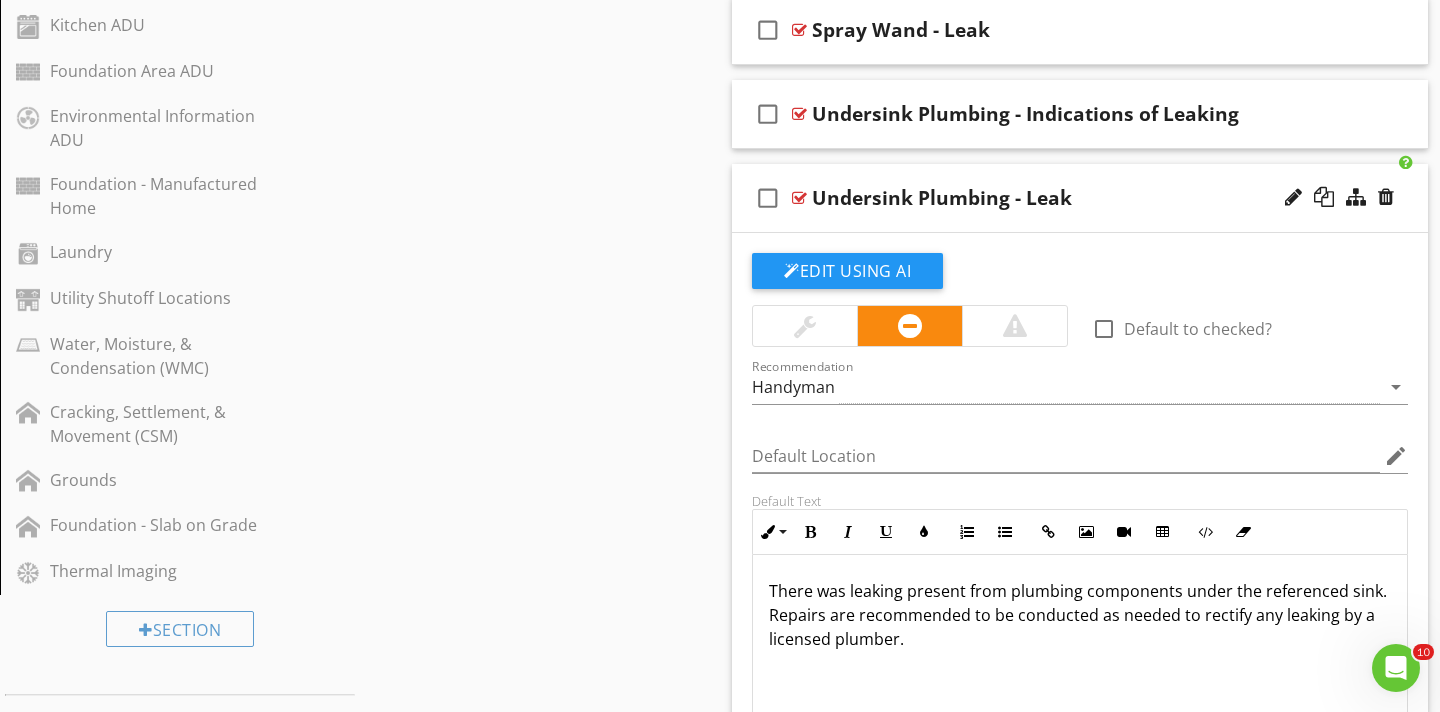 scroll, scrollTop: 1444, scrollLeft: 0, axis: vertical 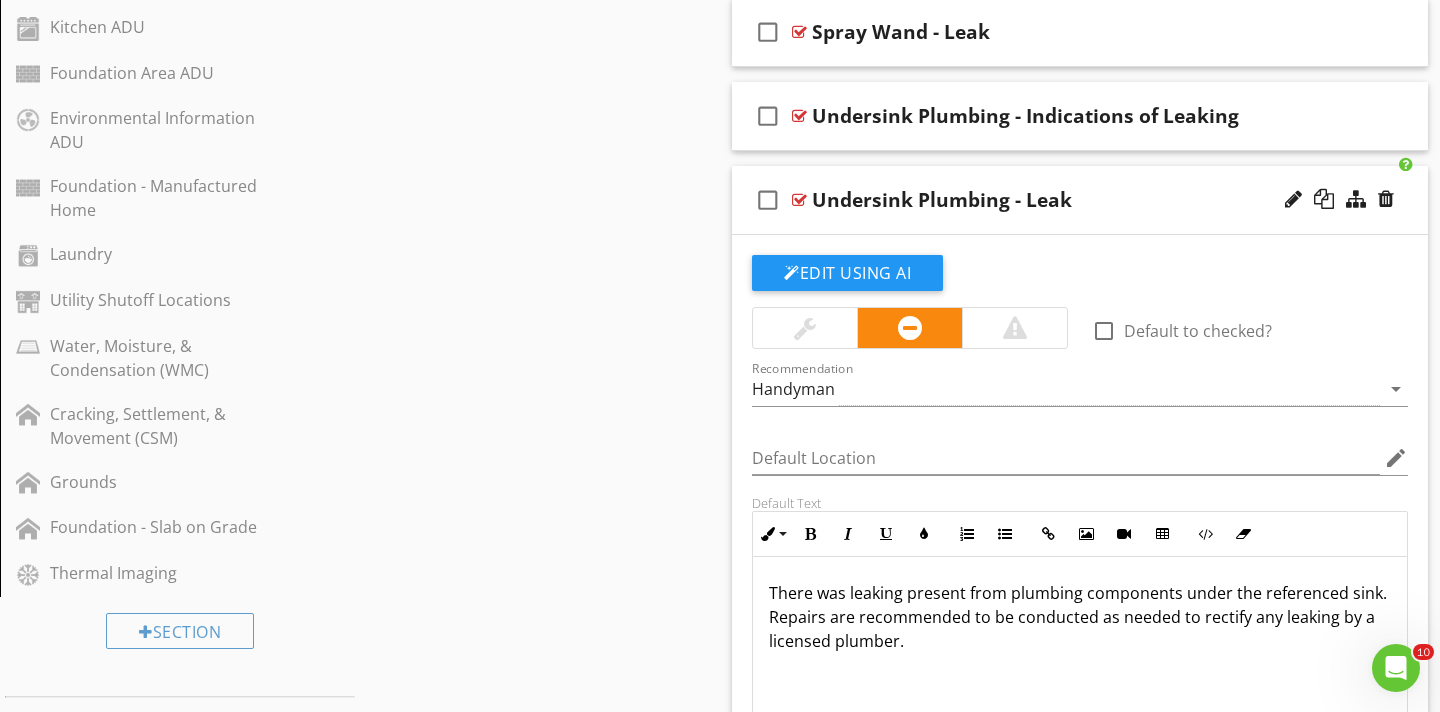 click at bounding box center (799, 200) 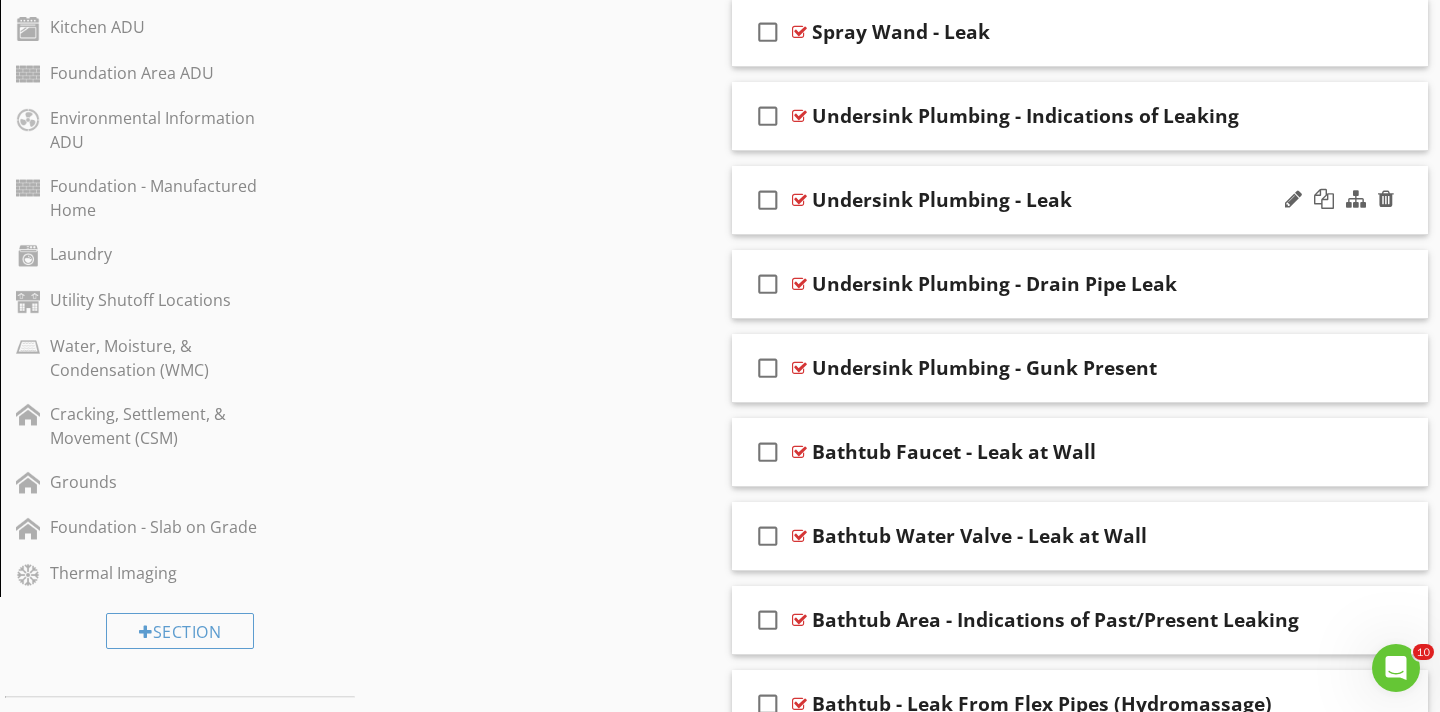 click at bounding box center [799, 200] 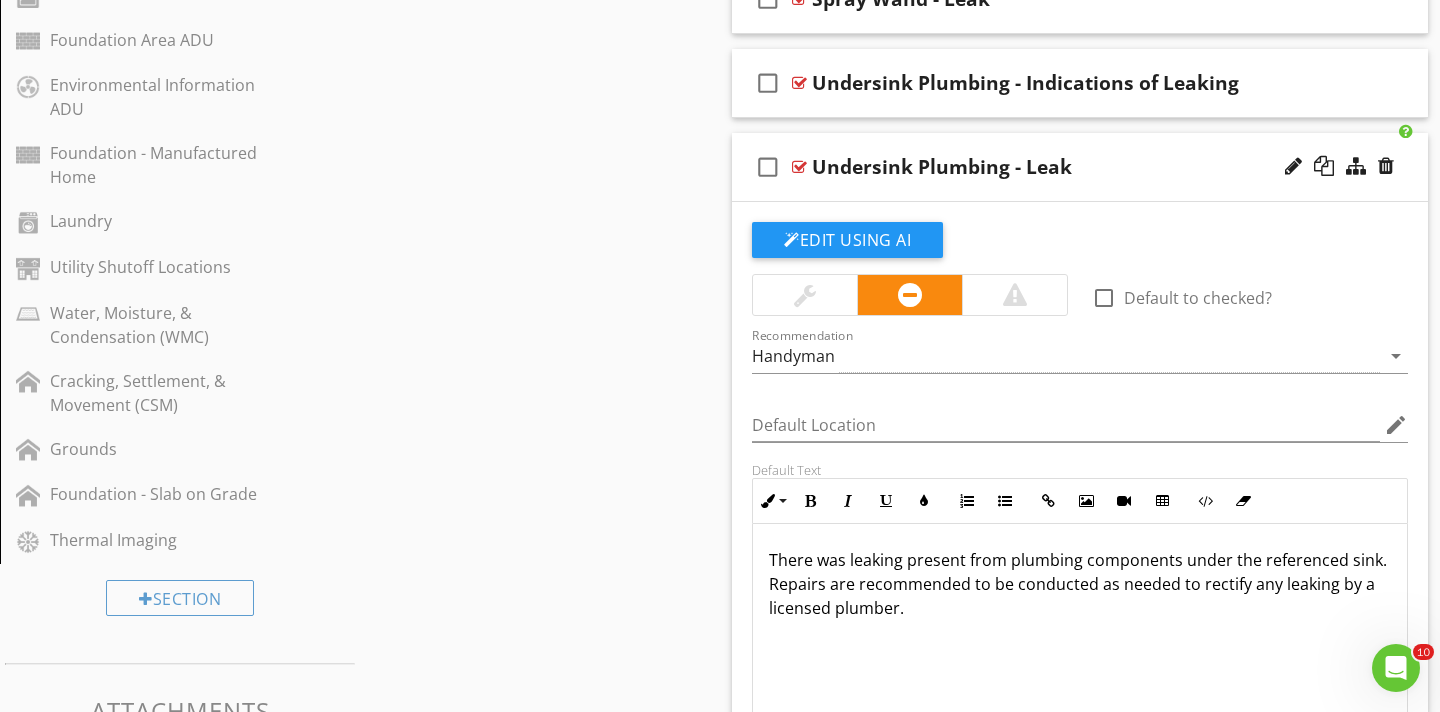 scroll, scrollTop: 1430, scrollLeft: 0, axis: vertical 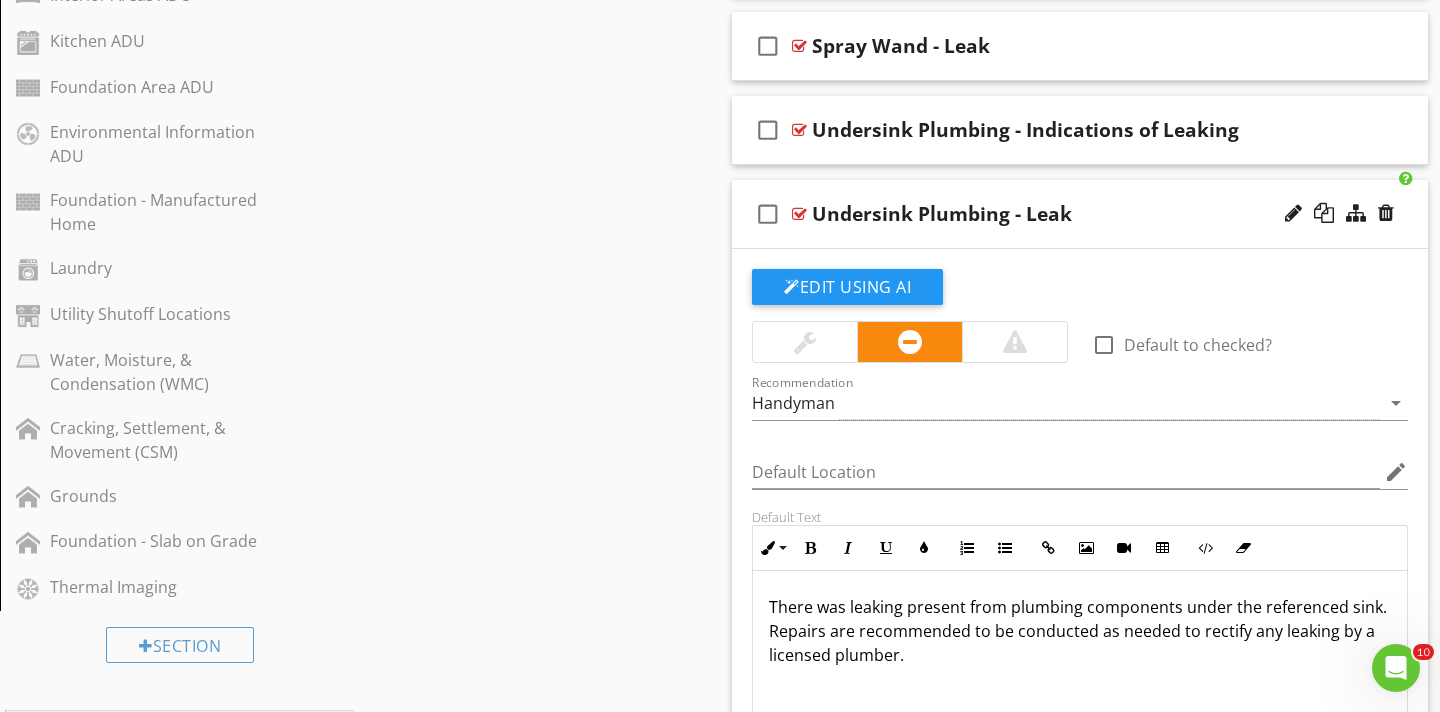 click at bounding box center [799, 214] 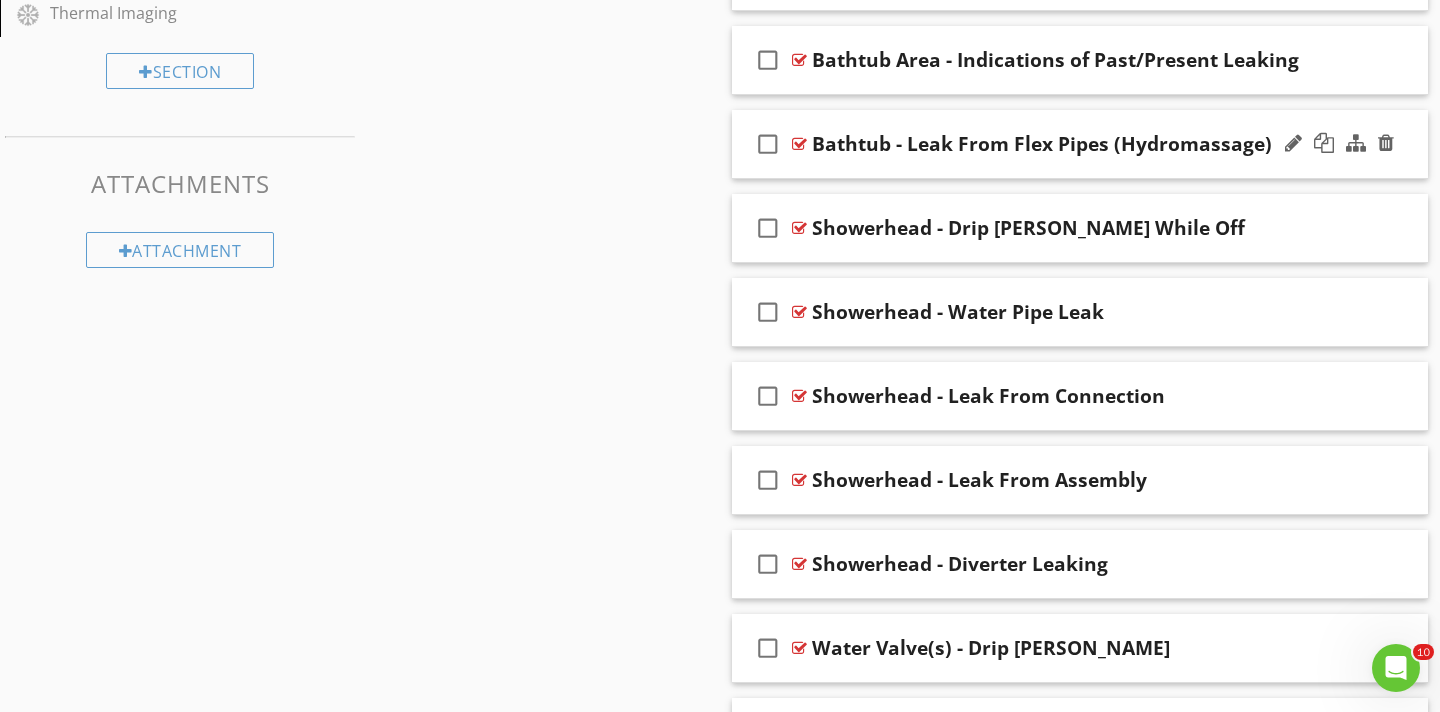 scroll, scrollTop: 2007, scrollLeft: 0, axis: vertical 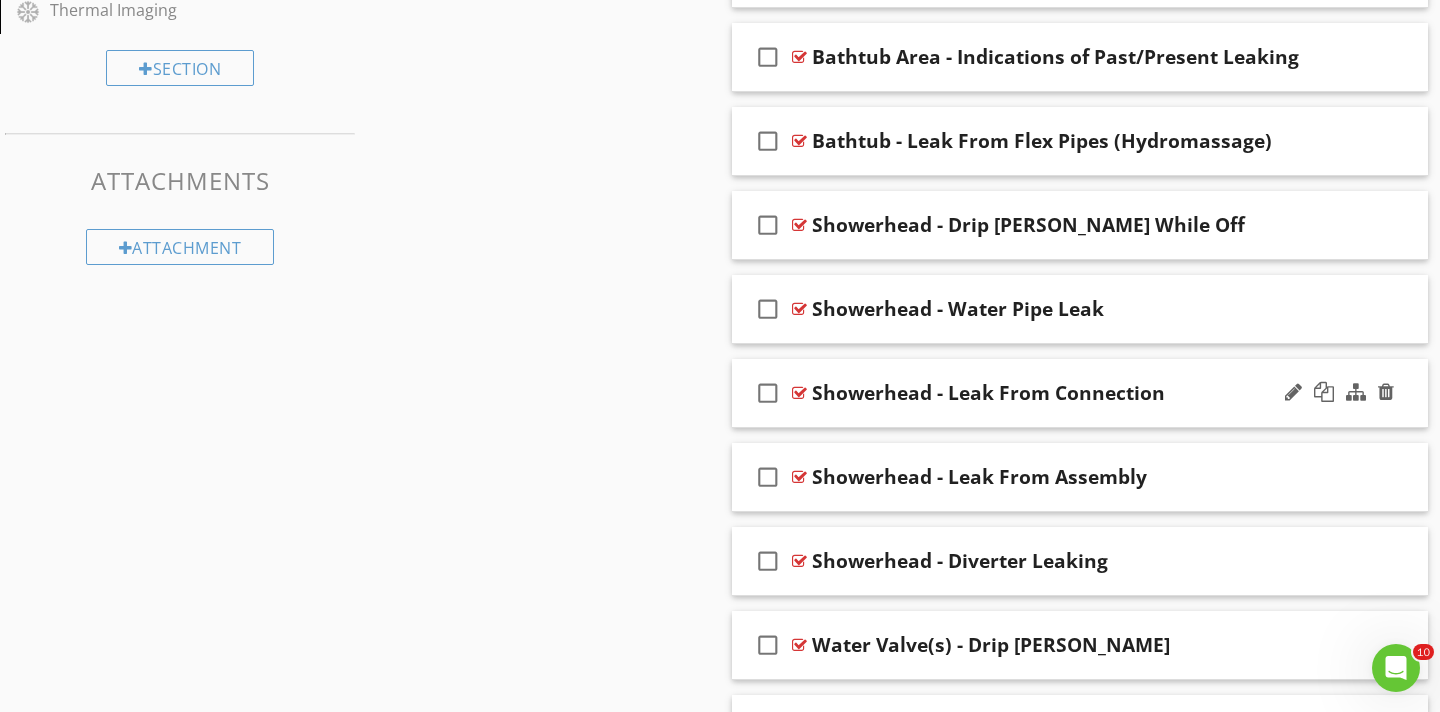 click at bounding box center (799, 393) 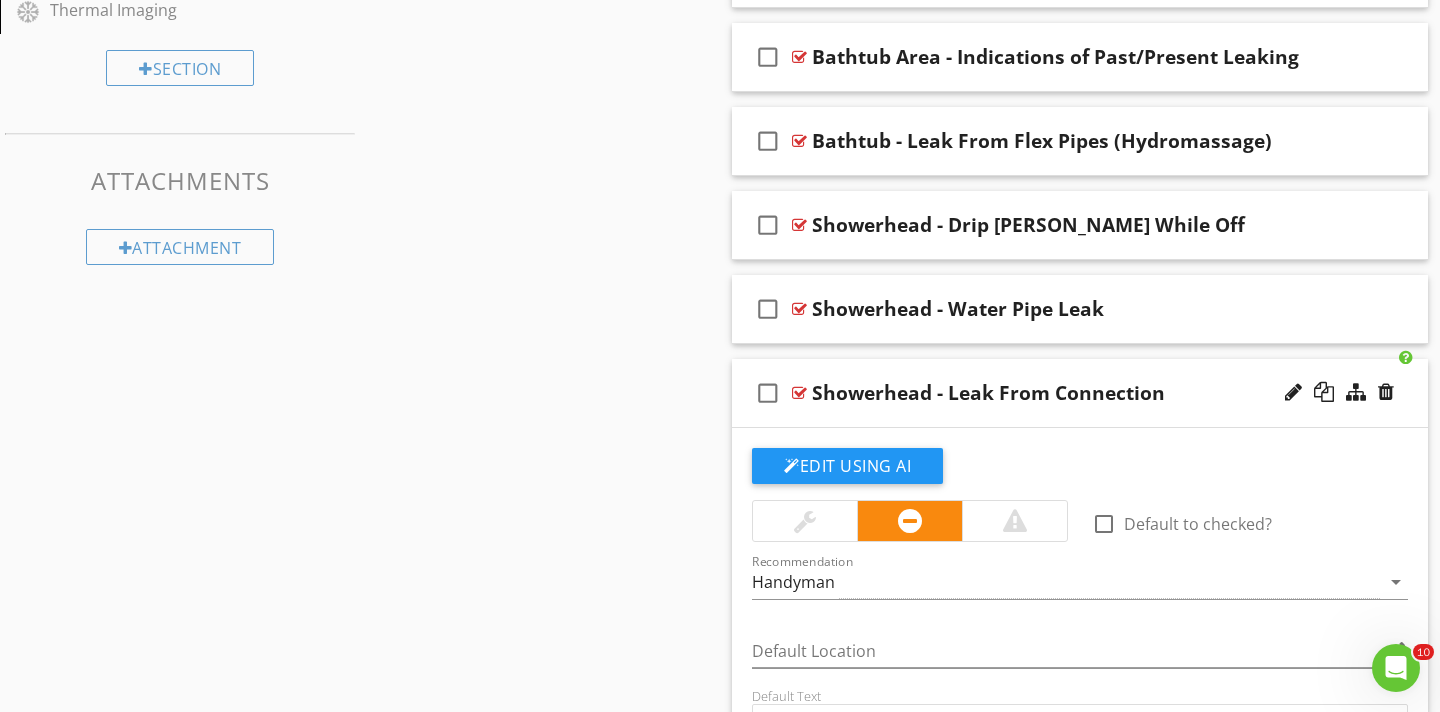 click at bounding box center [799, 393] 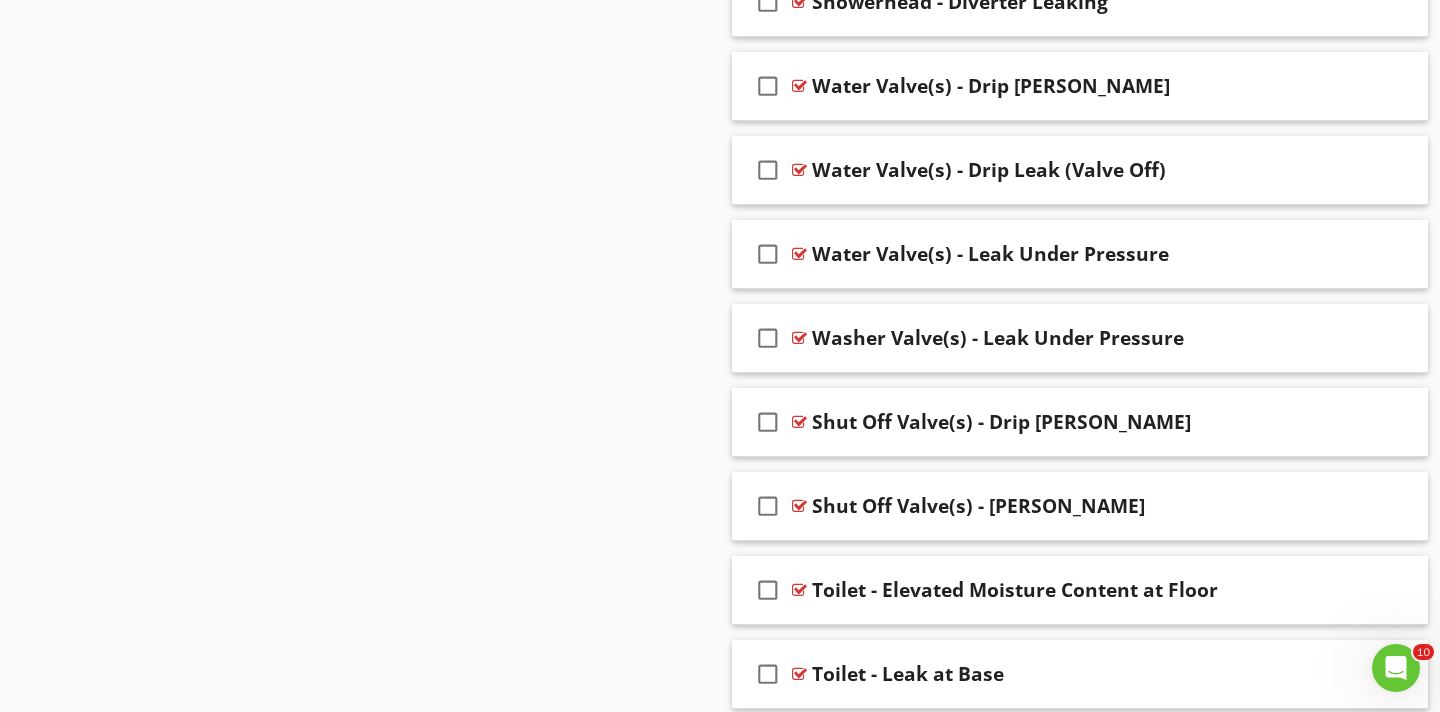 scroll, scrollTop: 2574, scrollLeft: 0, axis: vertical 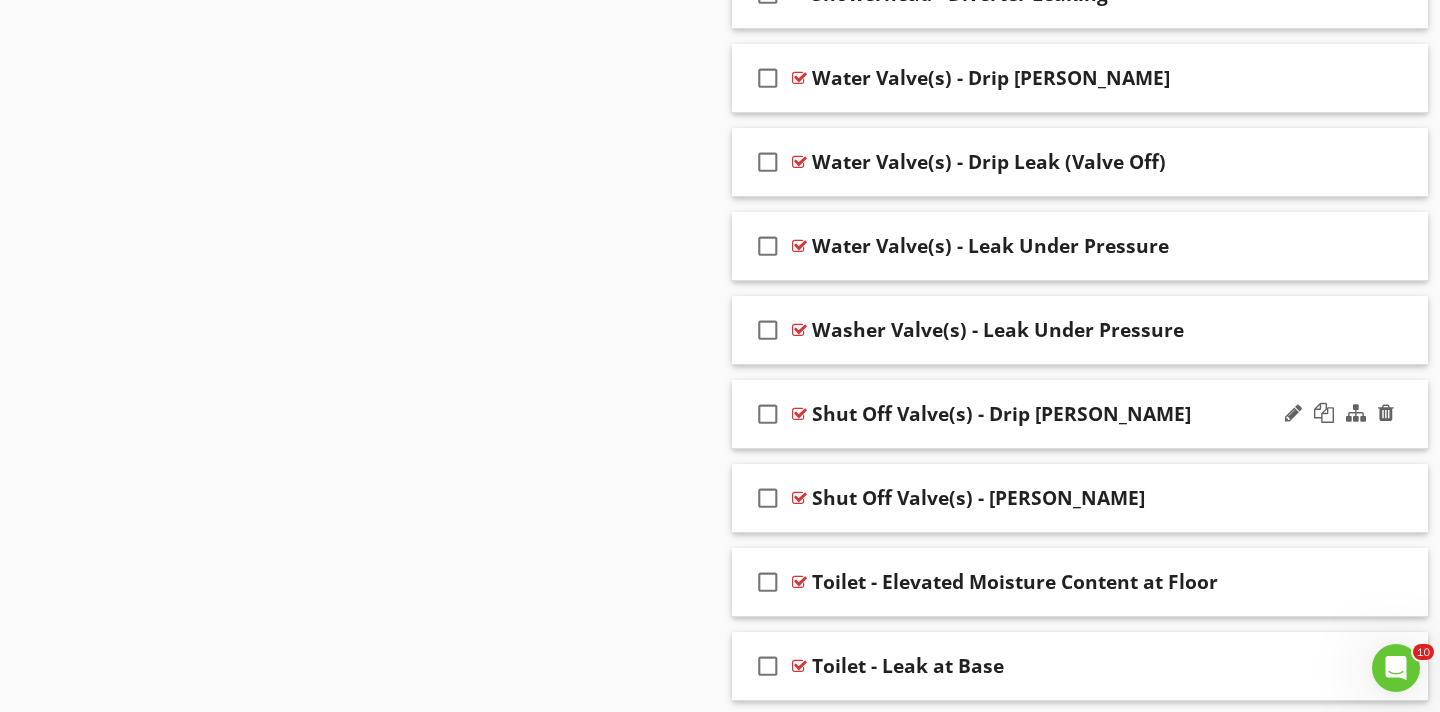 click at bounding box center (799, 414) 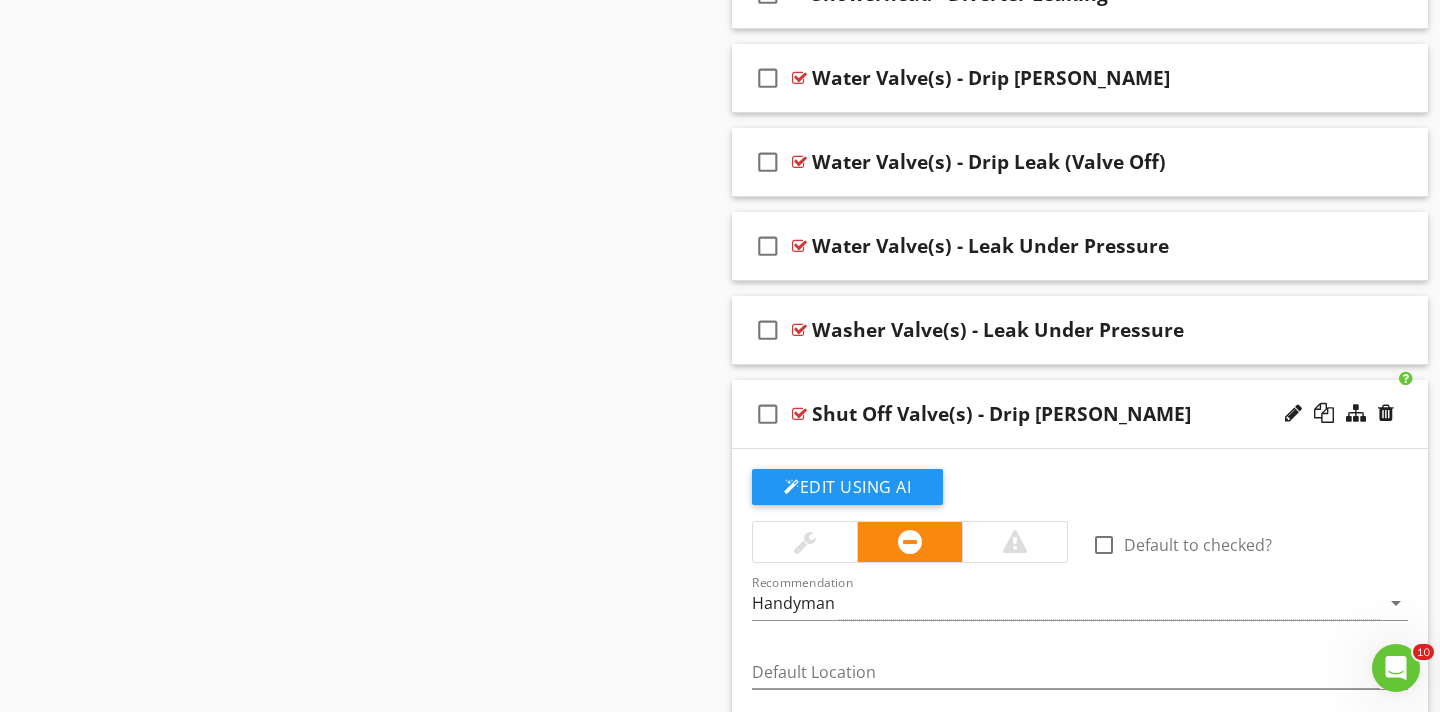 click at bounding box center (799, 414) 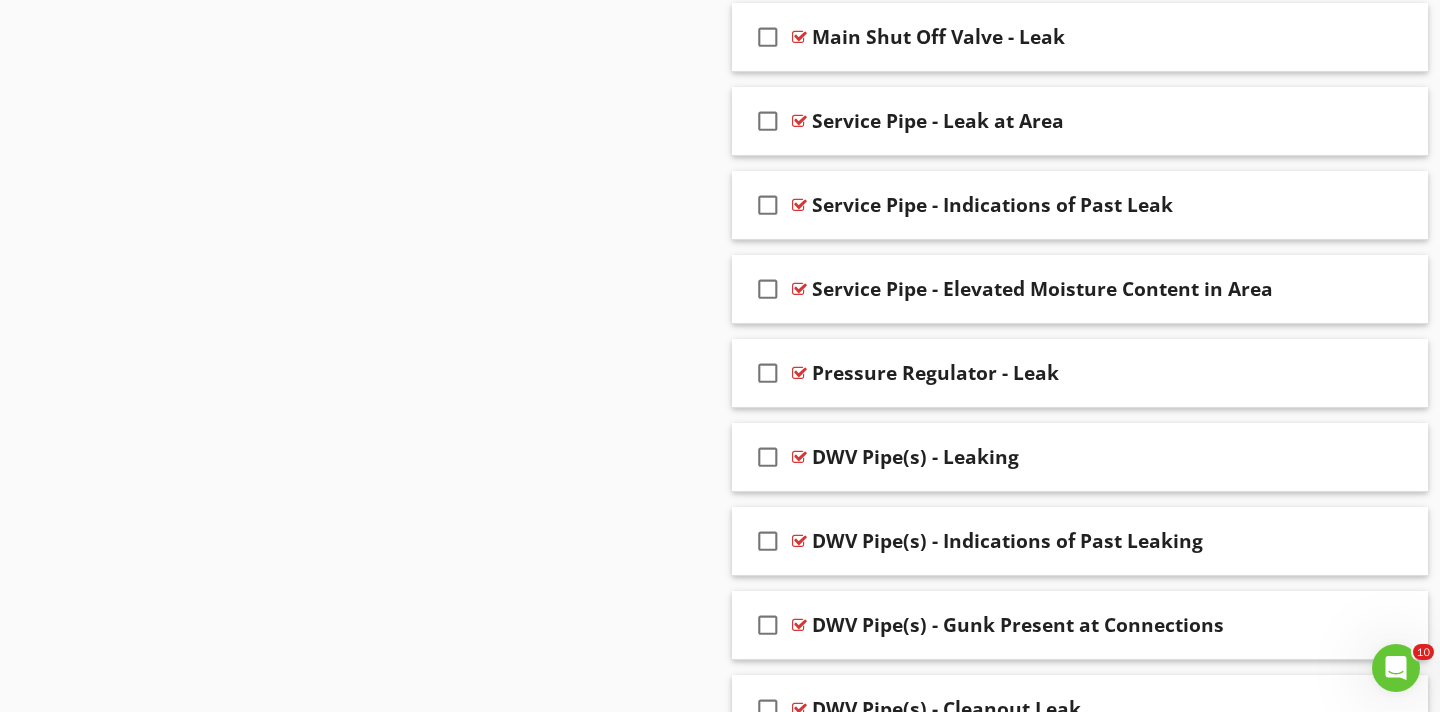 scroll, scrollTop: 3710, scrollLeft: 0, axis: vertical 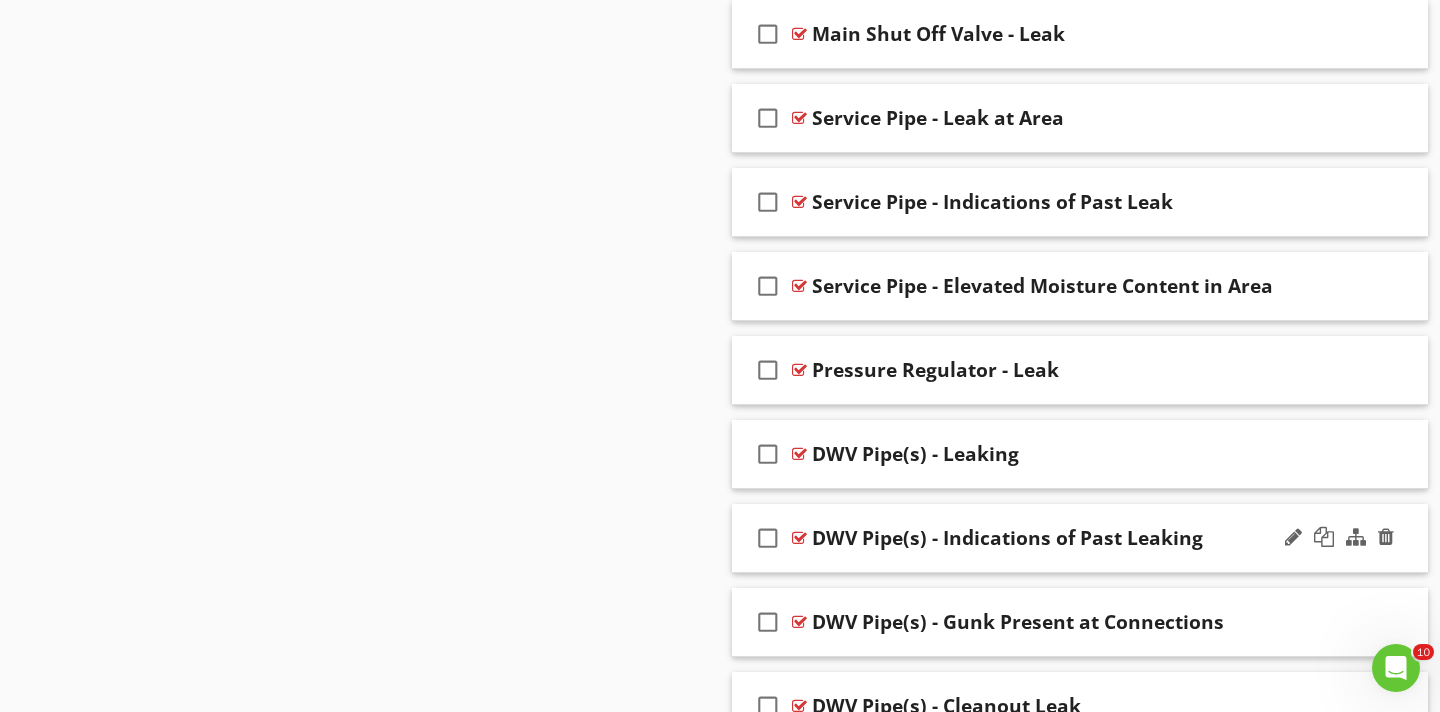 click at bounding box center [799, 538] 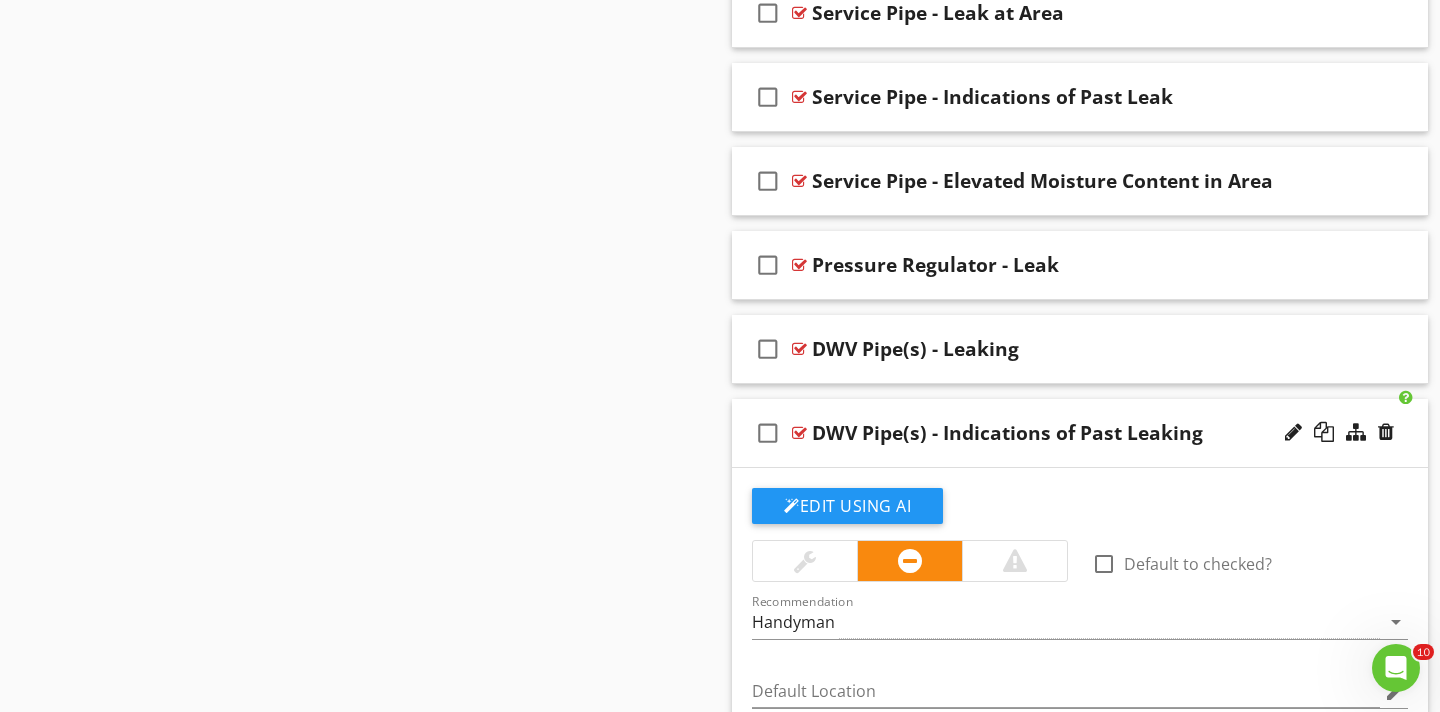 scroll, scrollTop: 3730, scrollLeft: 0, axis: vertical 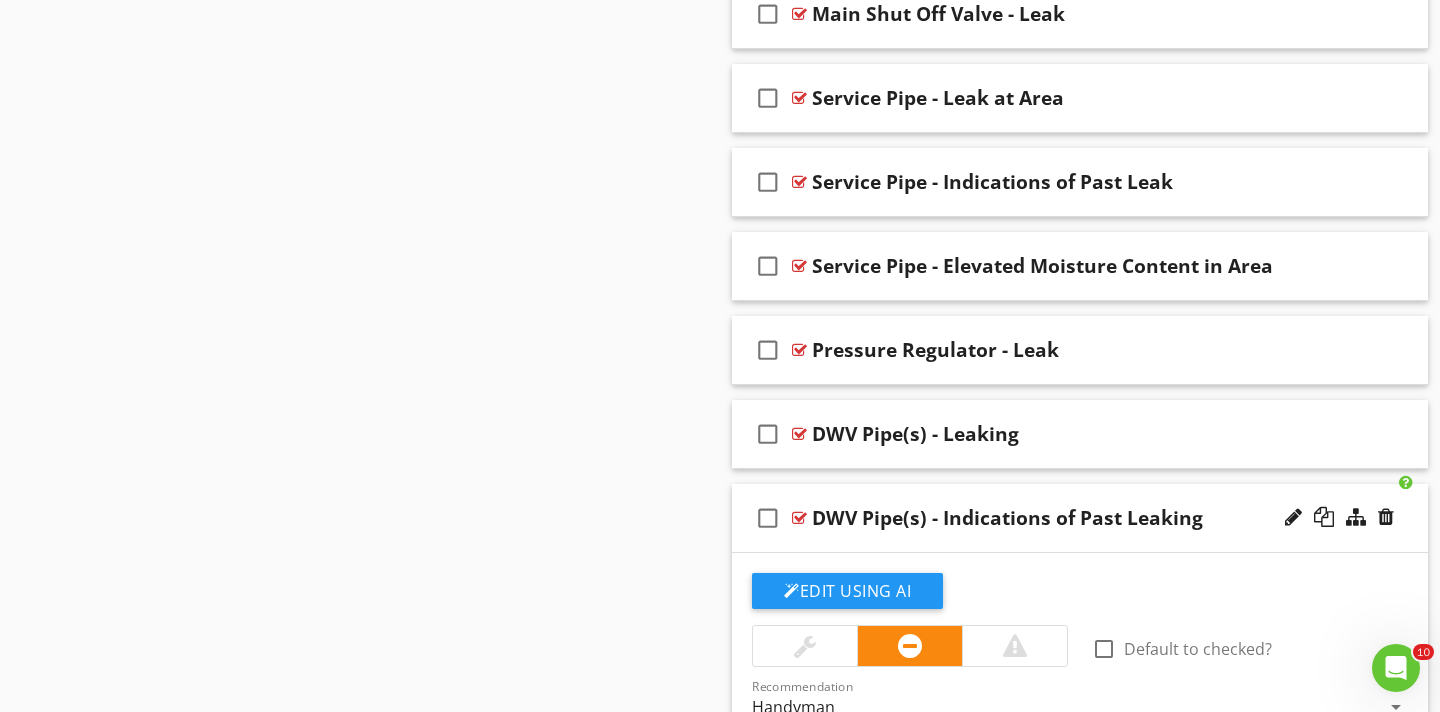 click at bounding box center (799, 518) 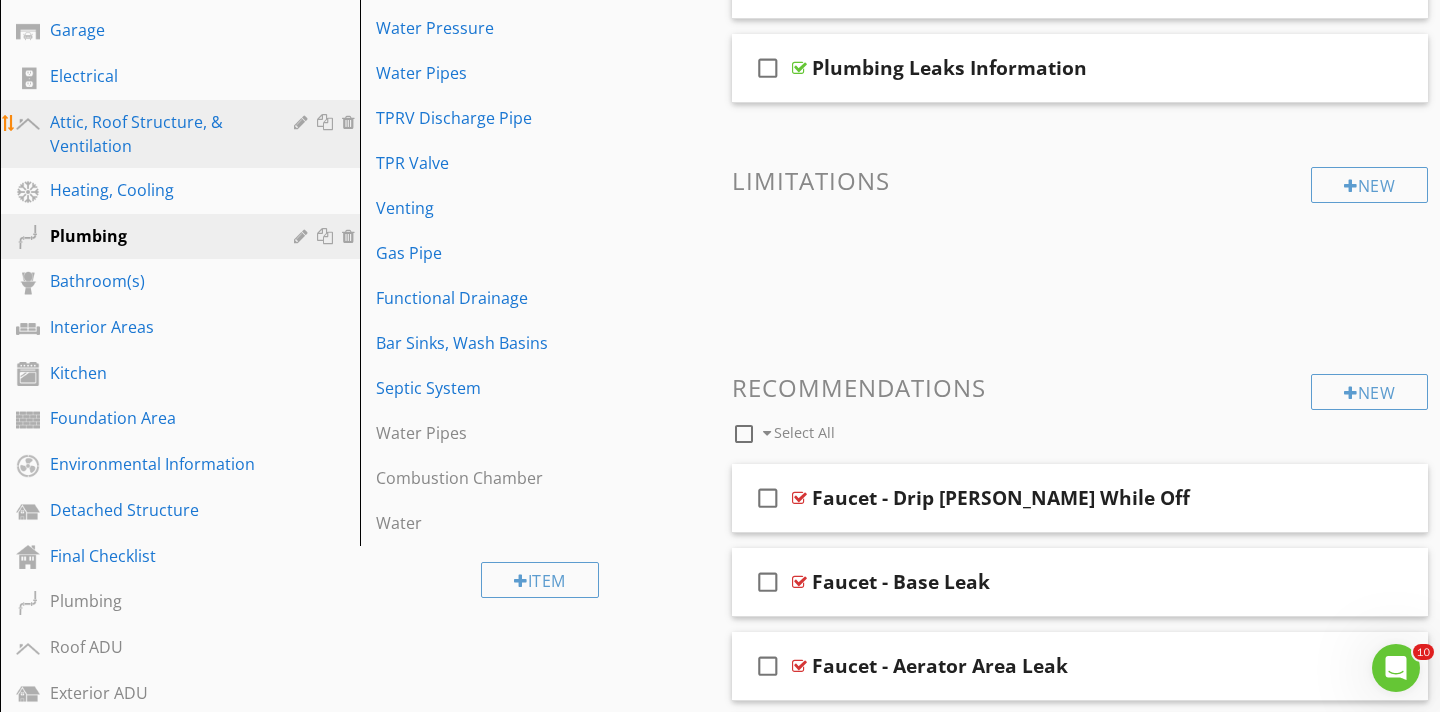 scroll, scrollTop: 391, scrollLeft: 0, axis: vertical 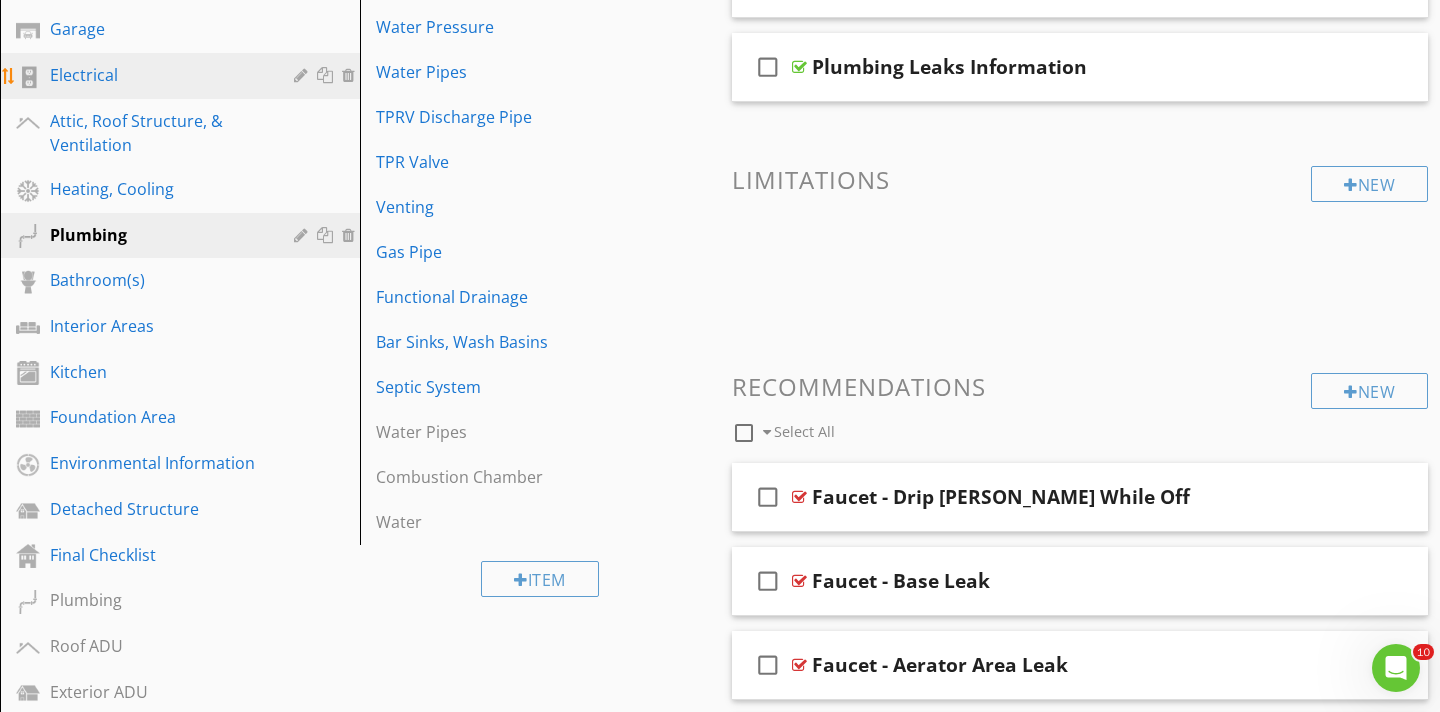 click on "Electrical" at bounding box center (157, 75) 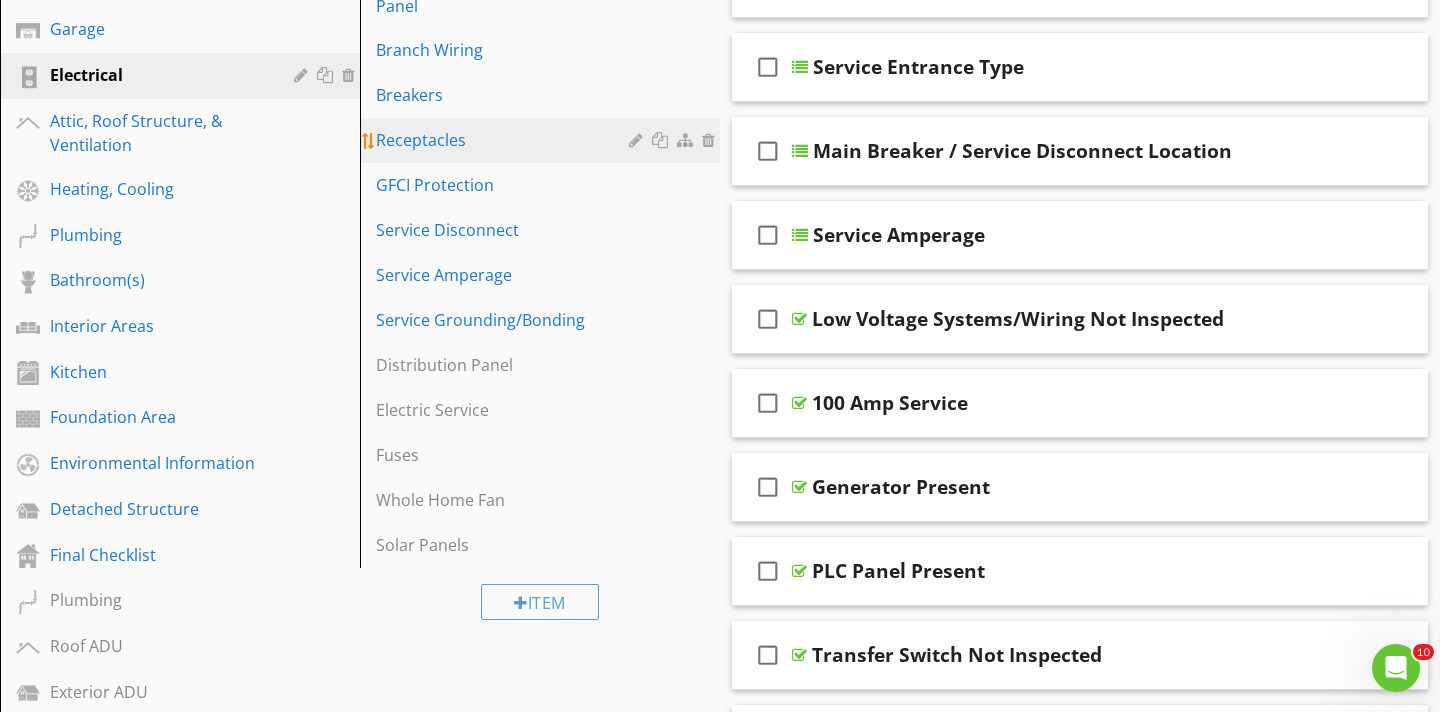 click on "Receptacles" at bounding box center [505, 140] 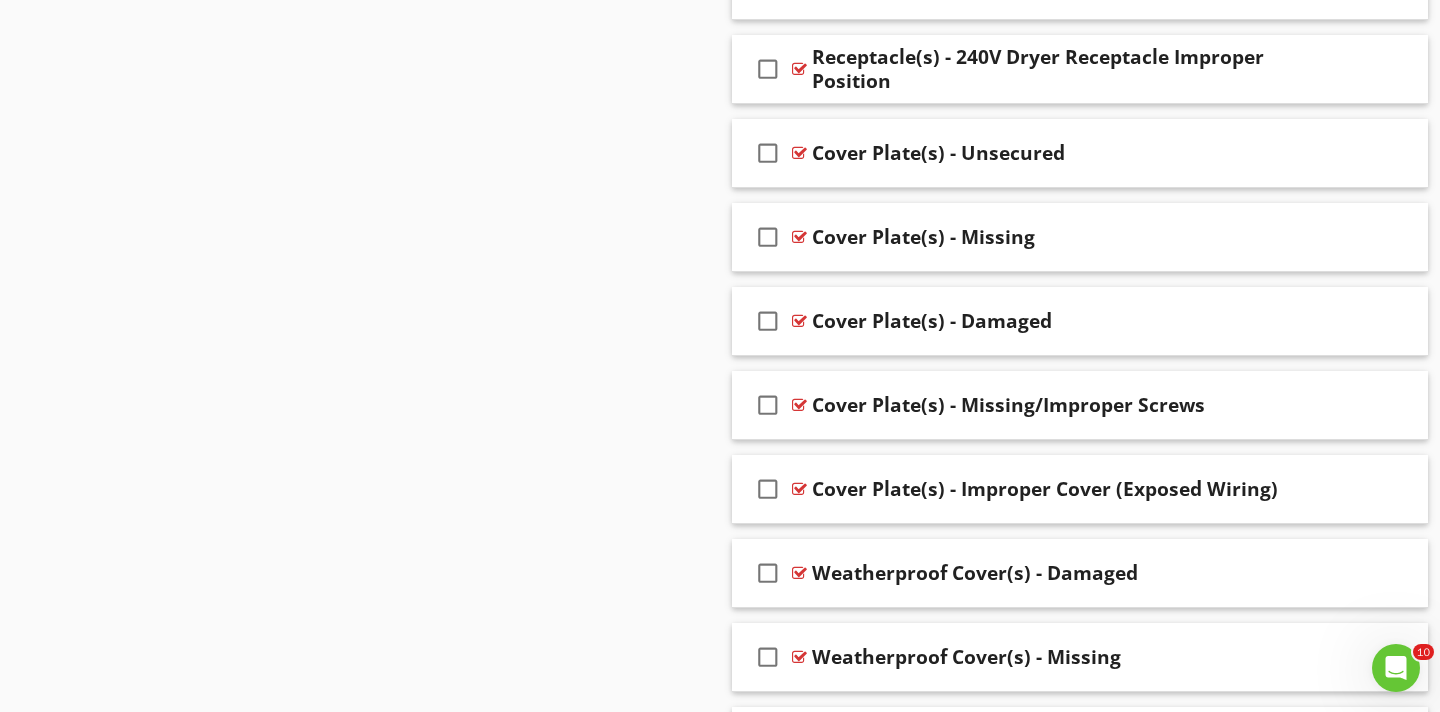 scroll, scrollTop: 3928, scrollLeft: 0, axis: vertical 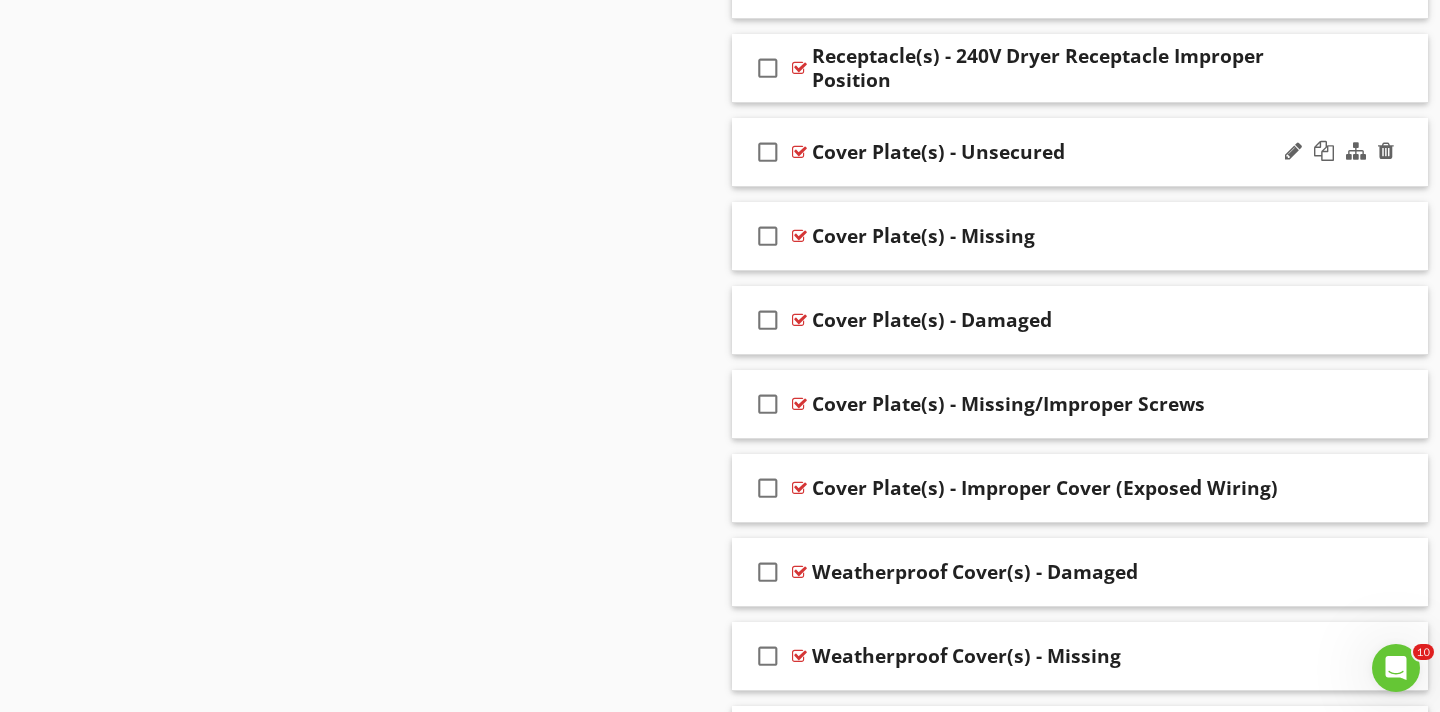 click at bounding box center [799, 152] 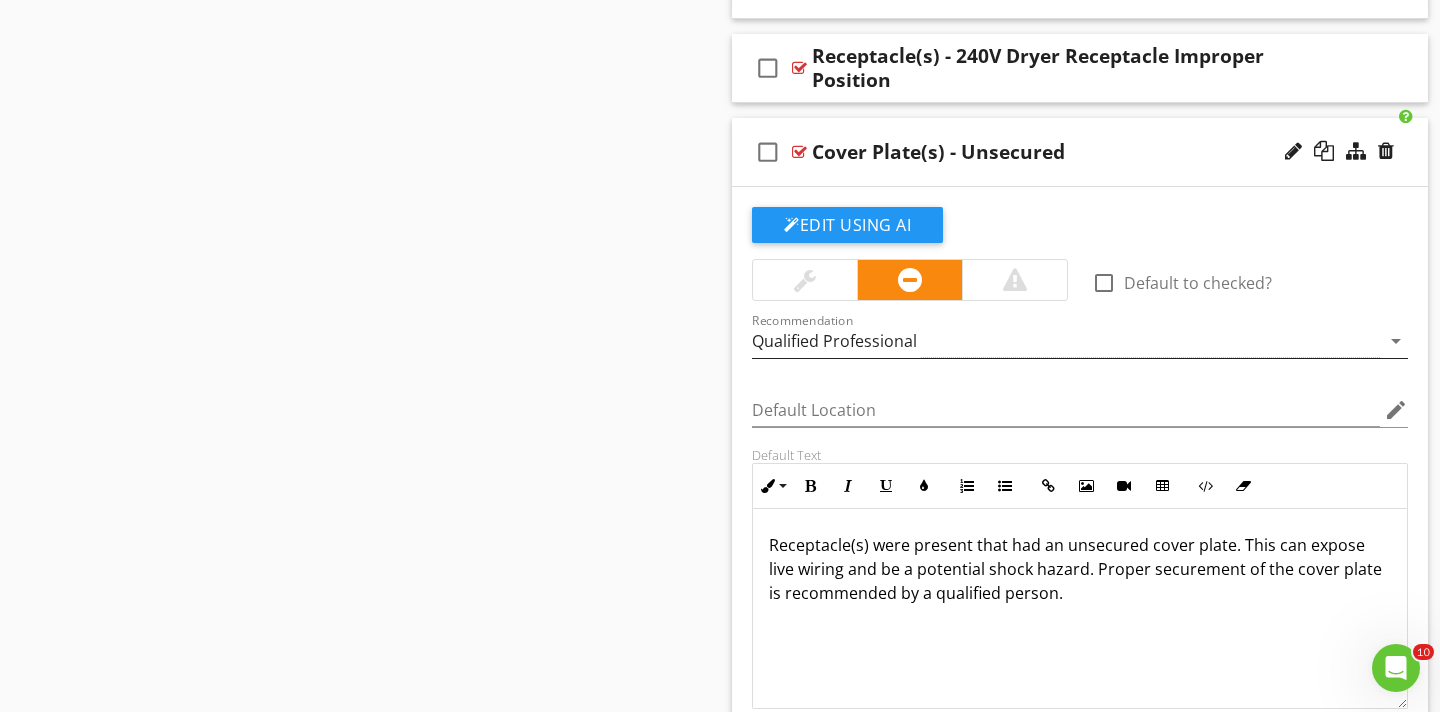 click on "arrow_drop_down" at bounding box center [1396, 341] 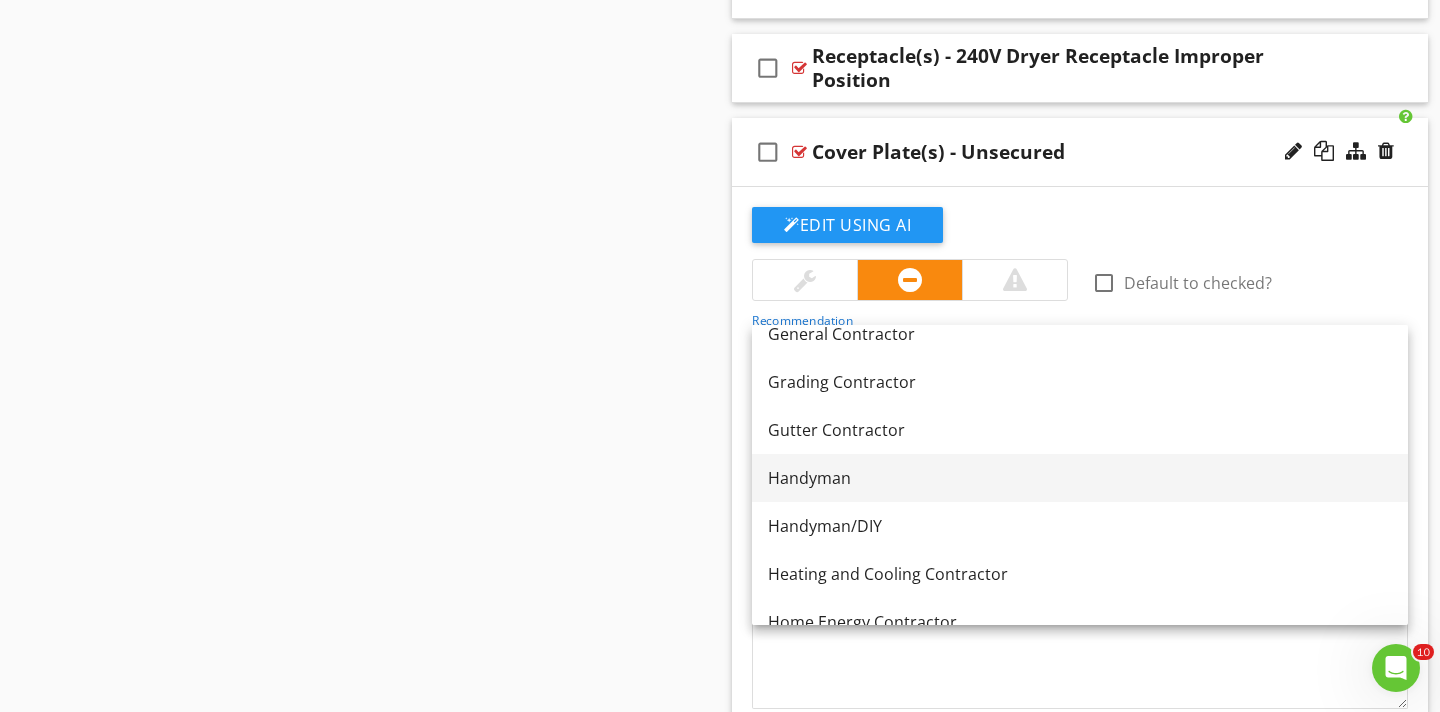 scroll, scrollTop: 1177, scrollLeft: 0, axis: vertical 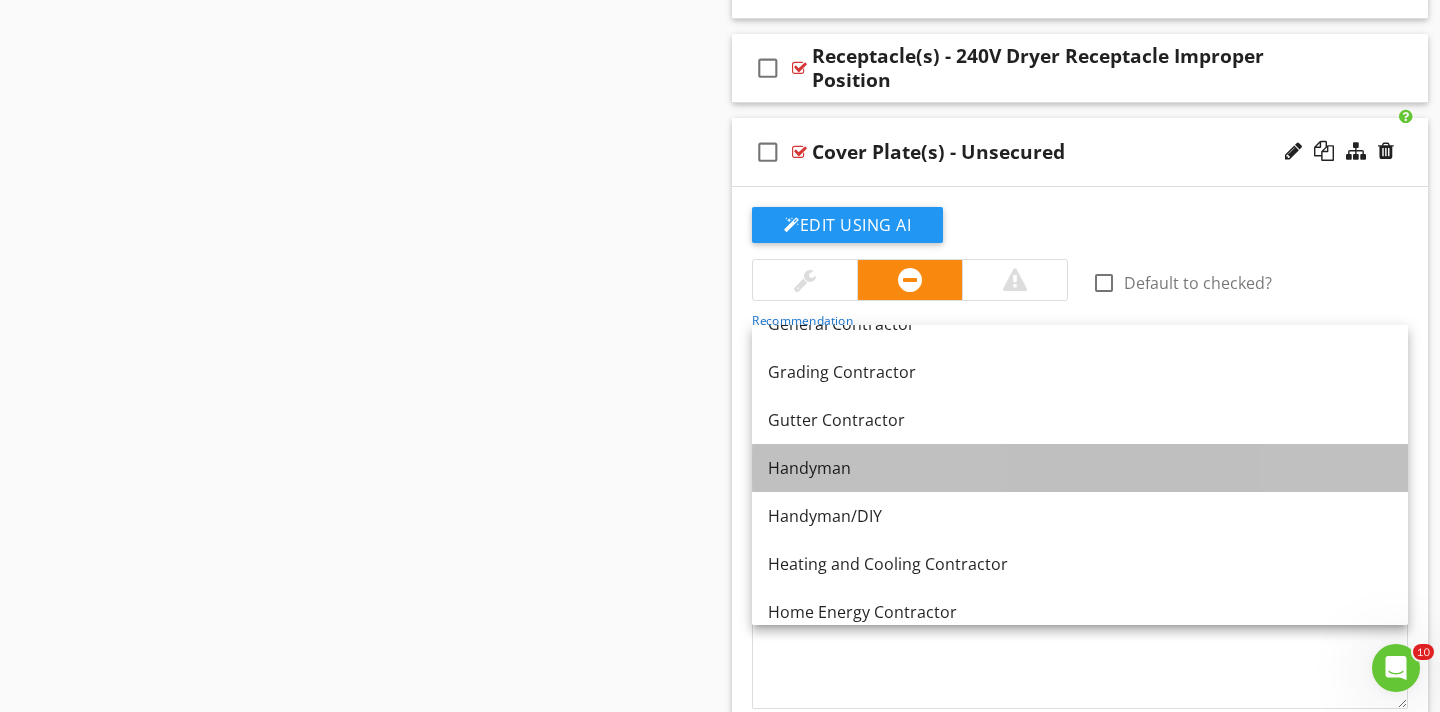 click on "Handyman" at bounding box center [1080, 468] 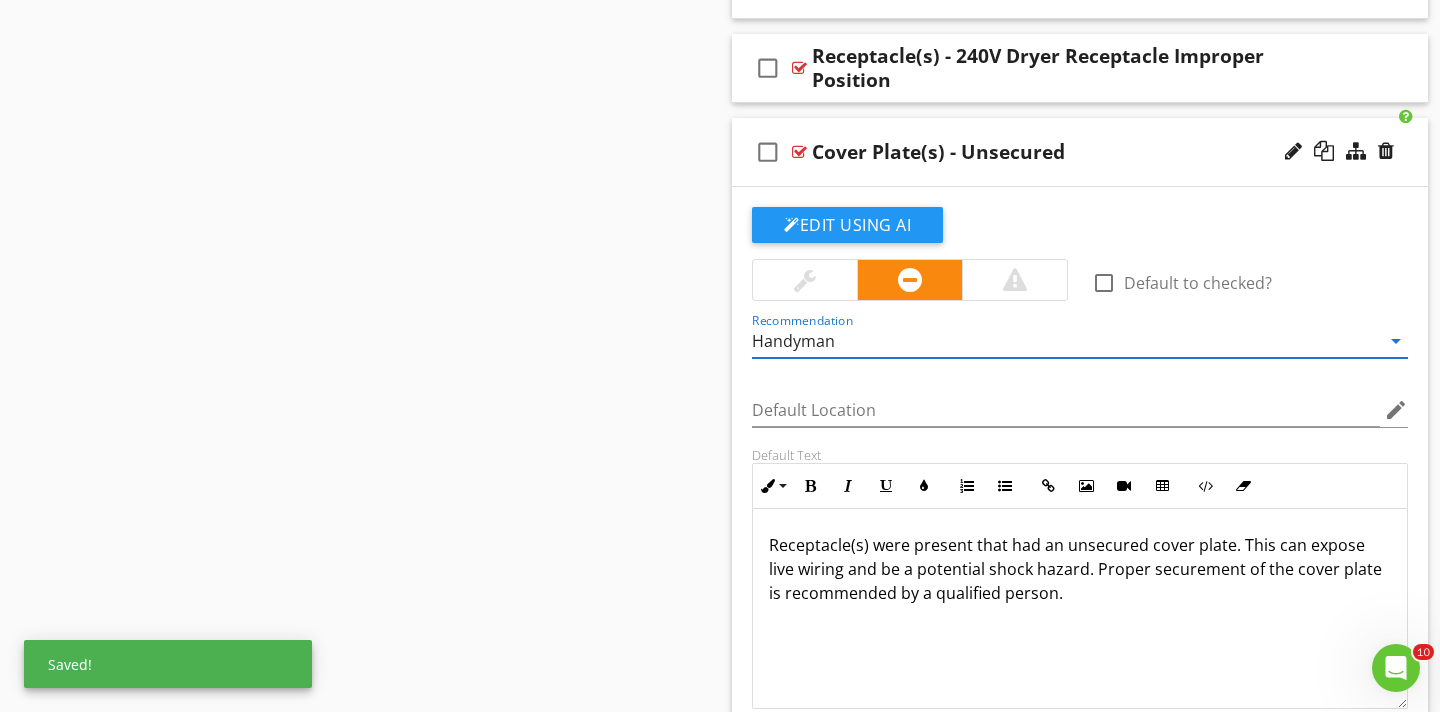 click at bounding box center [799, 152] 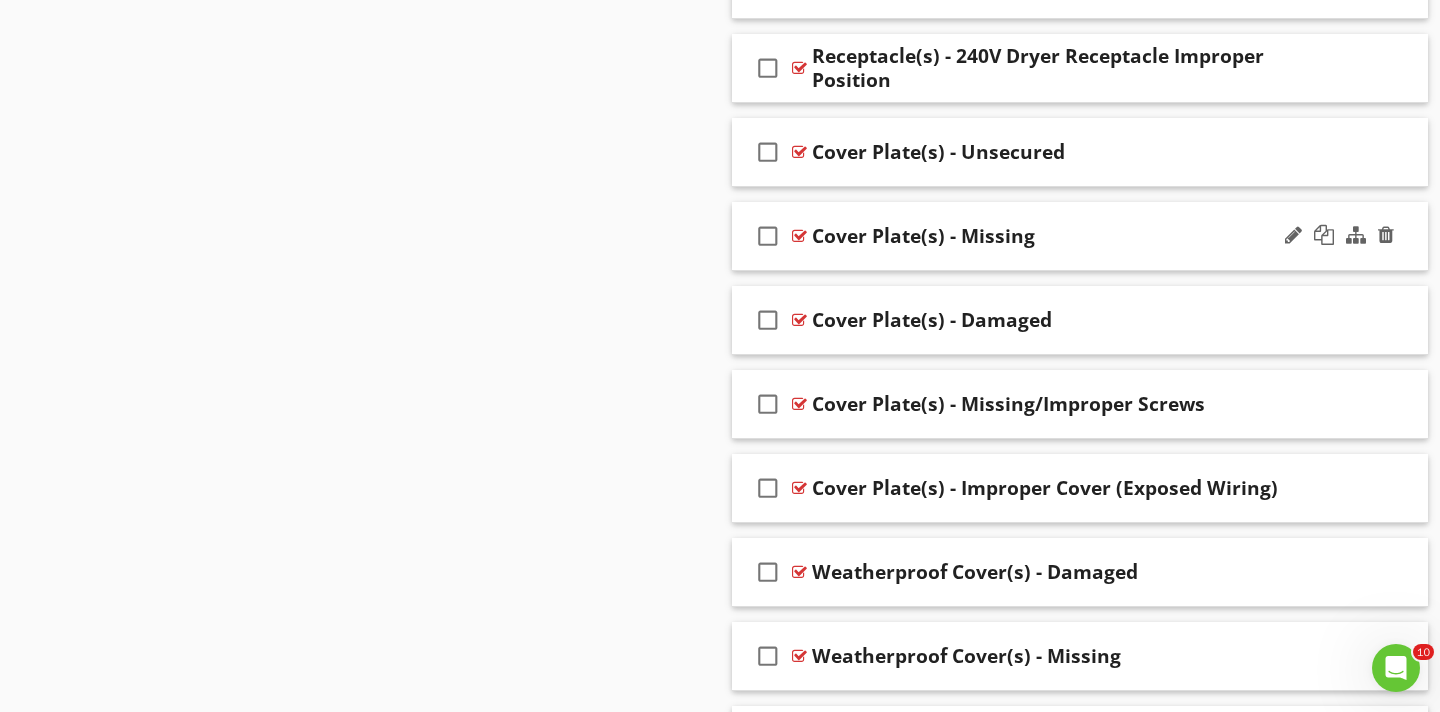 click at bounding box center (799, 236) 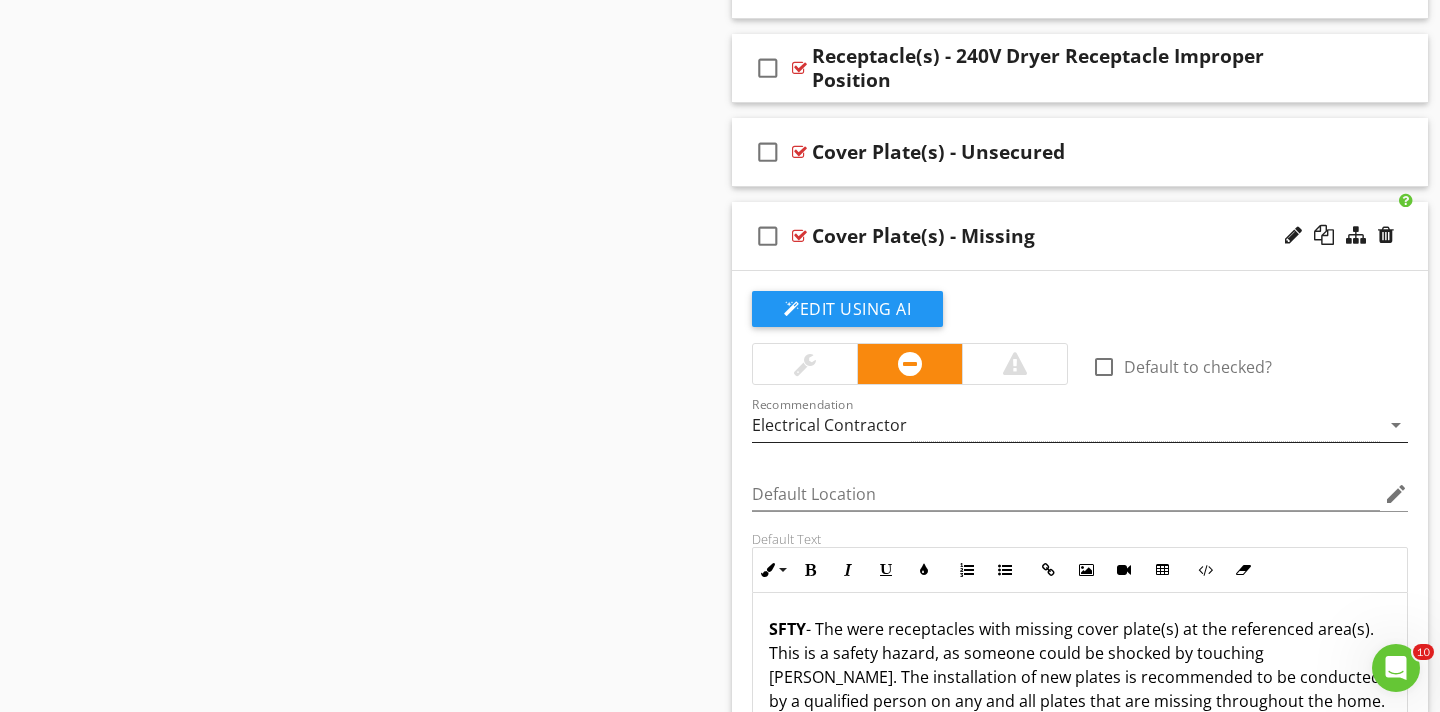 click on "arrow_drop_down" at bounding box center (1396, 425) 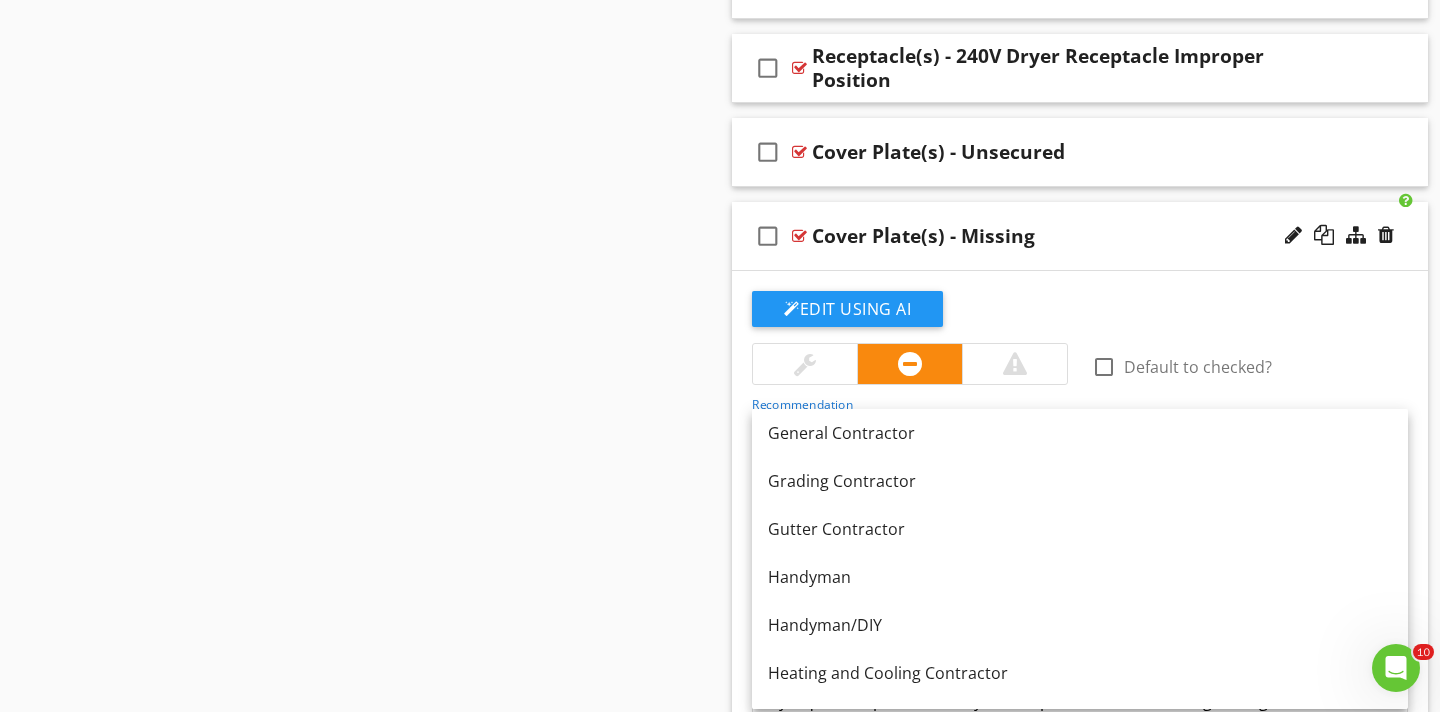 scroll, scrollTop: 1153, scrollLeft: 0, axis: vertical 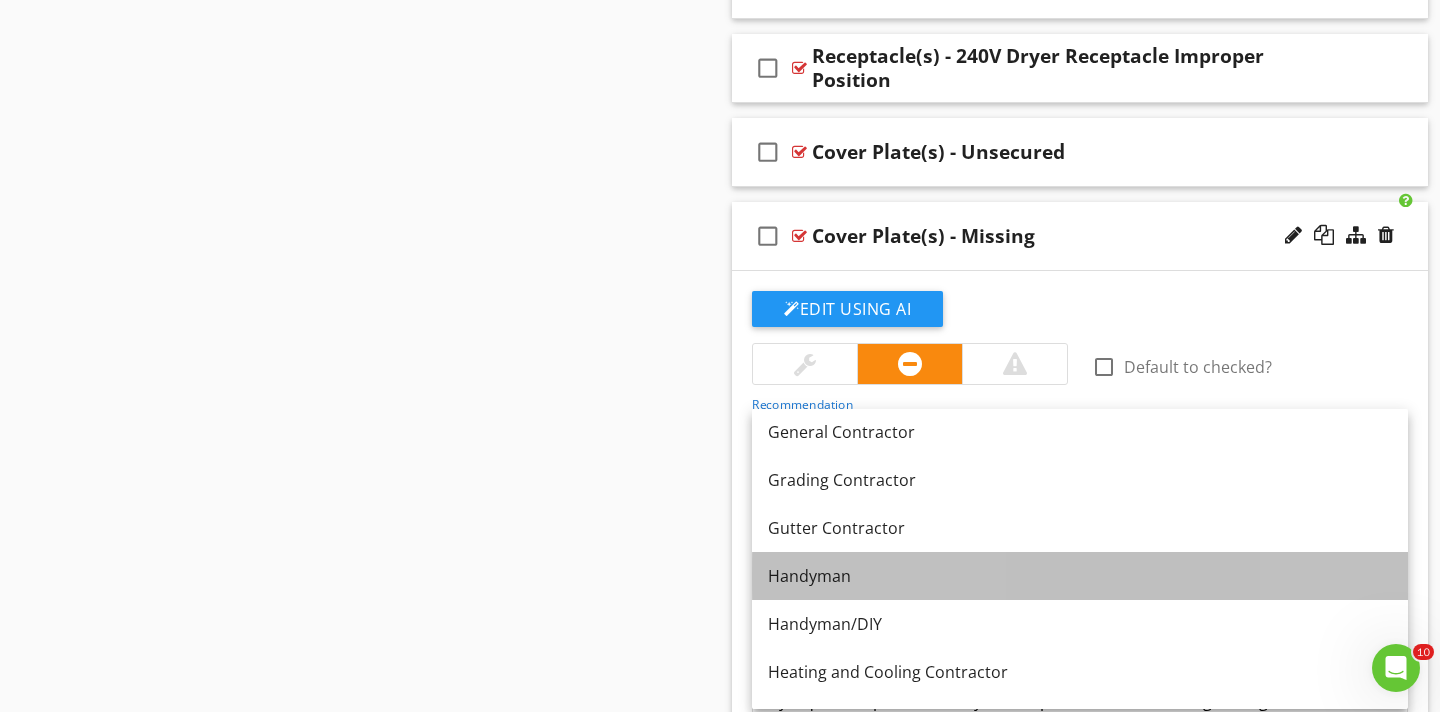 click on "Handyman" at bounding box center (1080, 576) 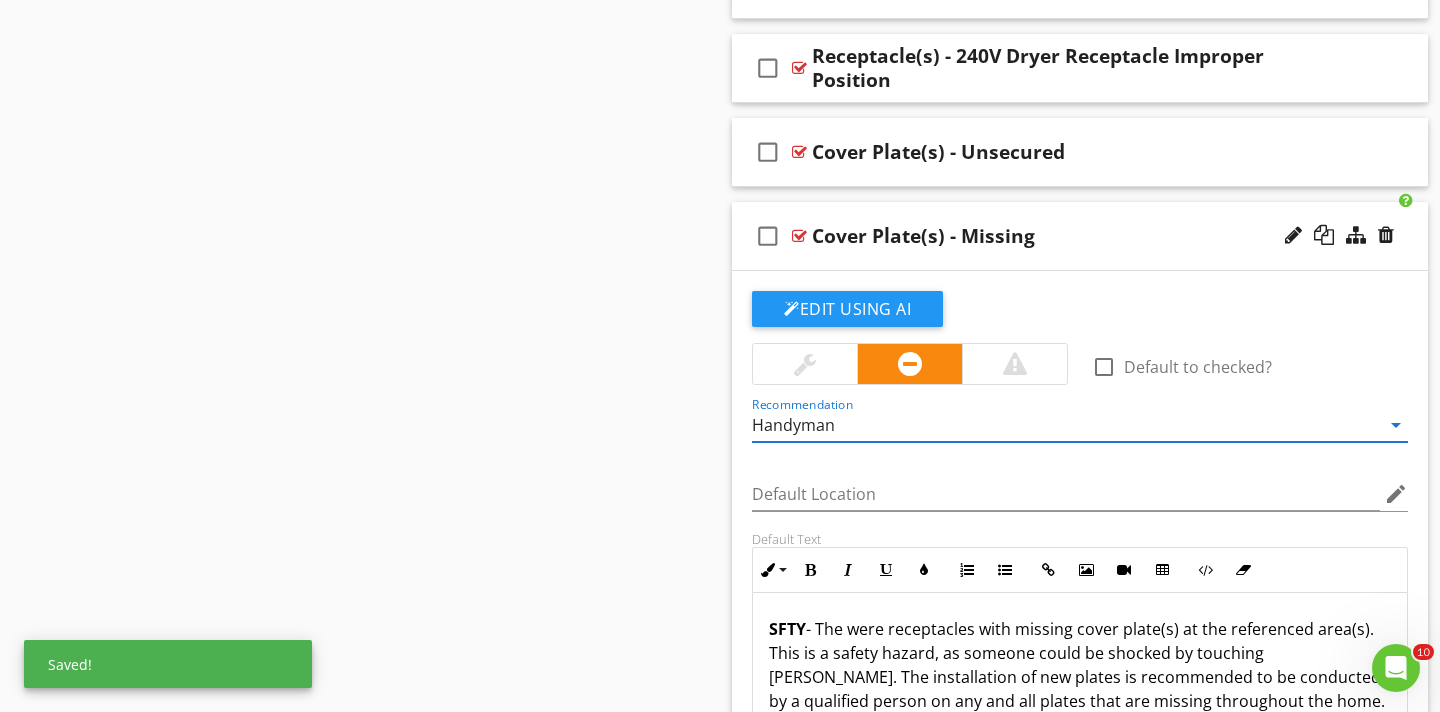 click at bounding box center (799, 236) 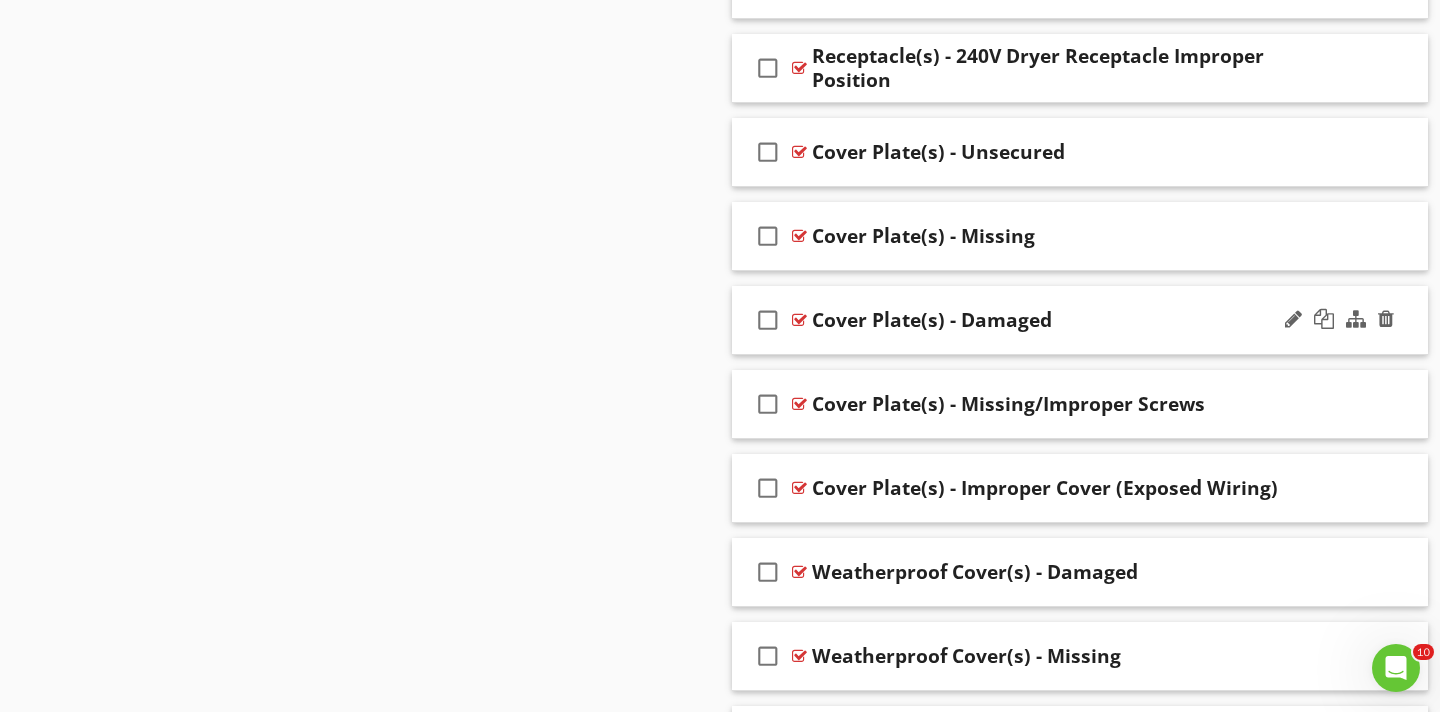 click at bounding box center (799, 320) 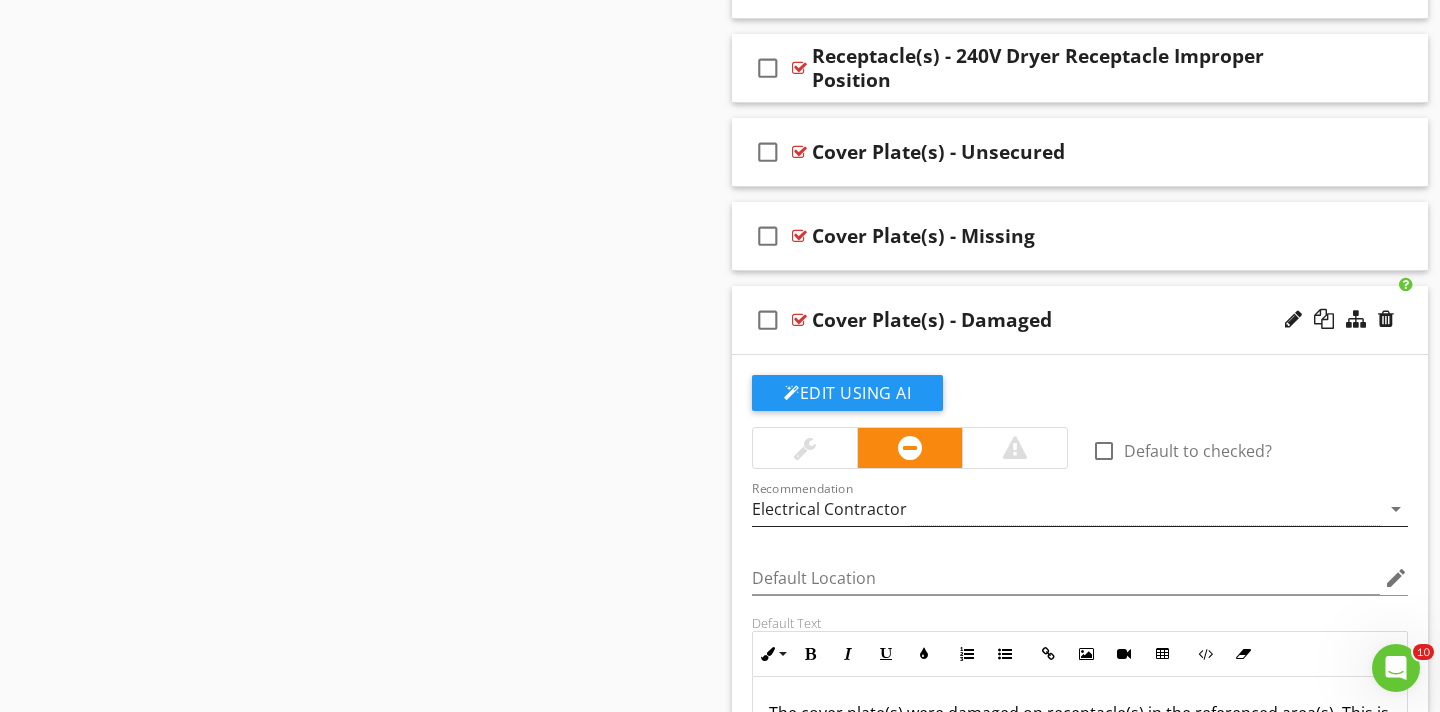 click on "arrow_drop_down" at bounding box center [1396, 509] 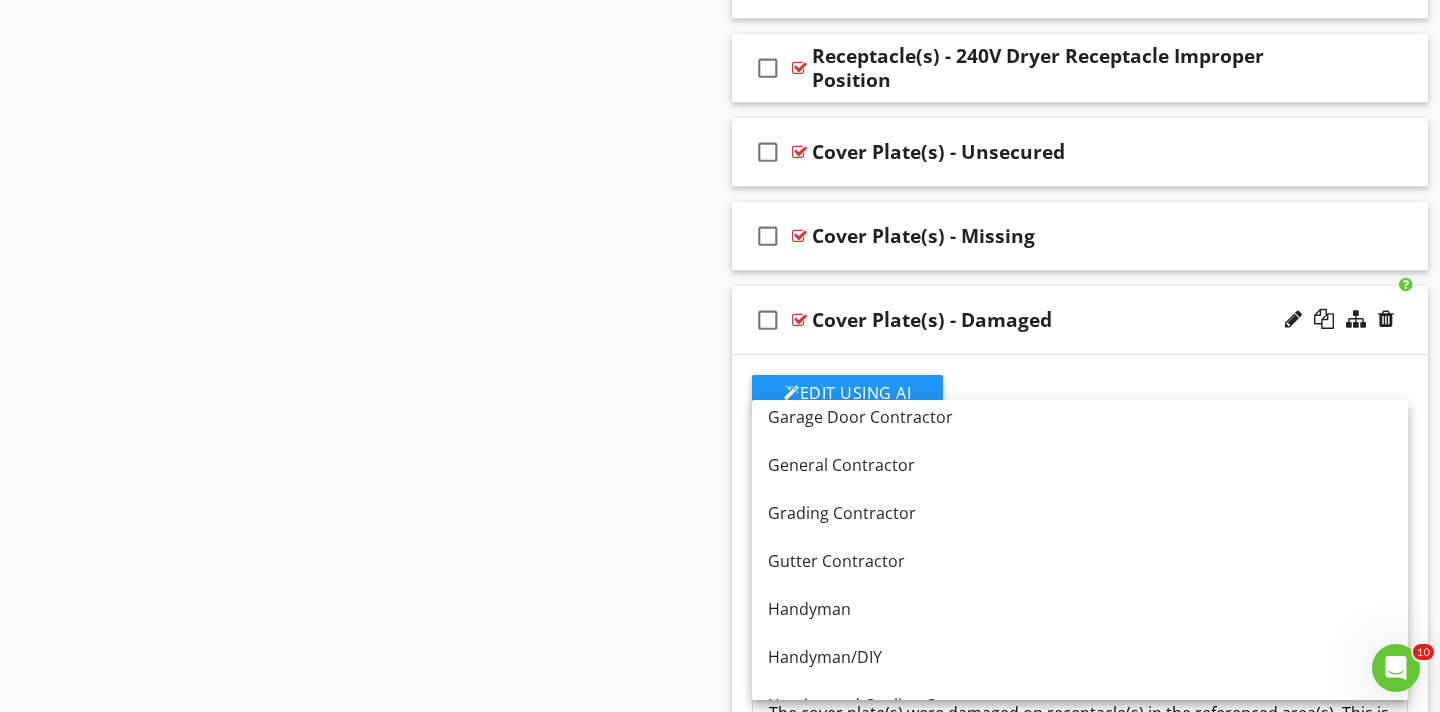 scroll, scrollTop: 1118, scrollLeft: 0, axis: vertical 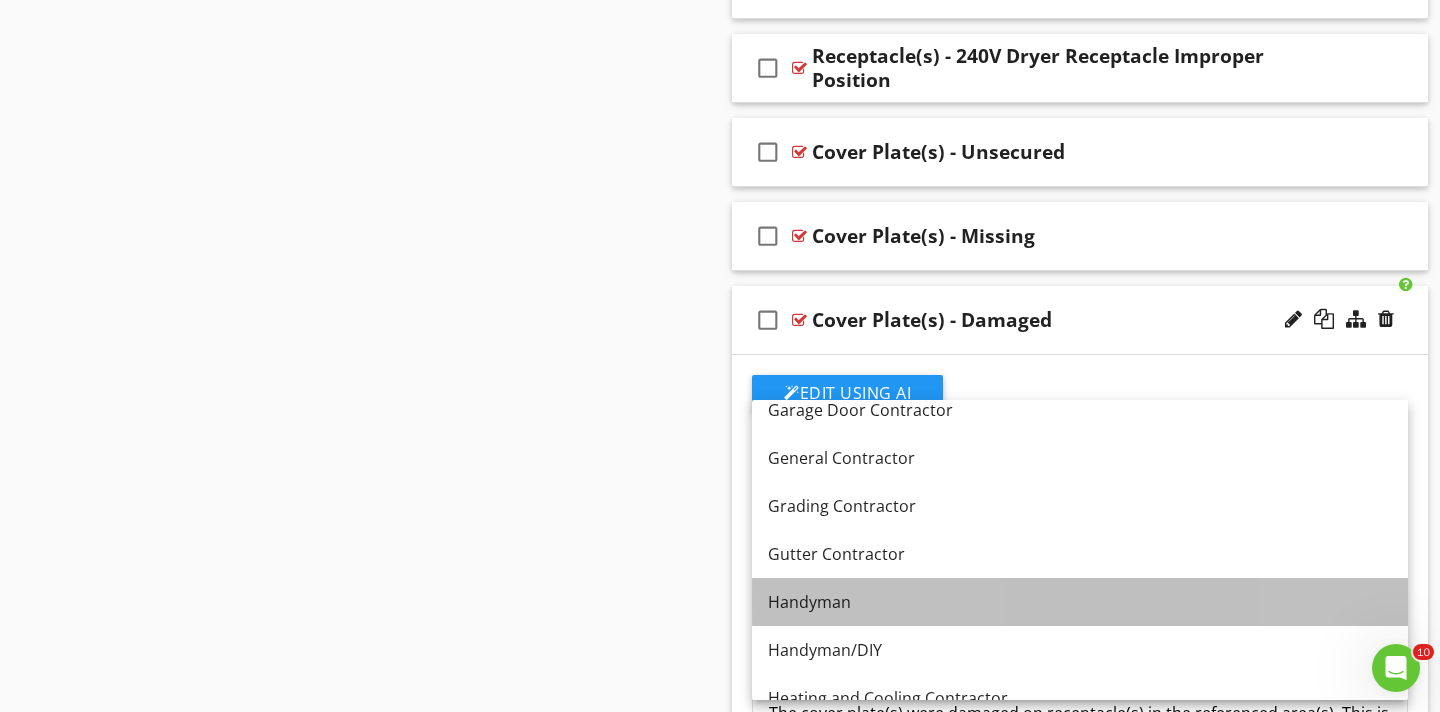 click on "Handyman" at bounding box center (1080, 602) 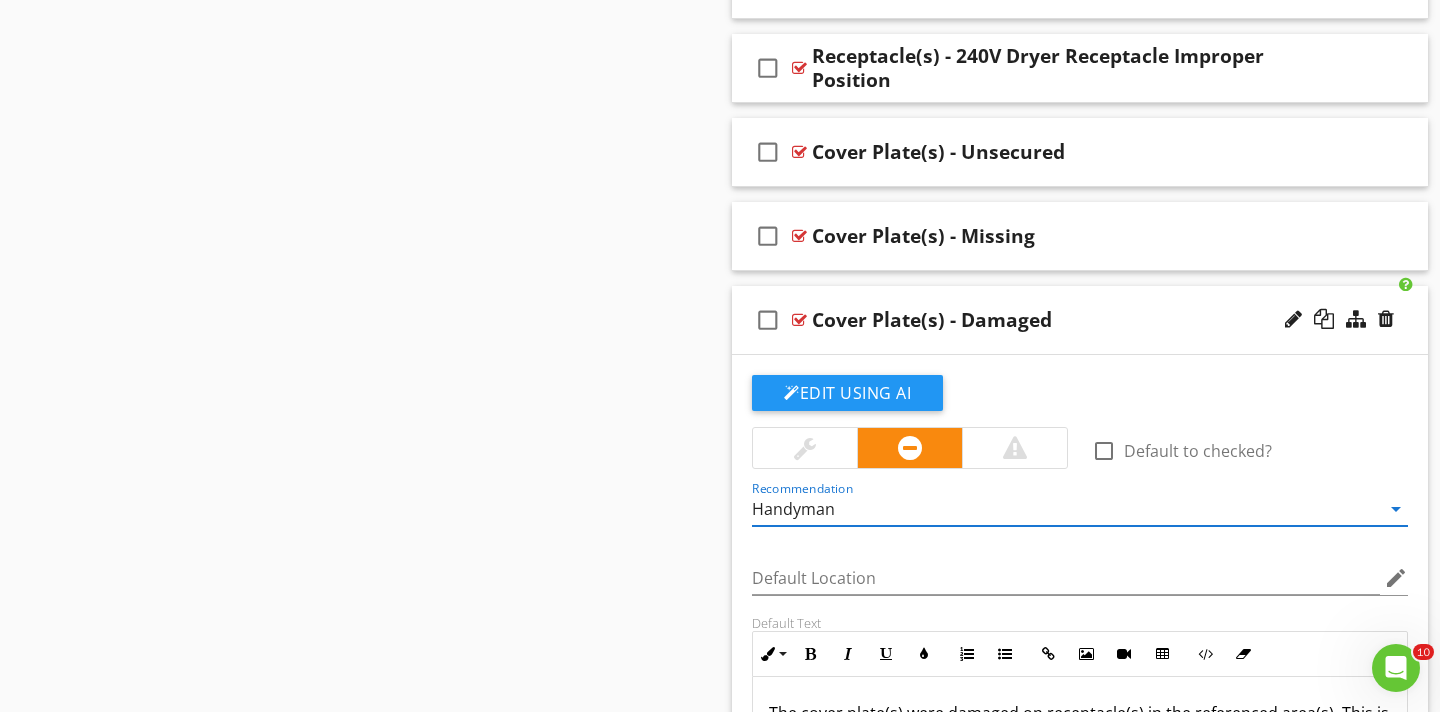 click at bounding box center [799, 320] 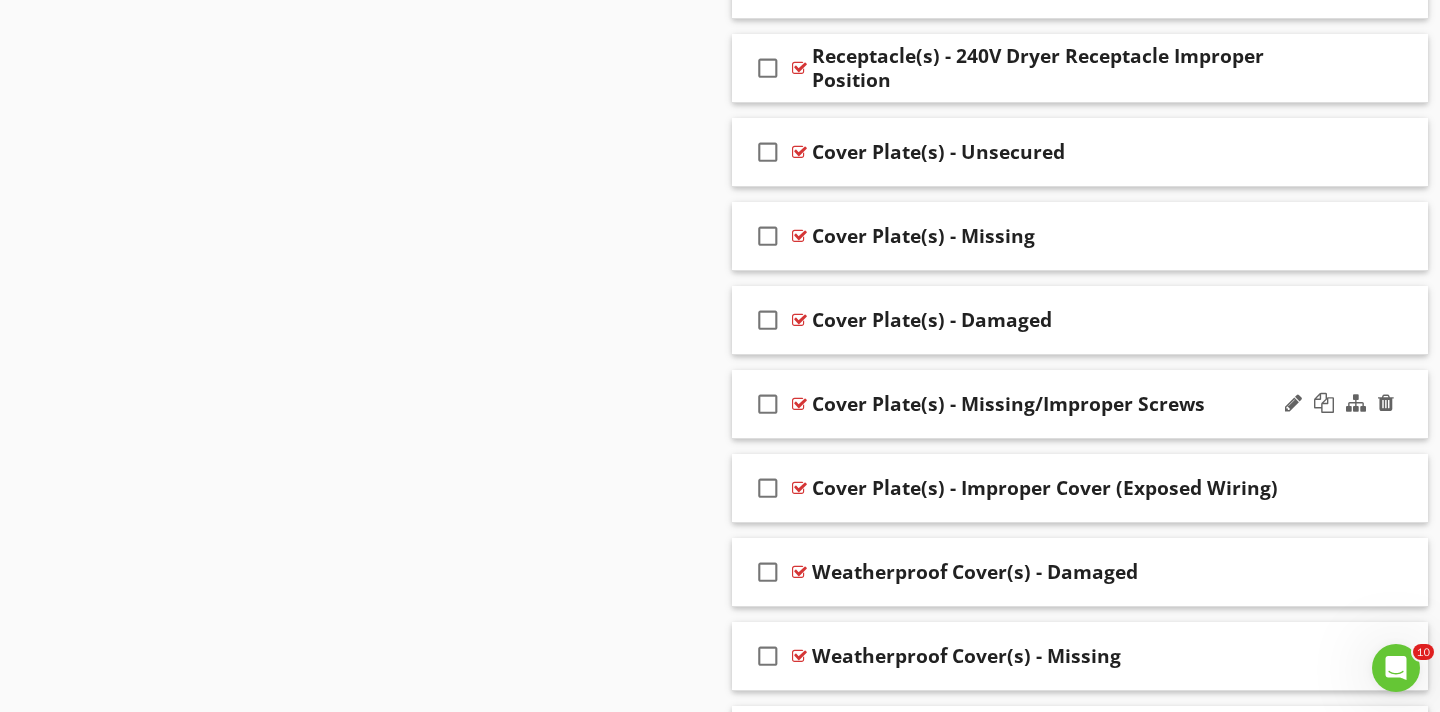 click at bounding box center [799, 404] 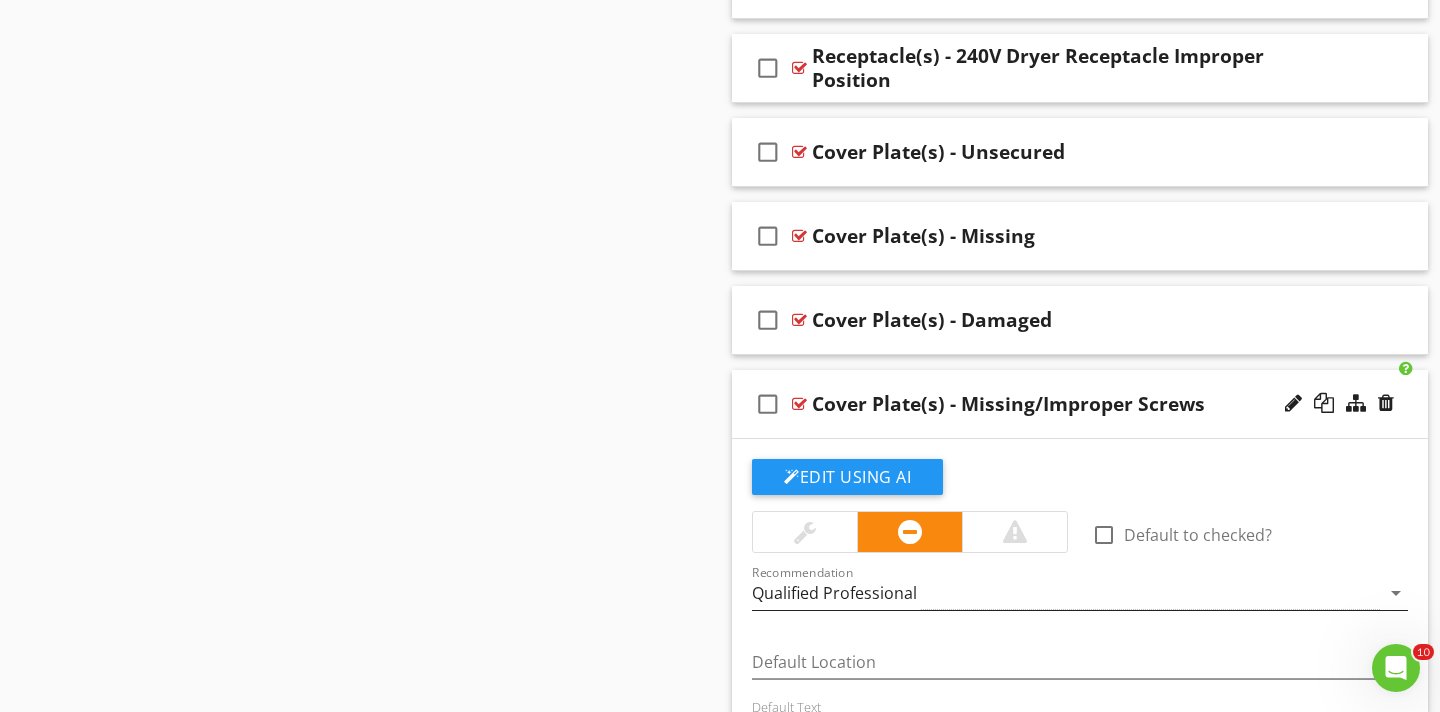 click on "arrow_drop_down" at bounding box center [1396, 593] 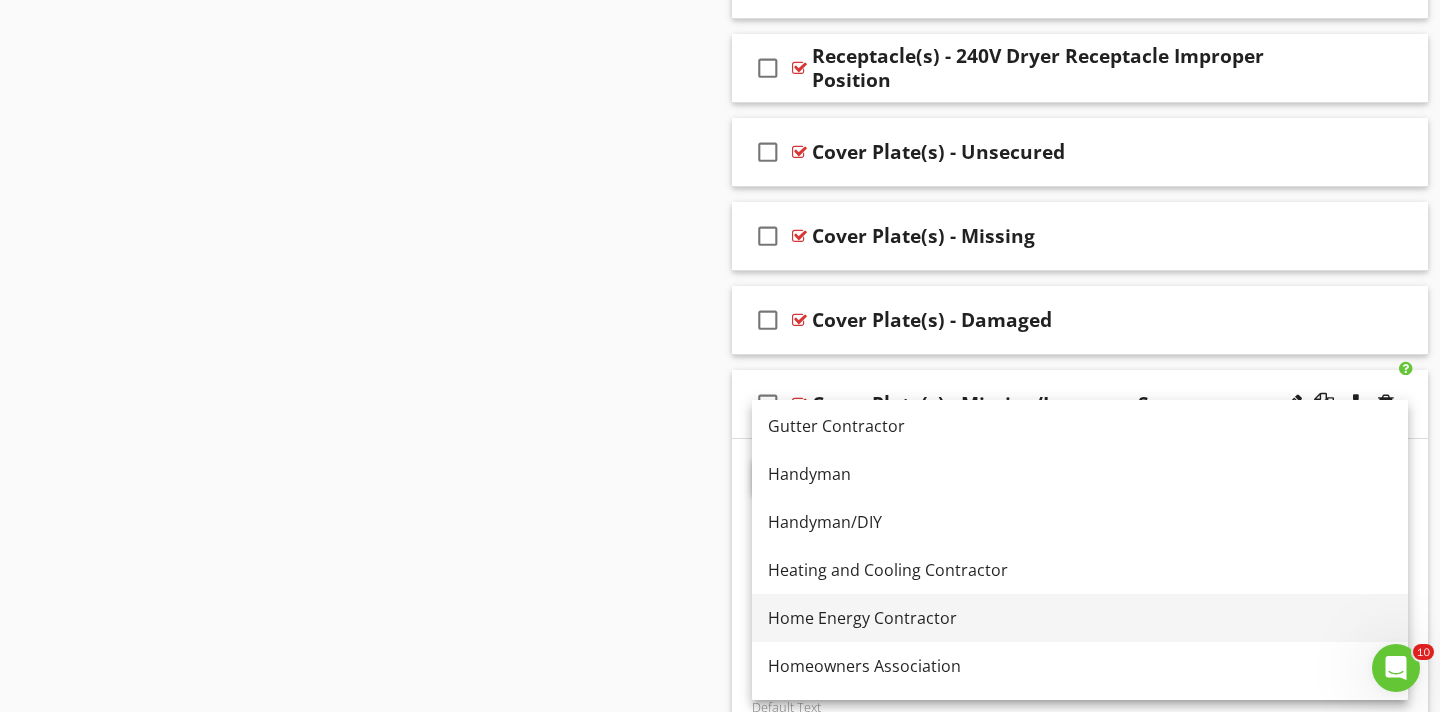 scroll, scrollTop: 1282, scrollLeft: 0, axis: vertical 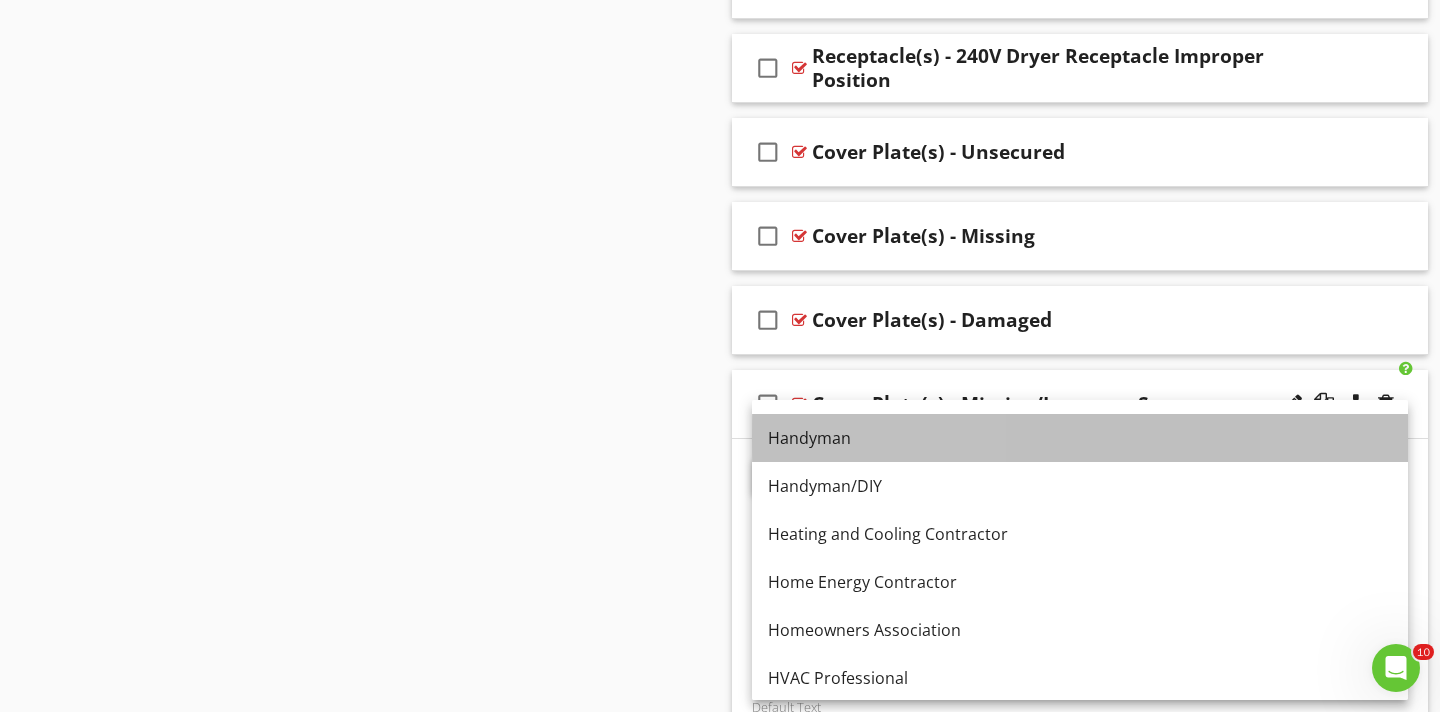 click on "Handyman" at bounding box center (1080, 438) 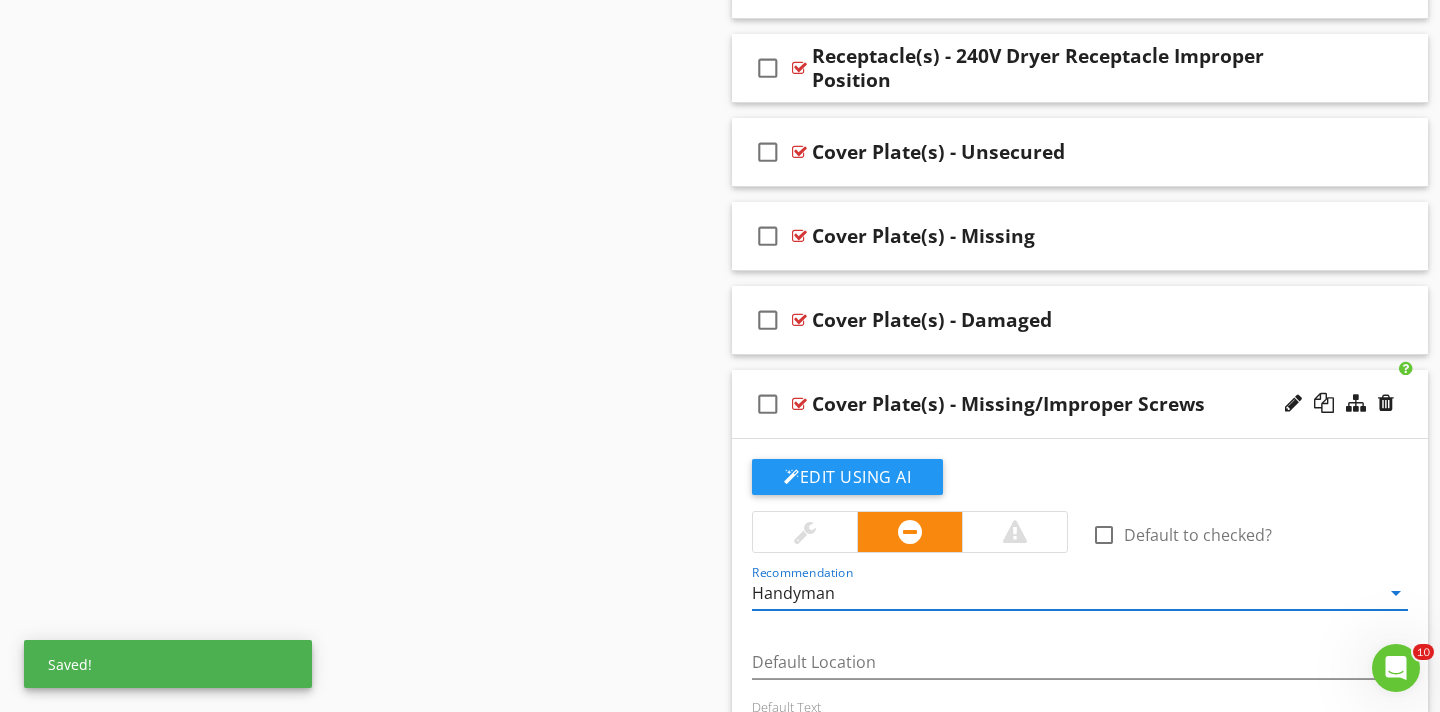 click at bounding box center [799, 404] 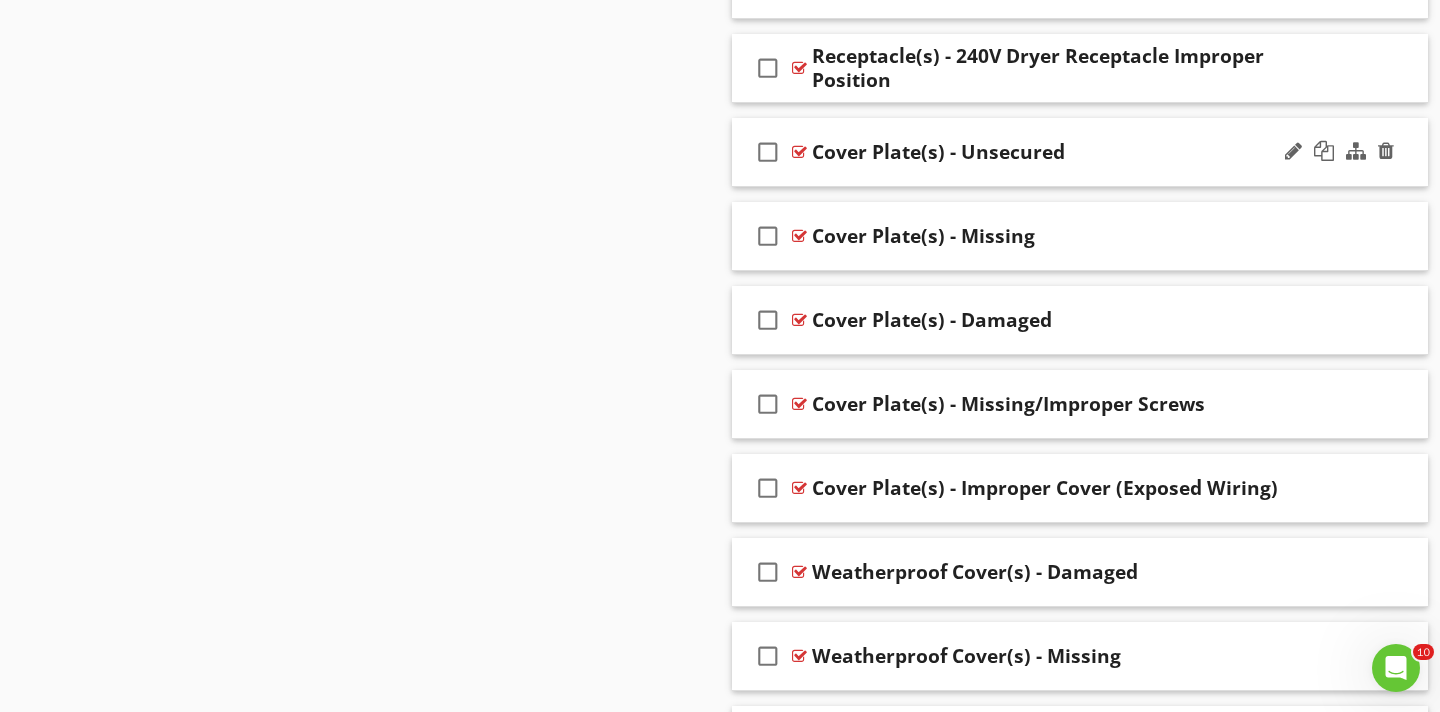 click at bounding box center (799, 152) 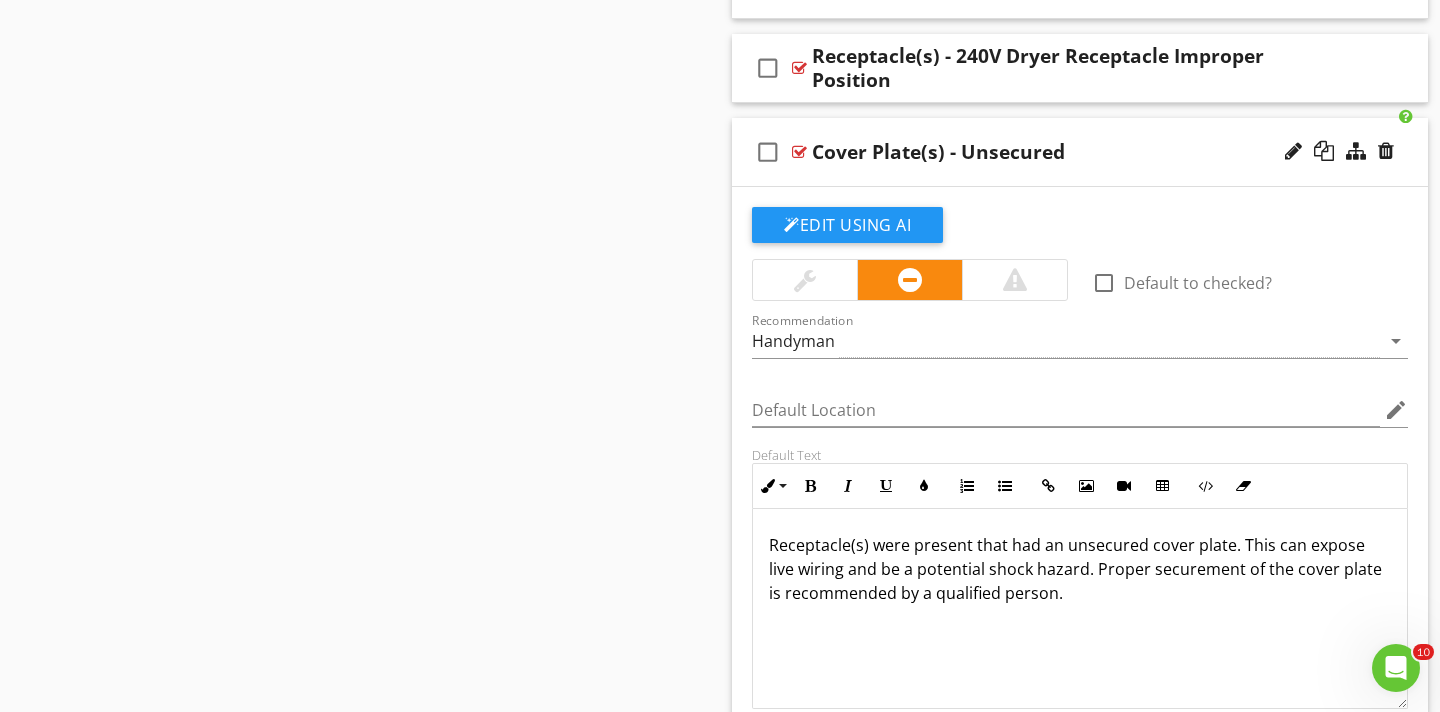 click at bounding box center (805, 280) 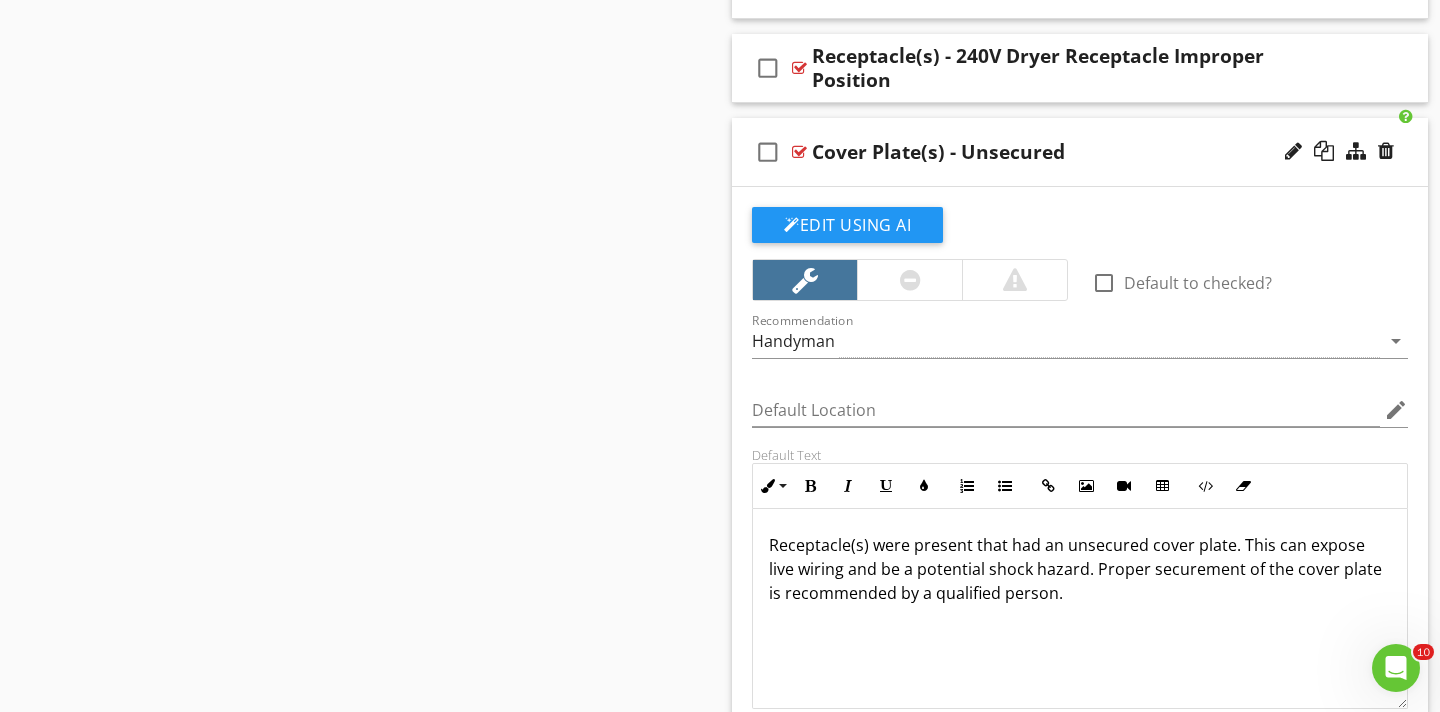 click at bounding box center (799, 152) 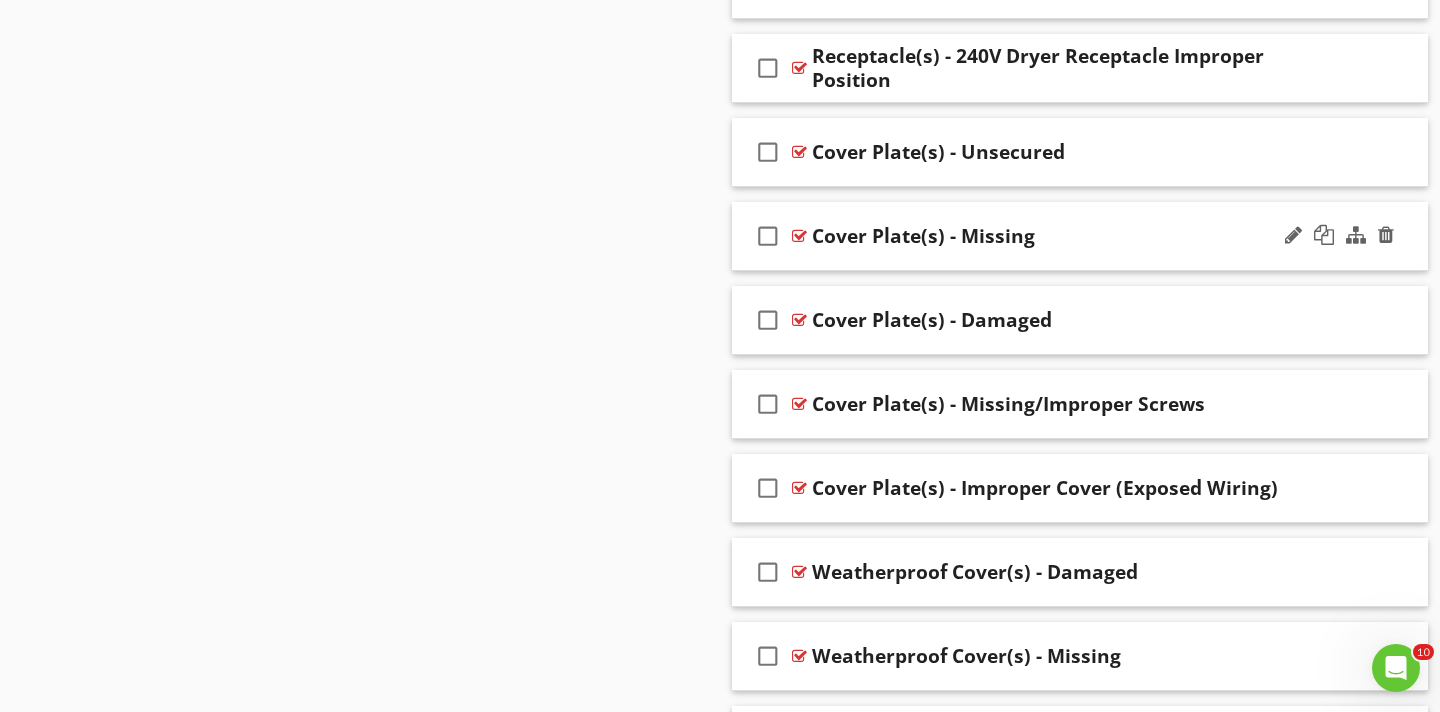 click at bounding box center (799, 236) 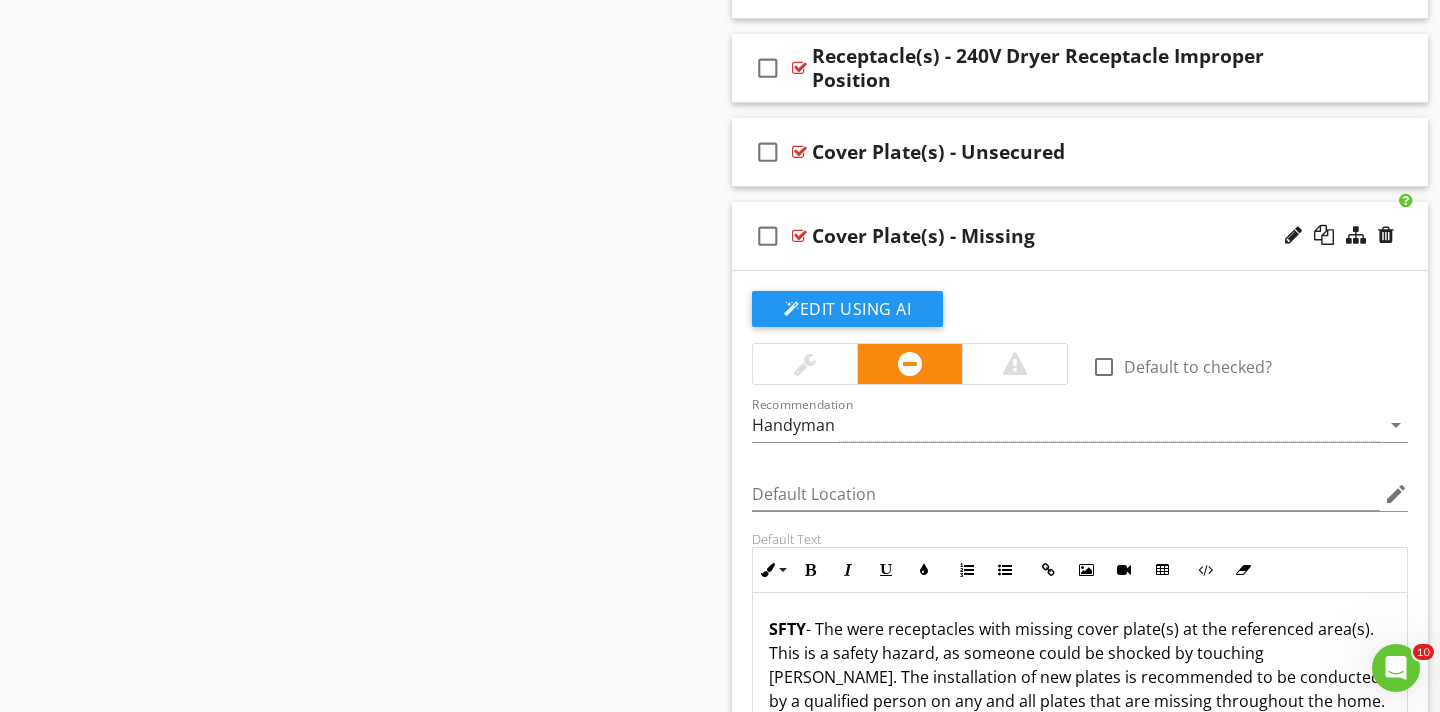 click at bounding box center [1015, 364] 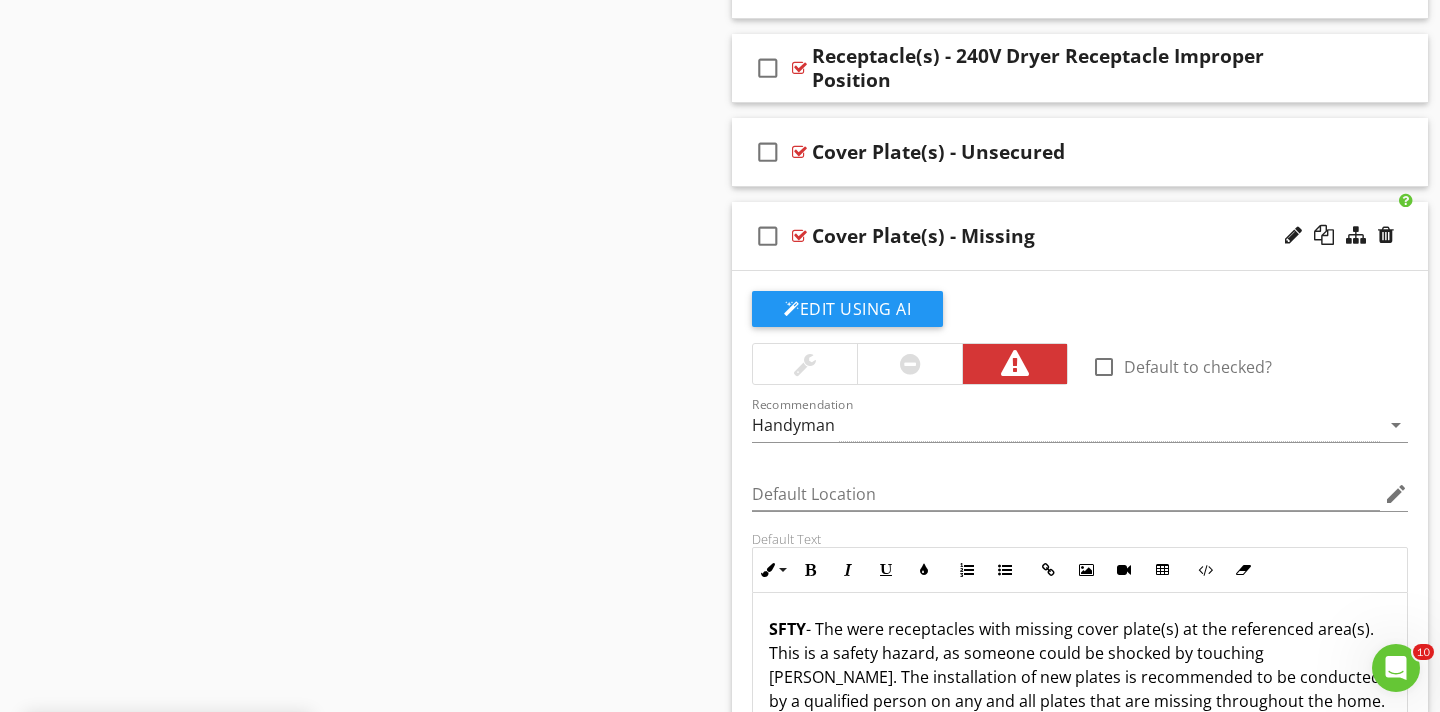 click at bounding box center [799, 236] 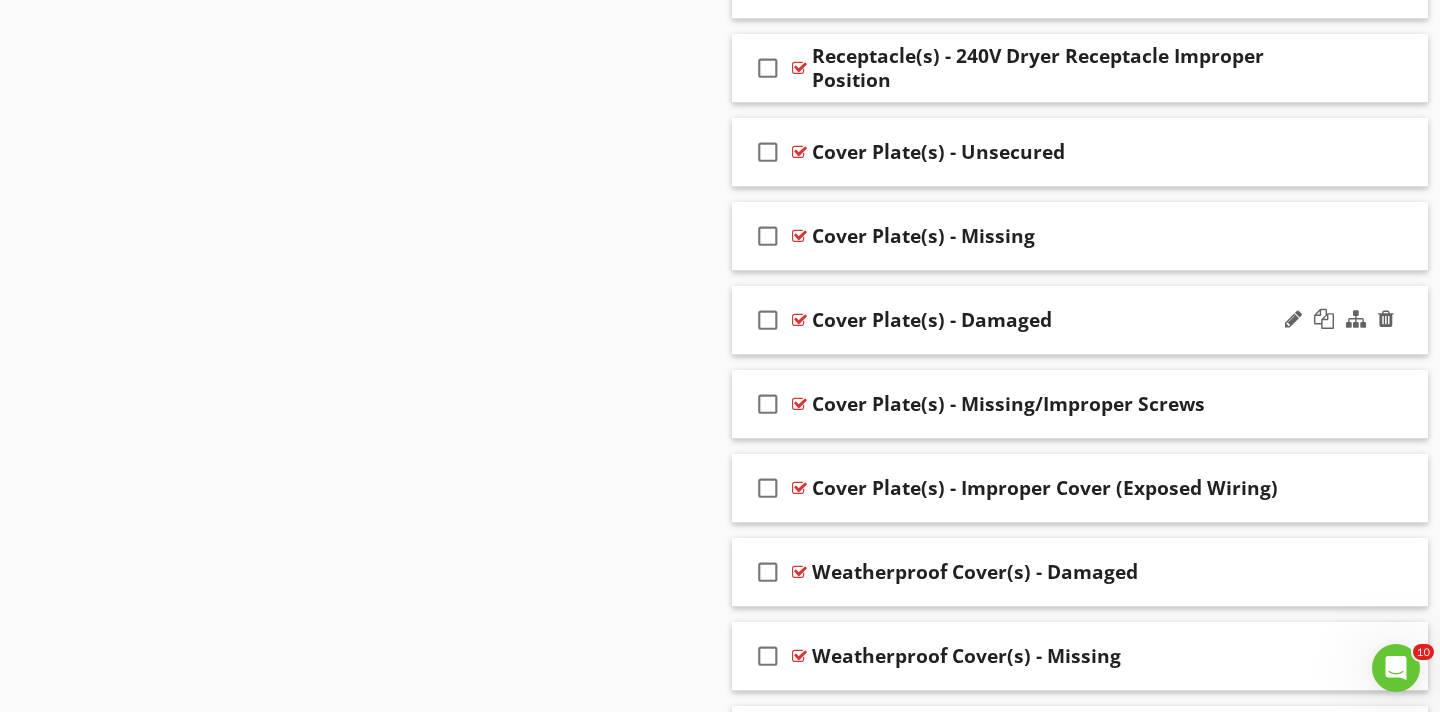click at bounding box center [799, 320] 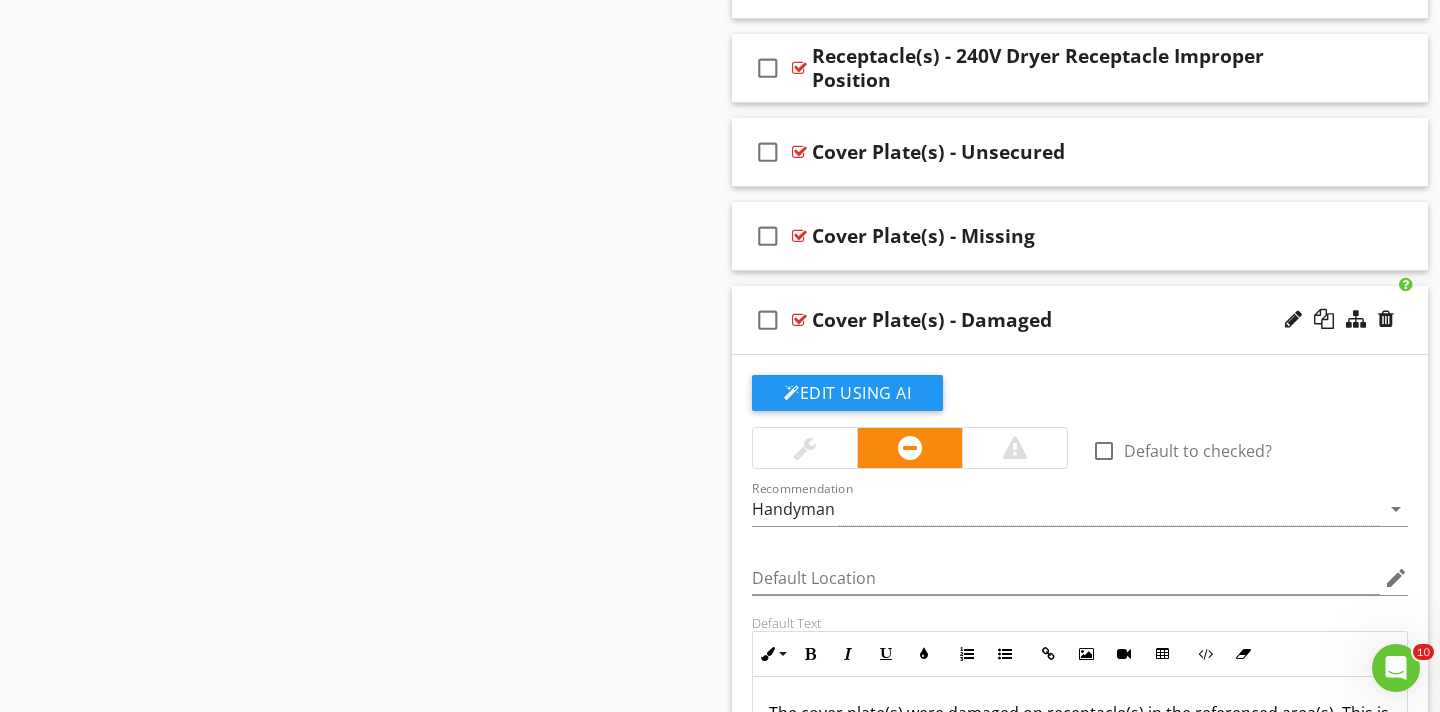 click at bounding box center (805, 448) 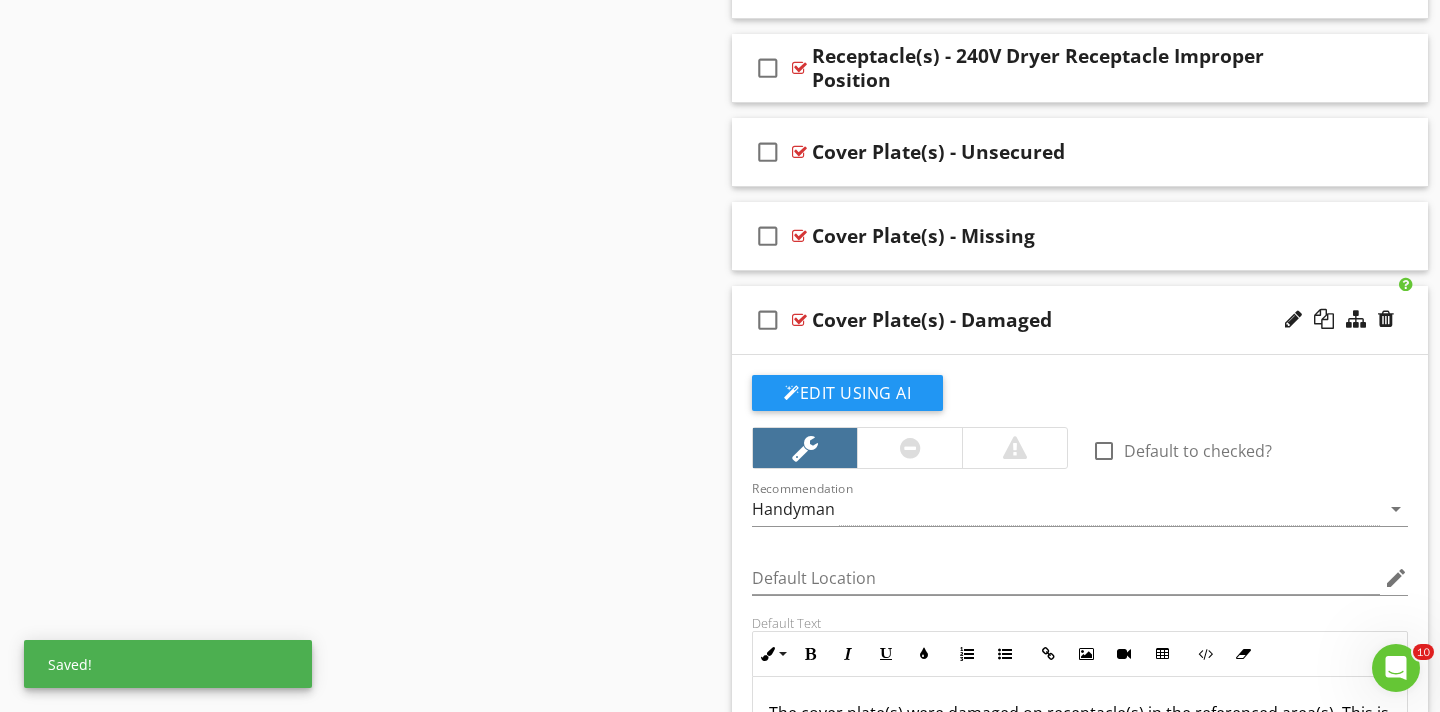 click at bounding box center [799, 320] 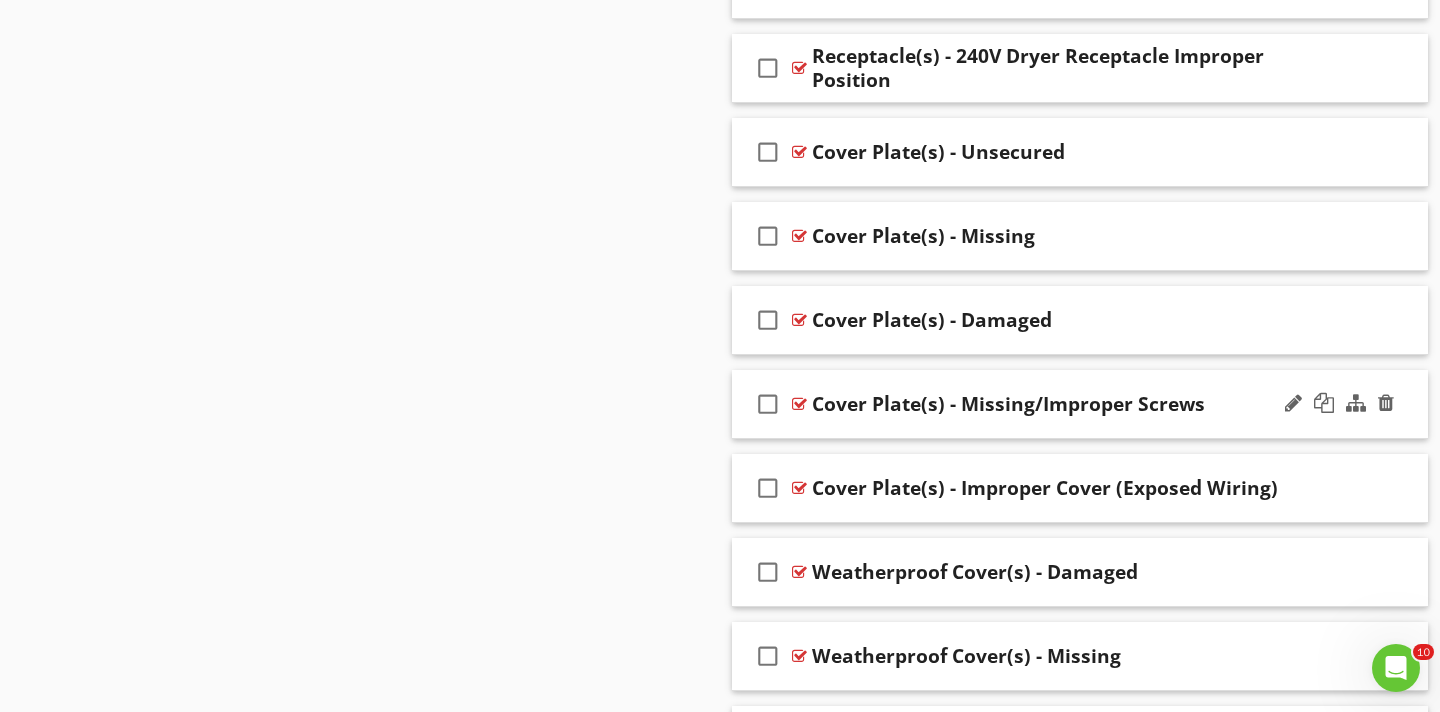click at bounding box center (799, 404) 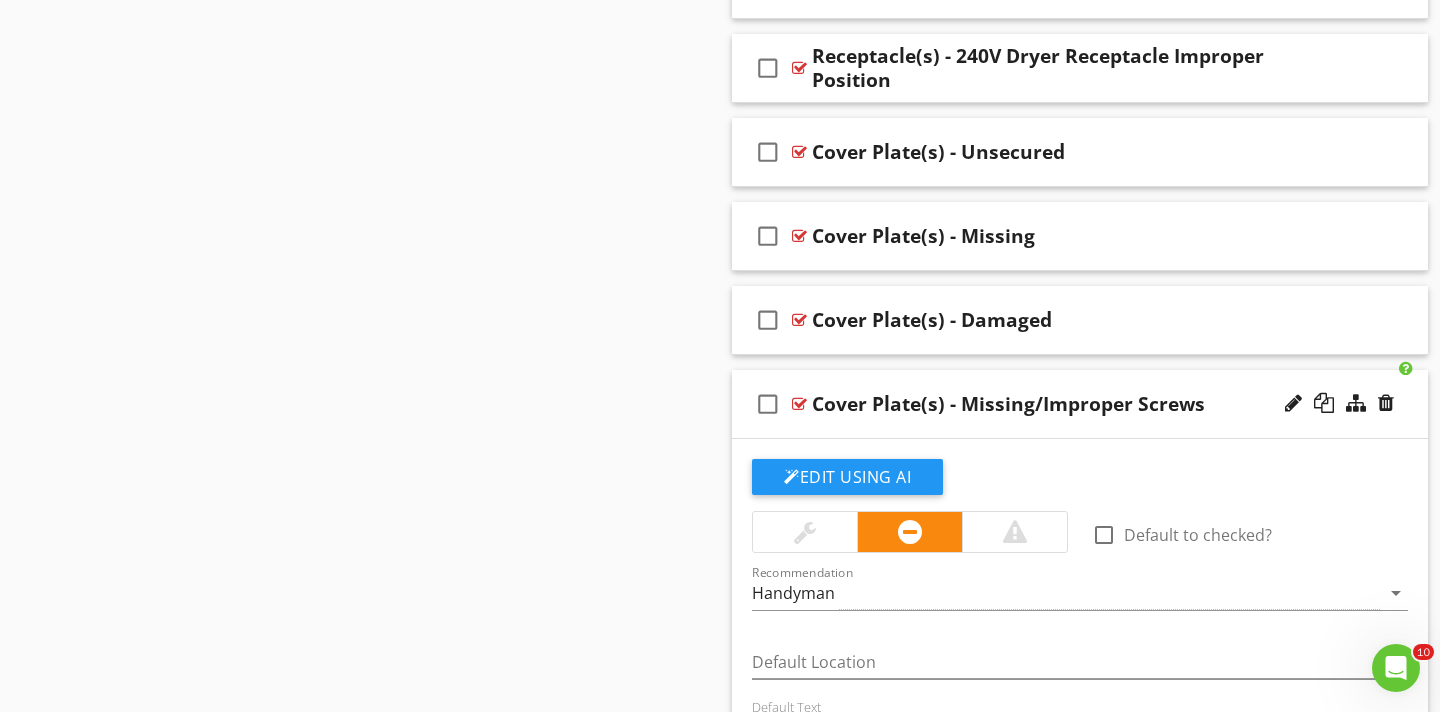 click at bounding box center [1015, 532] 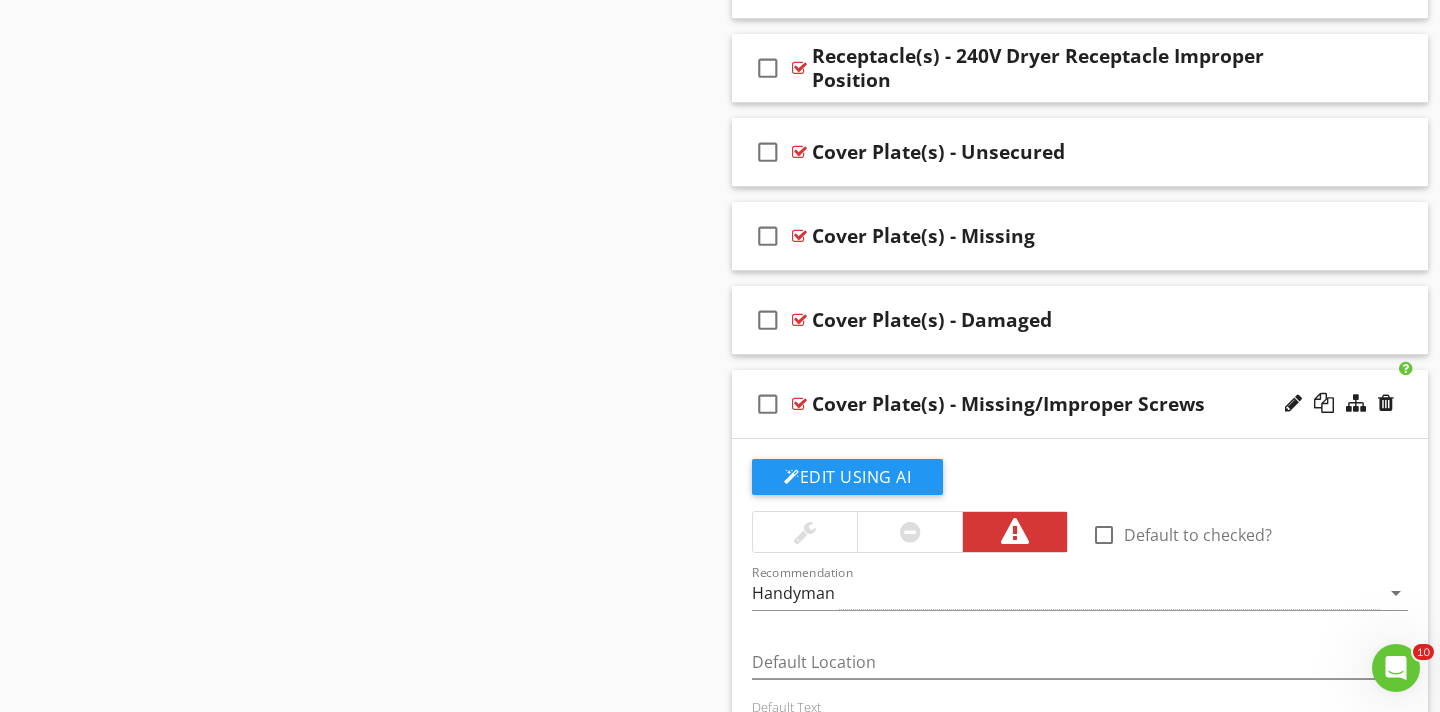 click at bounding box center [799, 404] 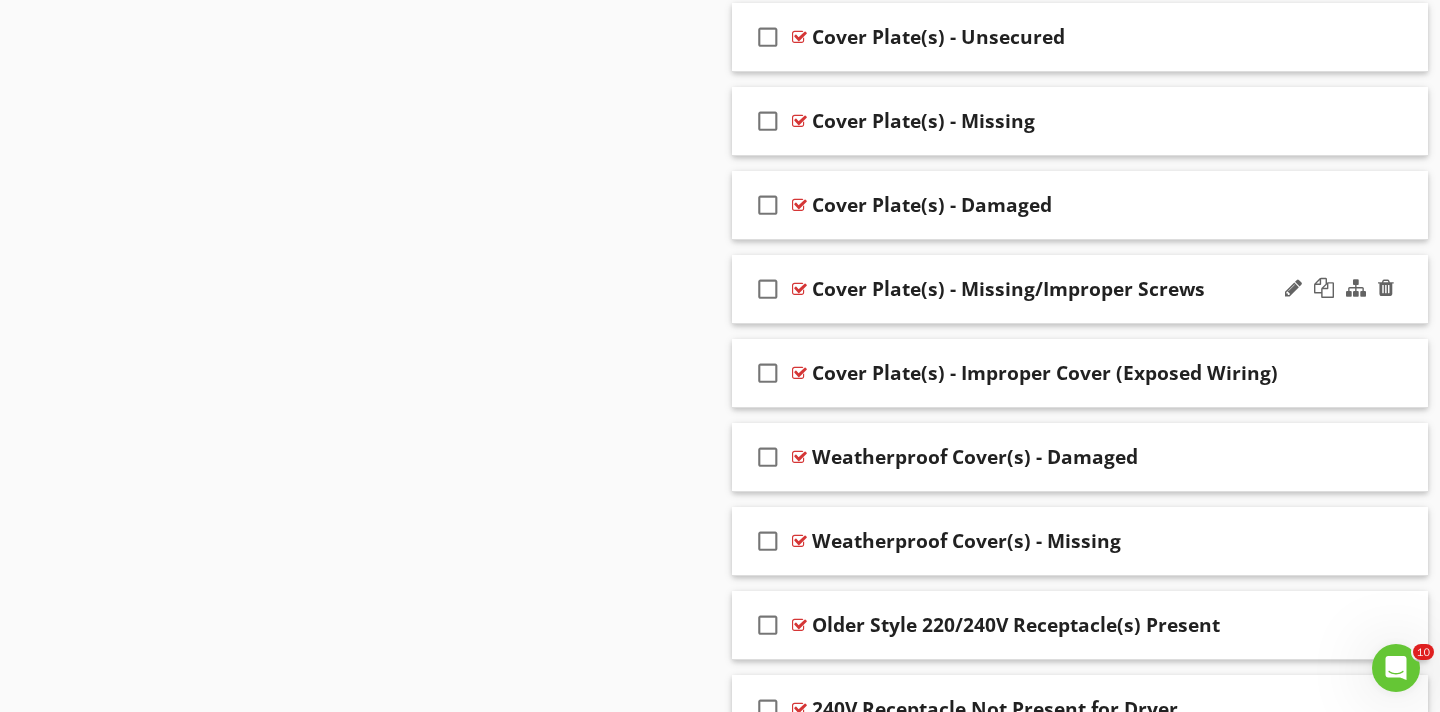 scroll, scrollTop: 4059, scrollLeft: 0, axis: vertical 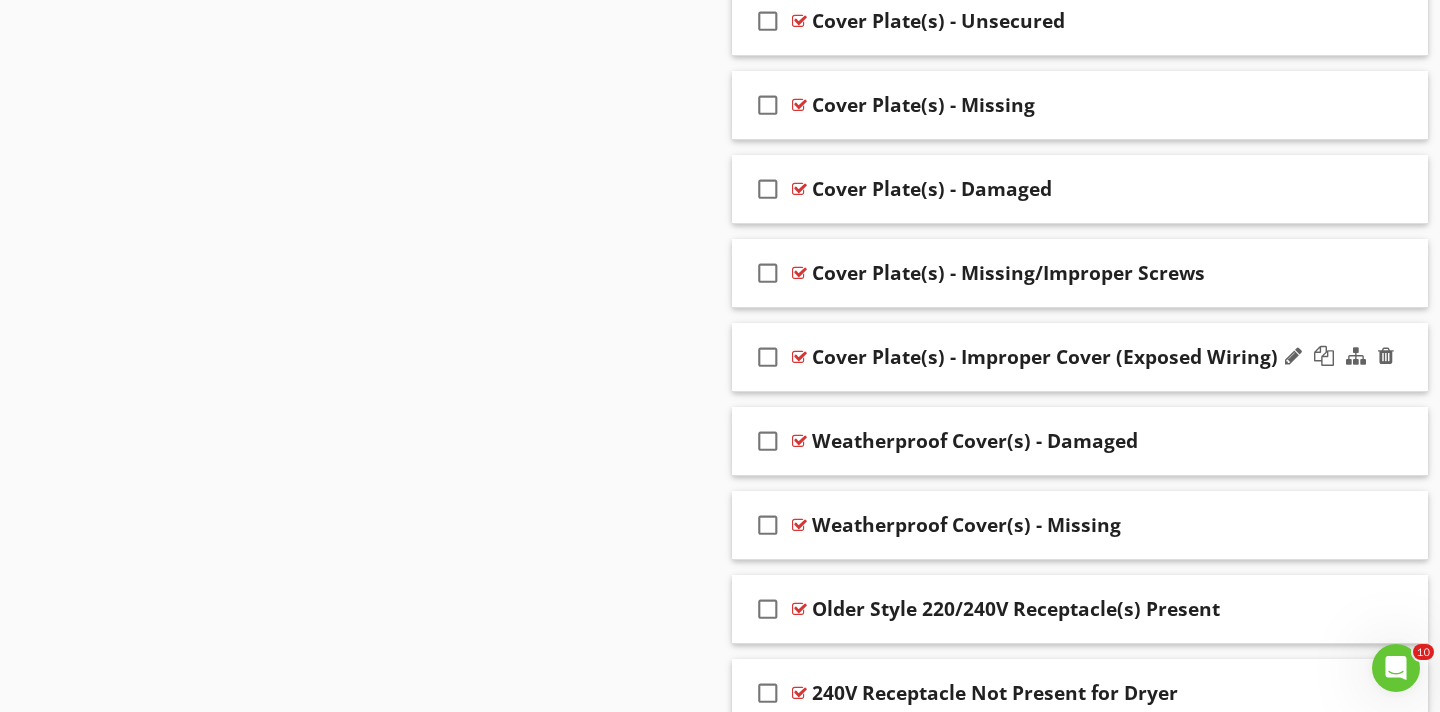 click at bounding box center [799, 357] 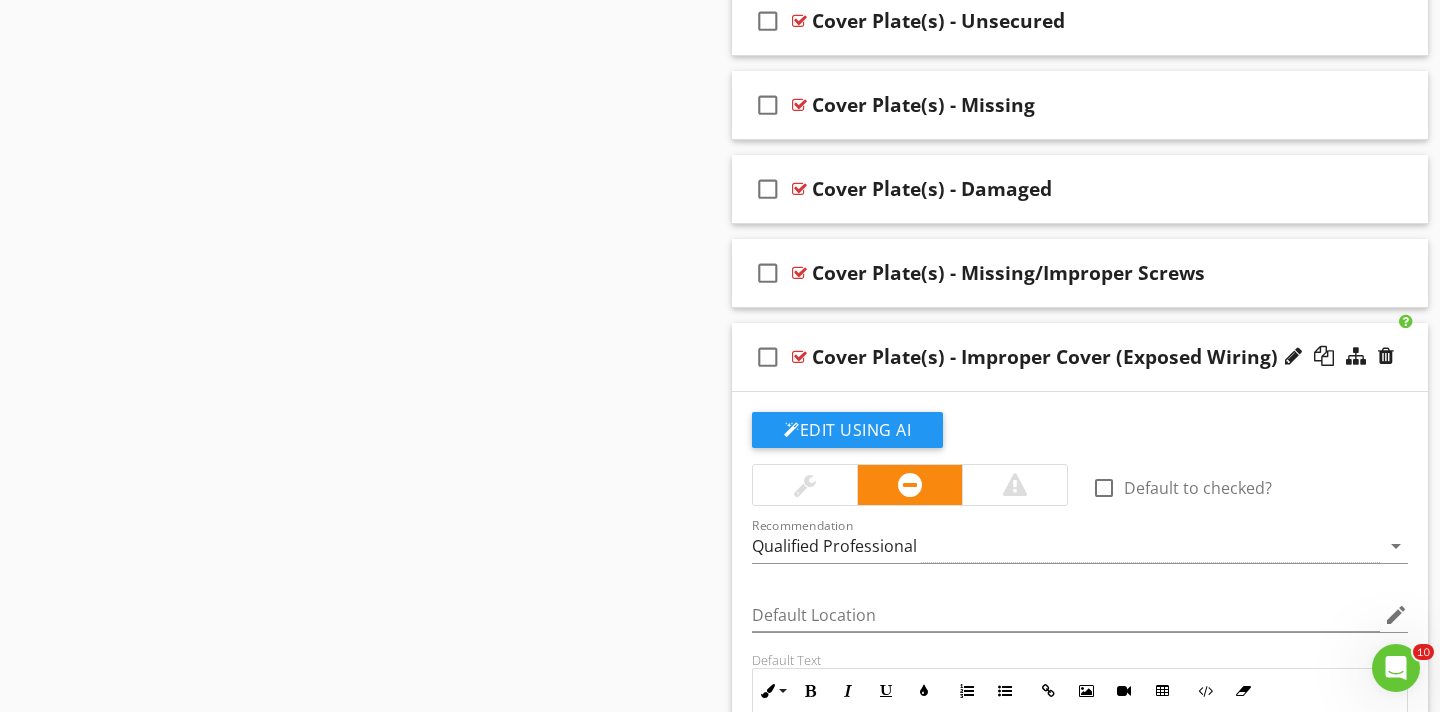 click at bounding box center (1014, 485) 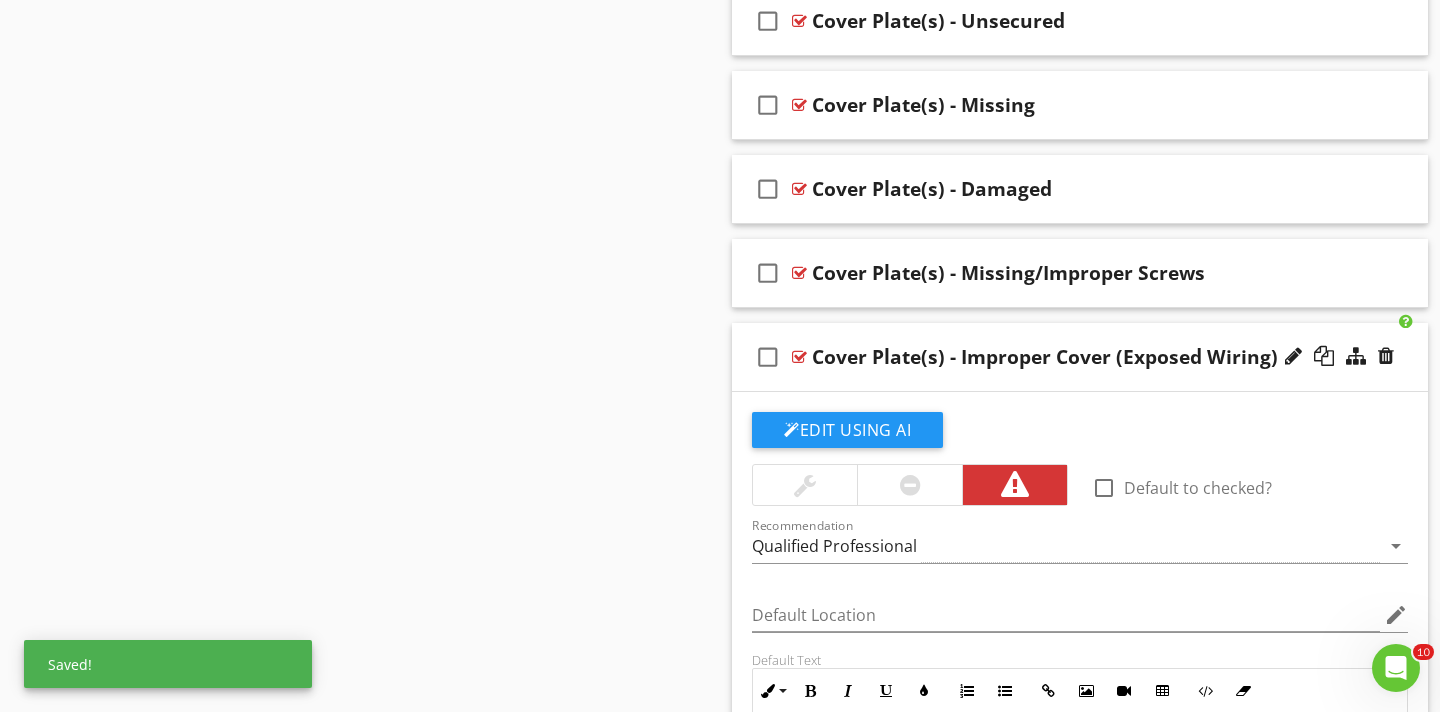 click at bounding box center [799, 357] 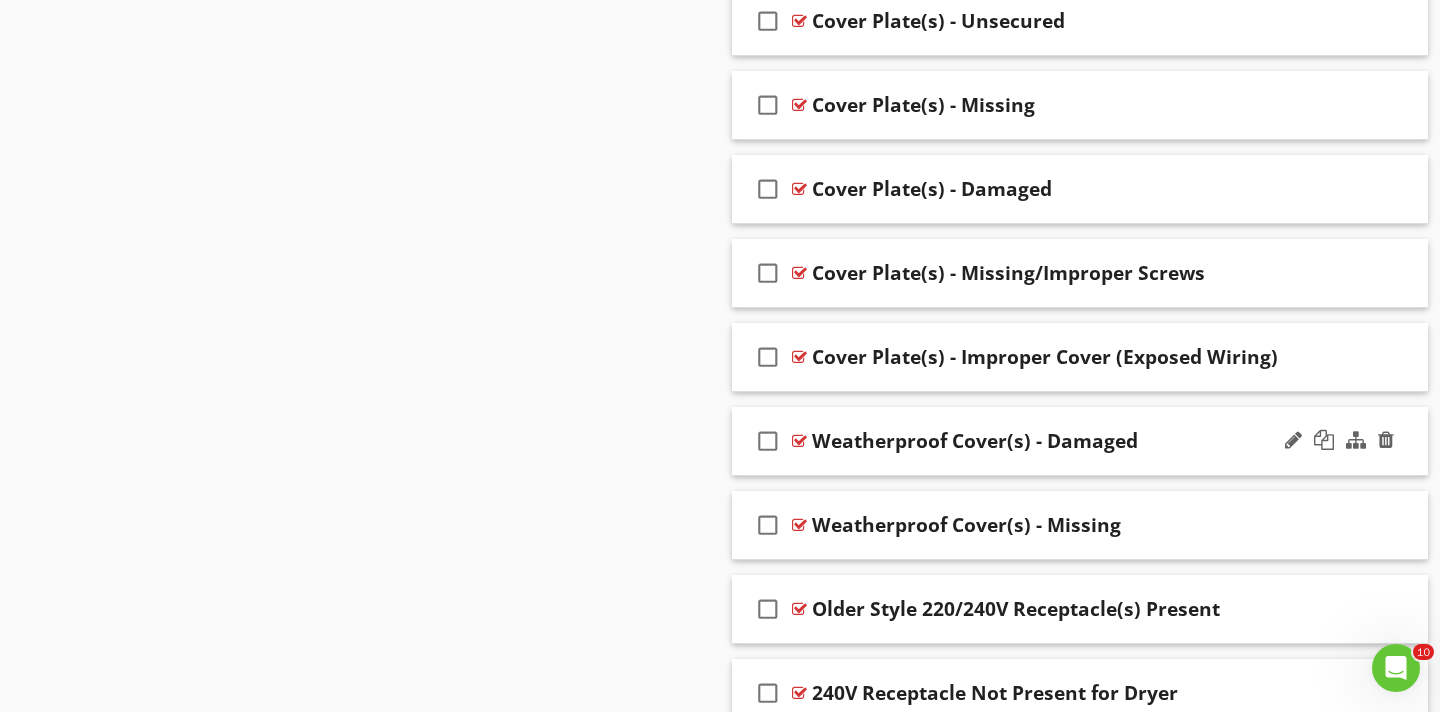 click at bounding box center [799, 441] 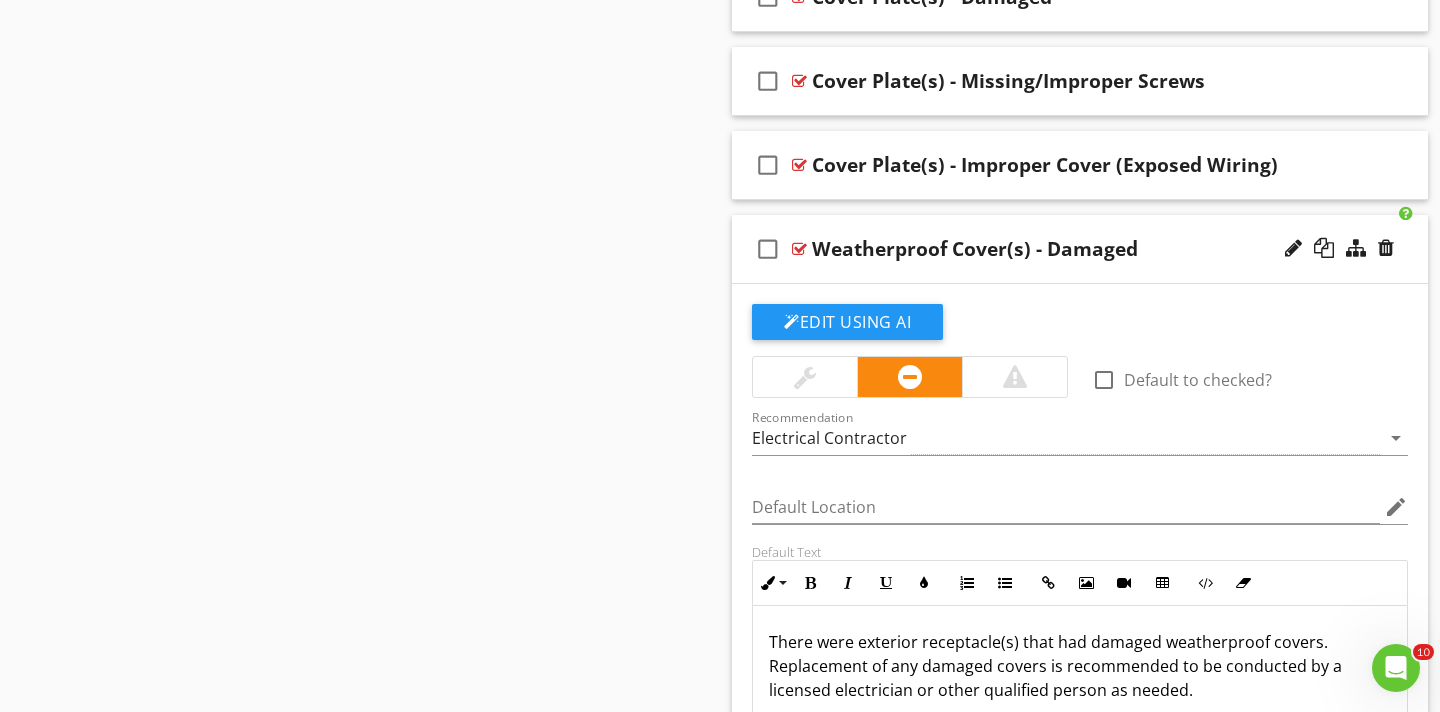 scroll, scrollTop: 4253, scrollLeft: 0, axis: vertical 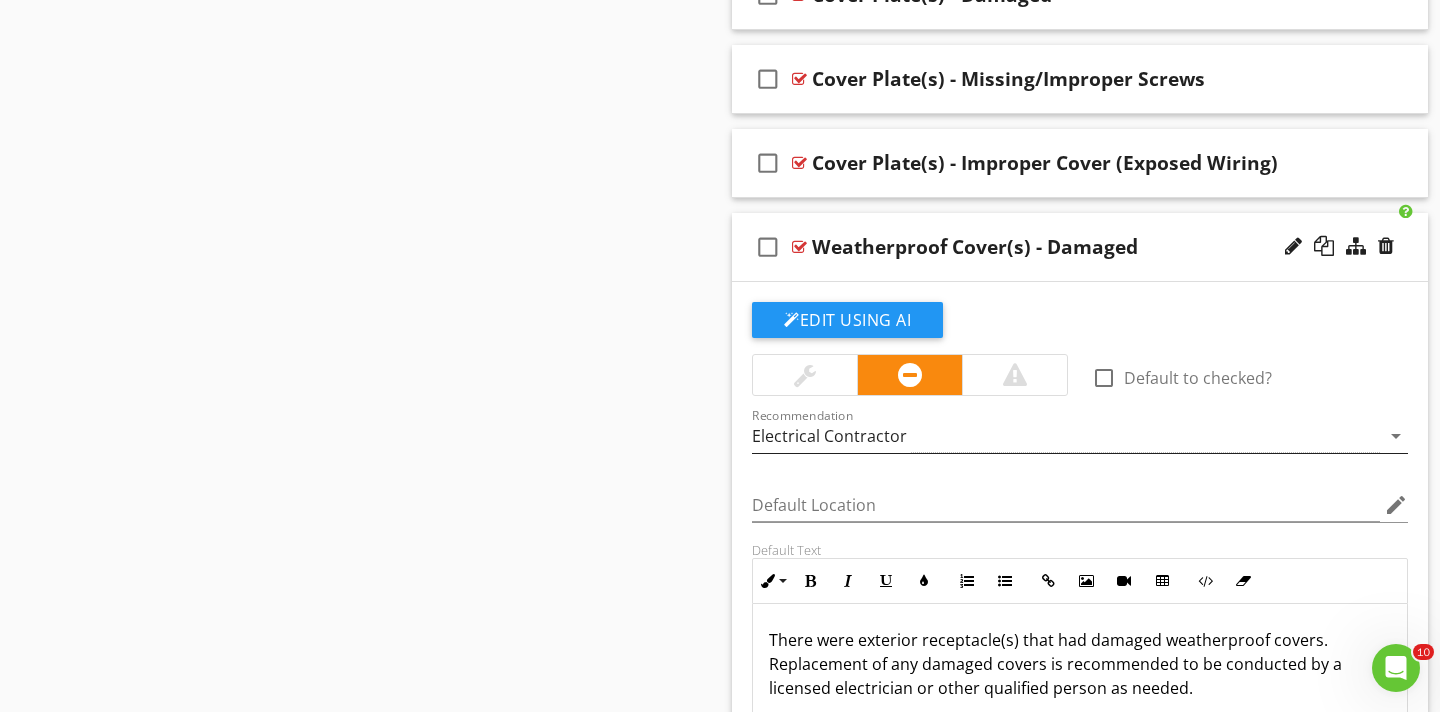 click on "arrow_drop_down" at bounding box center (1396, 436) 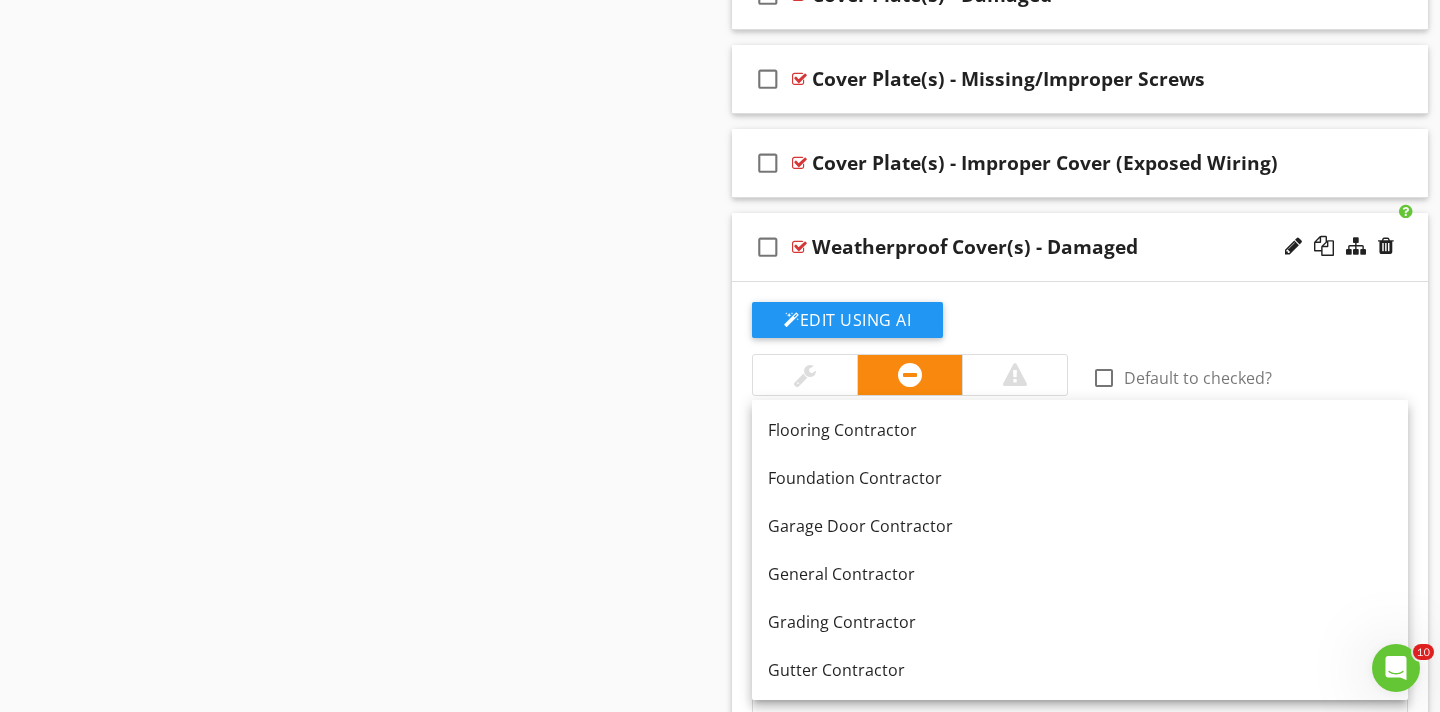 scroll, scrollTop: 1070, scrollLeft: 0, axis: vertical 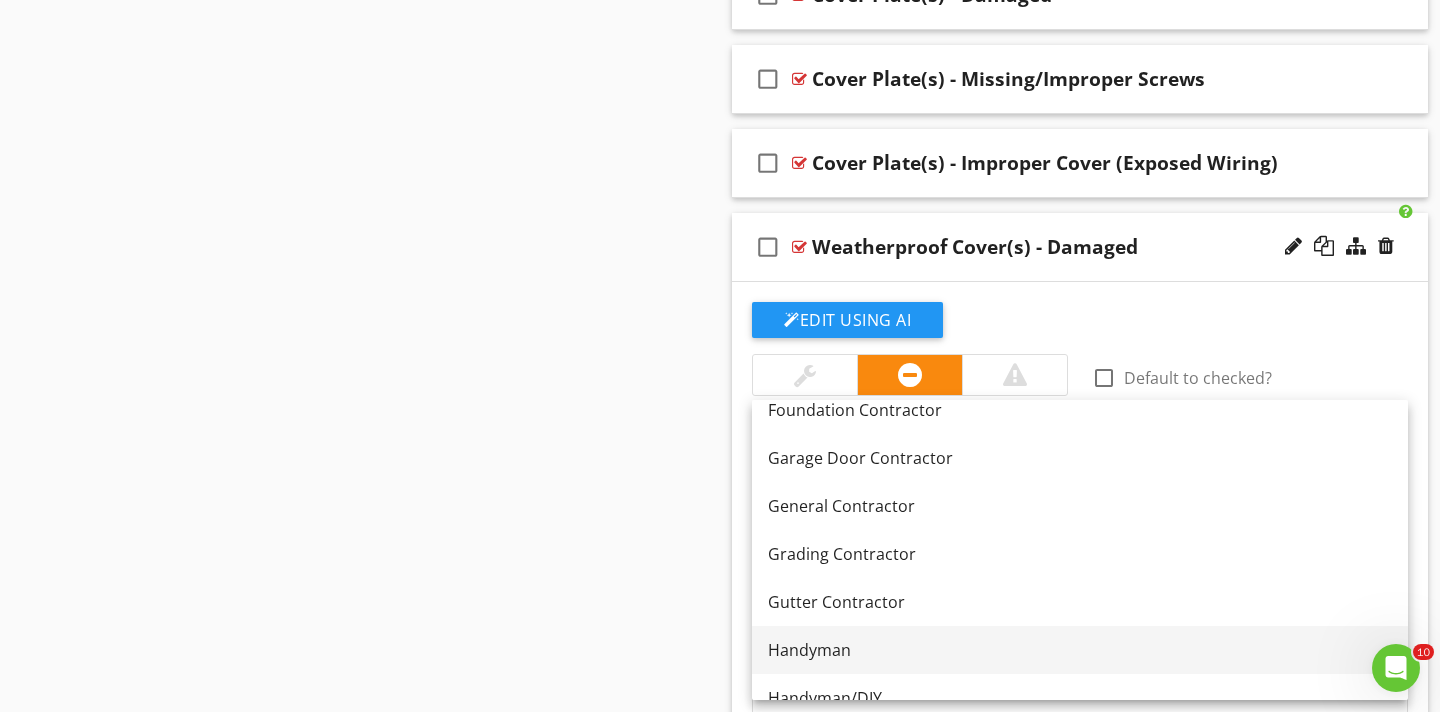 click on "Handyman" at bounding box center [1080, 650] 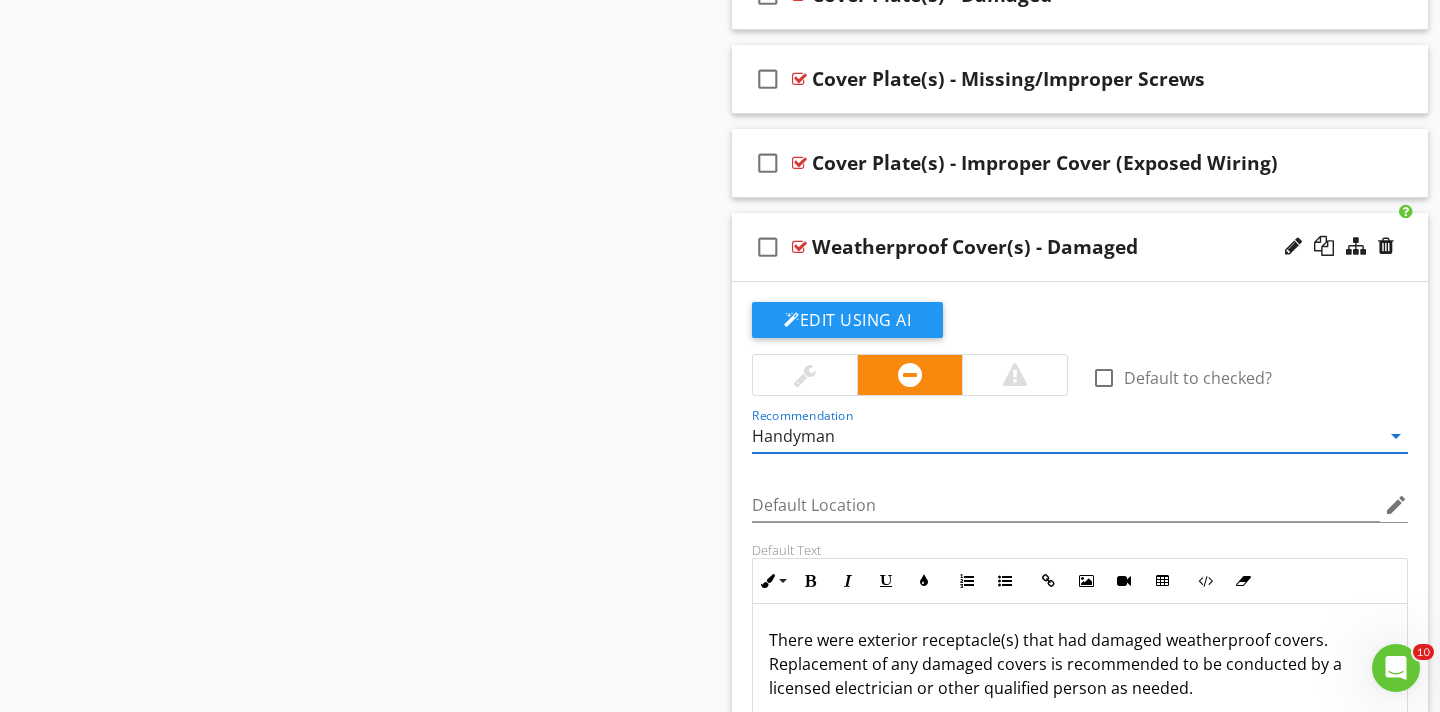 click at bounding box center (805, 375) 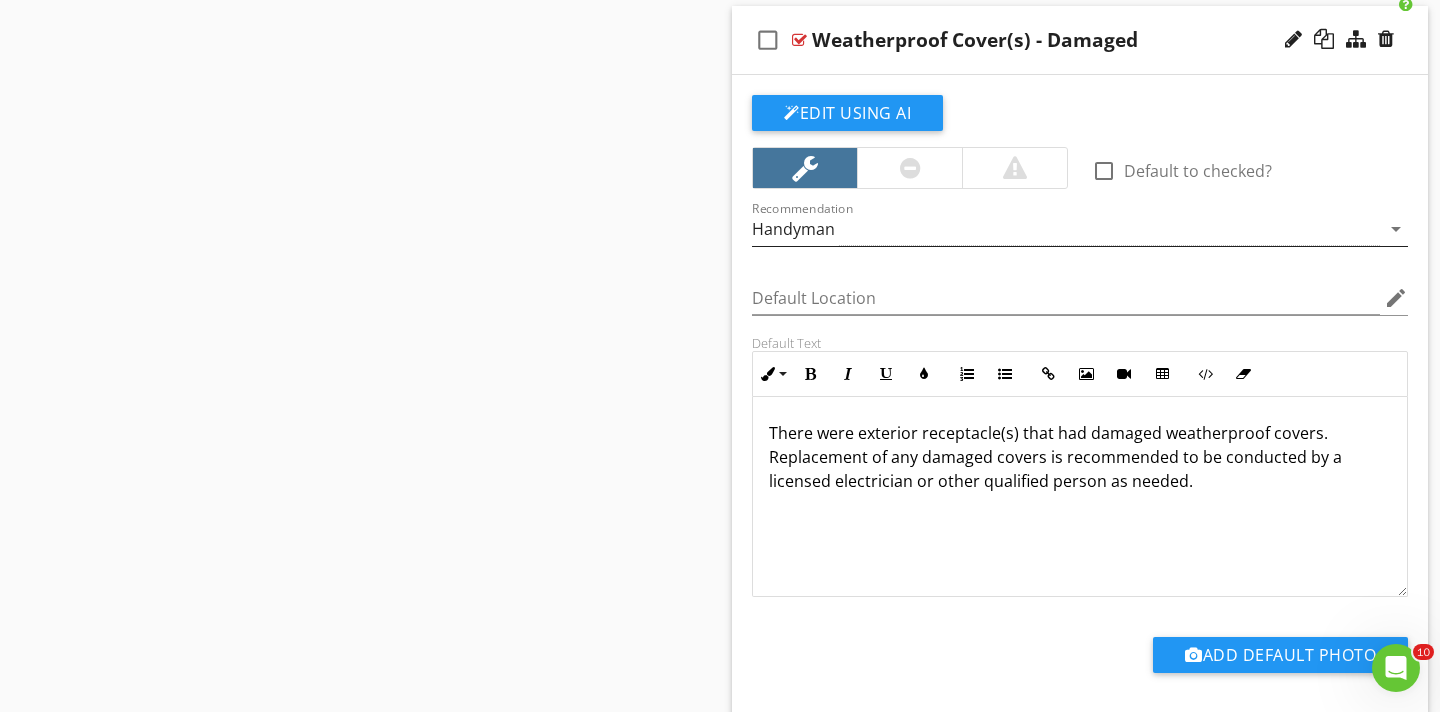 scroll, scrollTop: 4427, scrollLeft: 0, axis: vertical 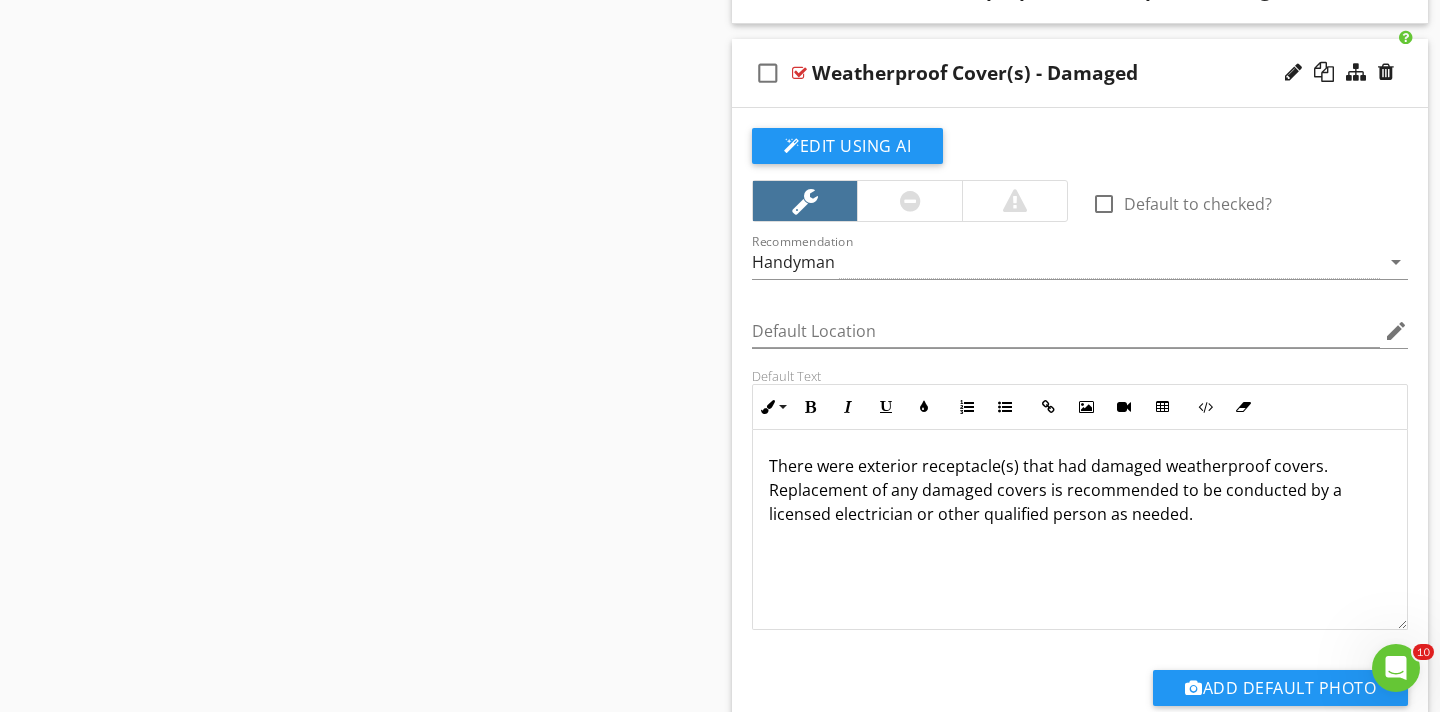 click at bounding box center [799, 73] 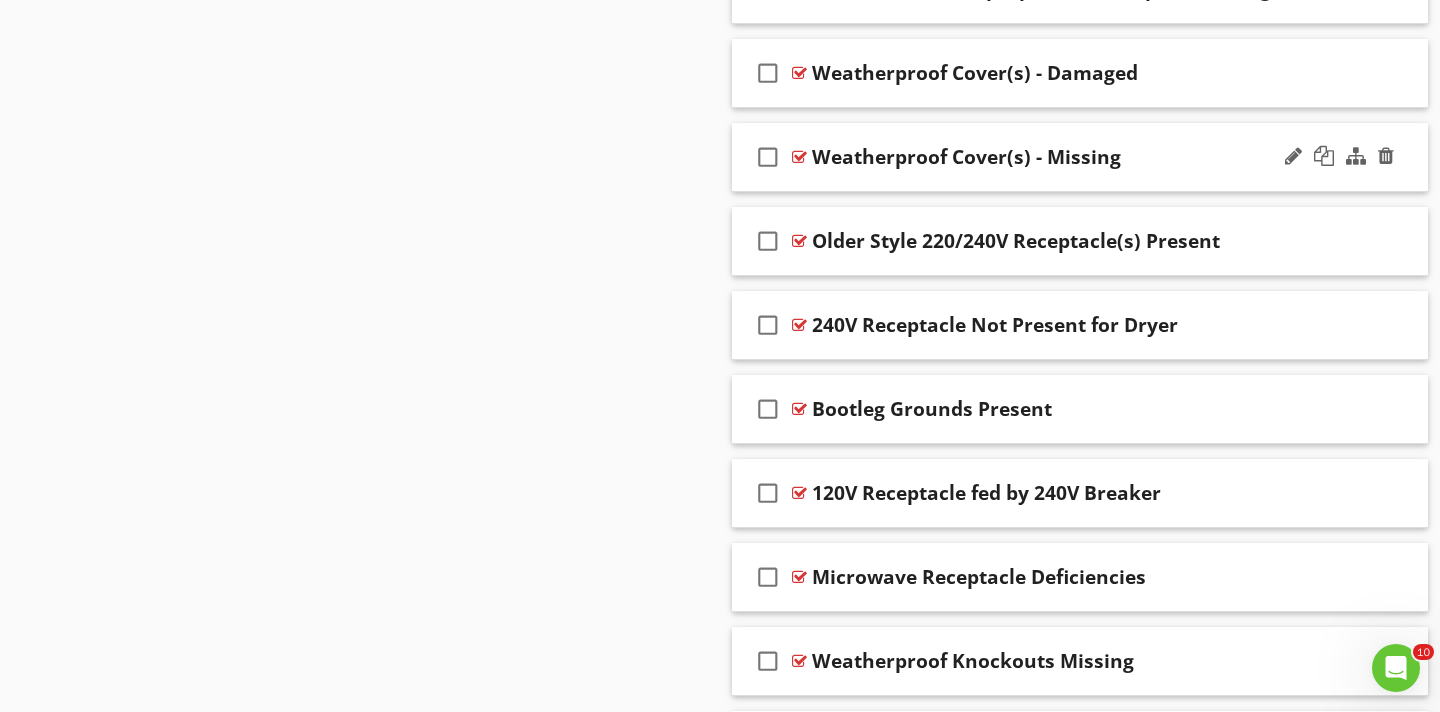 click at bounding box center (799, 157) 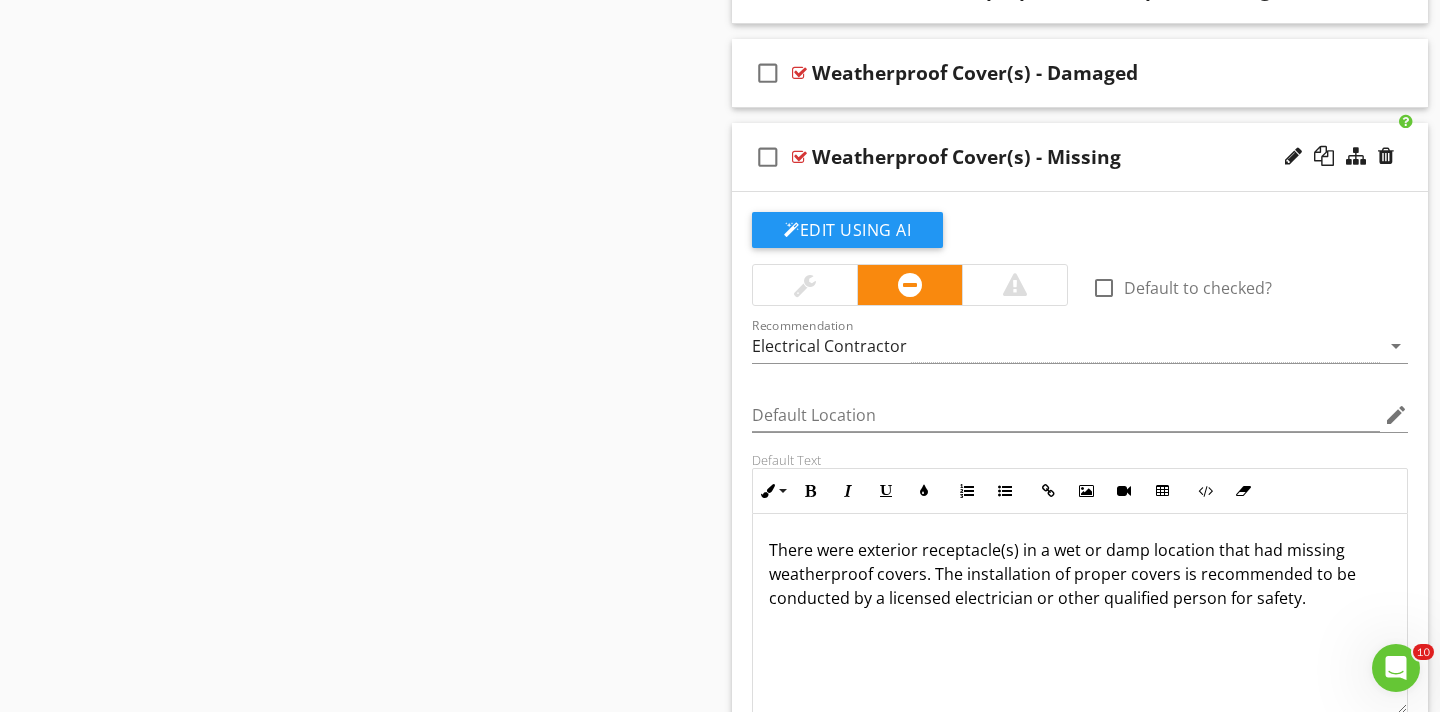 click at bounding box center (1015, 285) 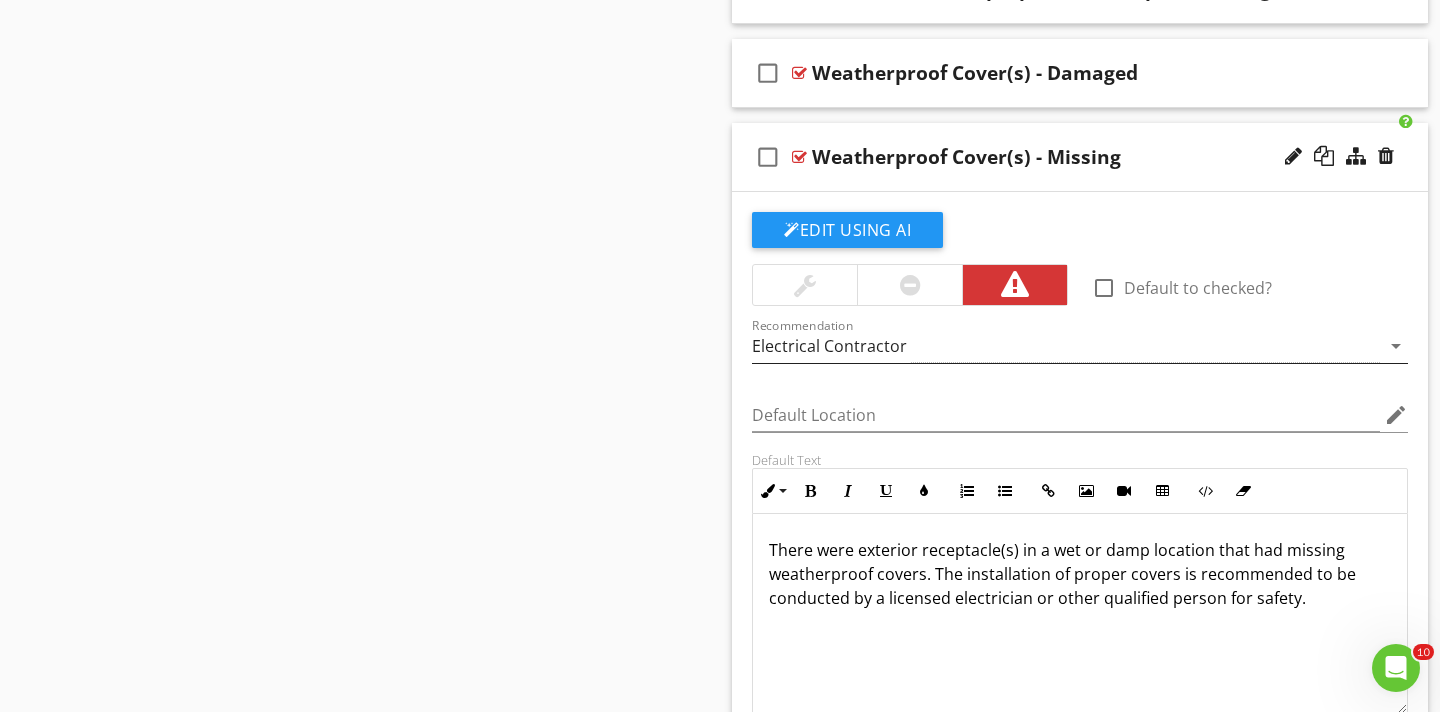 click on "arrow_drop_down" at bounding box center (1396, 346) 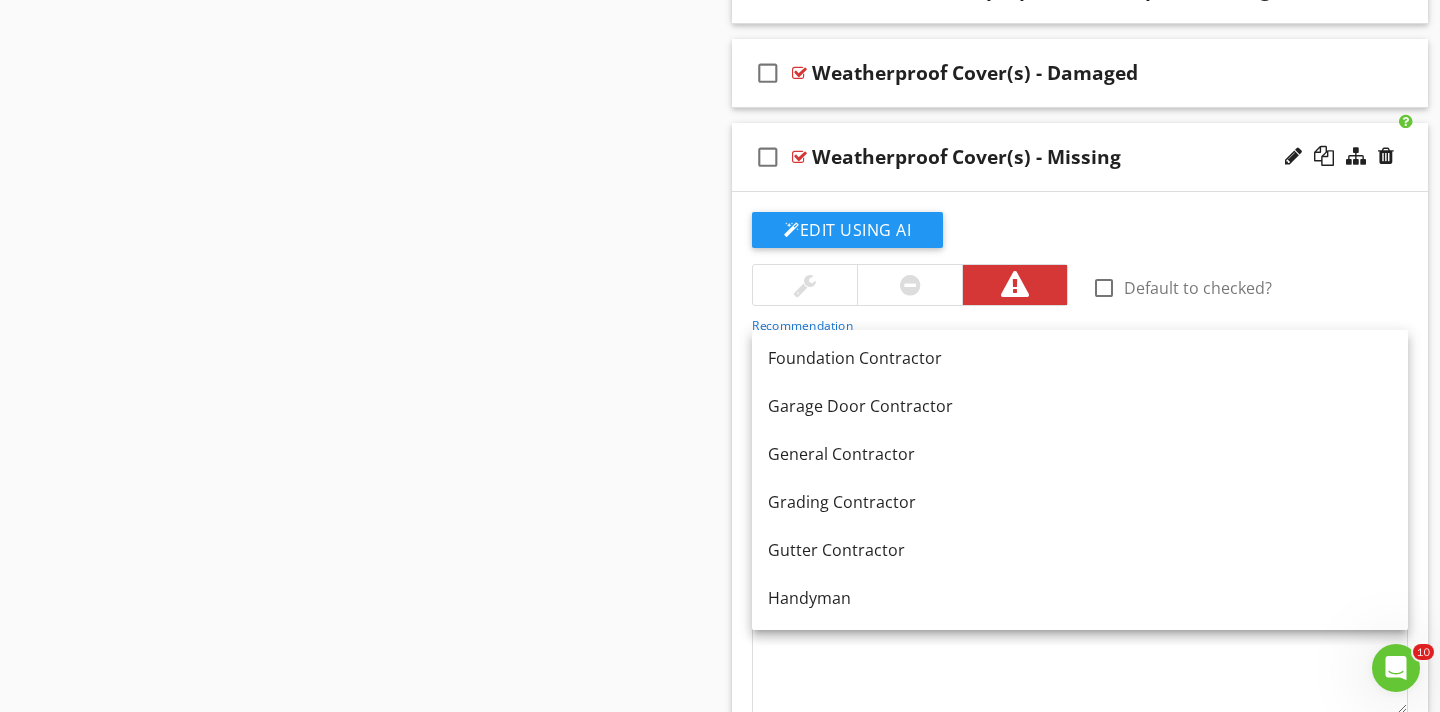scroll, scrollTop: 1055, scrollLeft: 0, axis: vertical 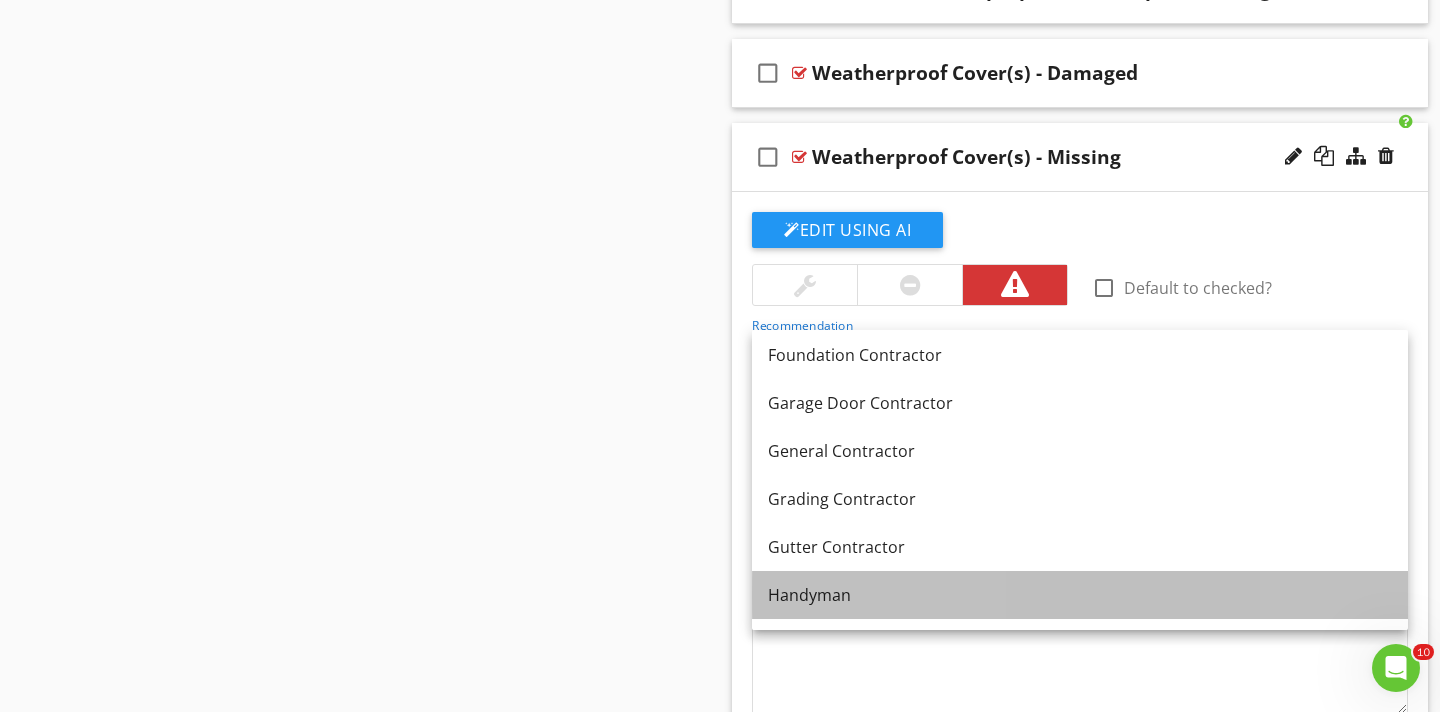 click on "Handyman" at bounding box center [1080, 595] 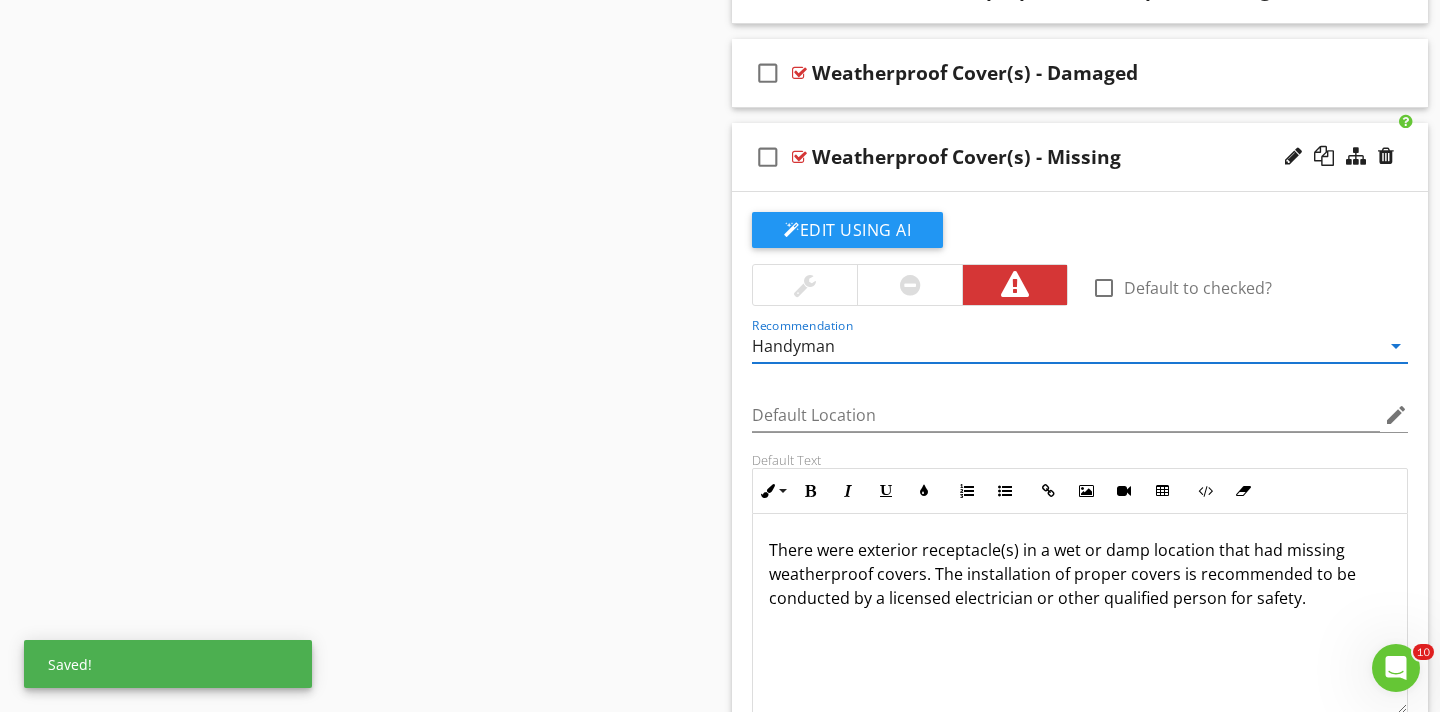 click at bounding box center [799, 157] 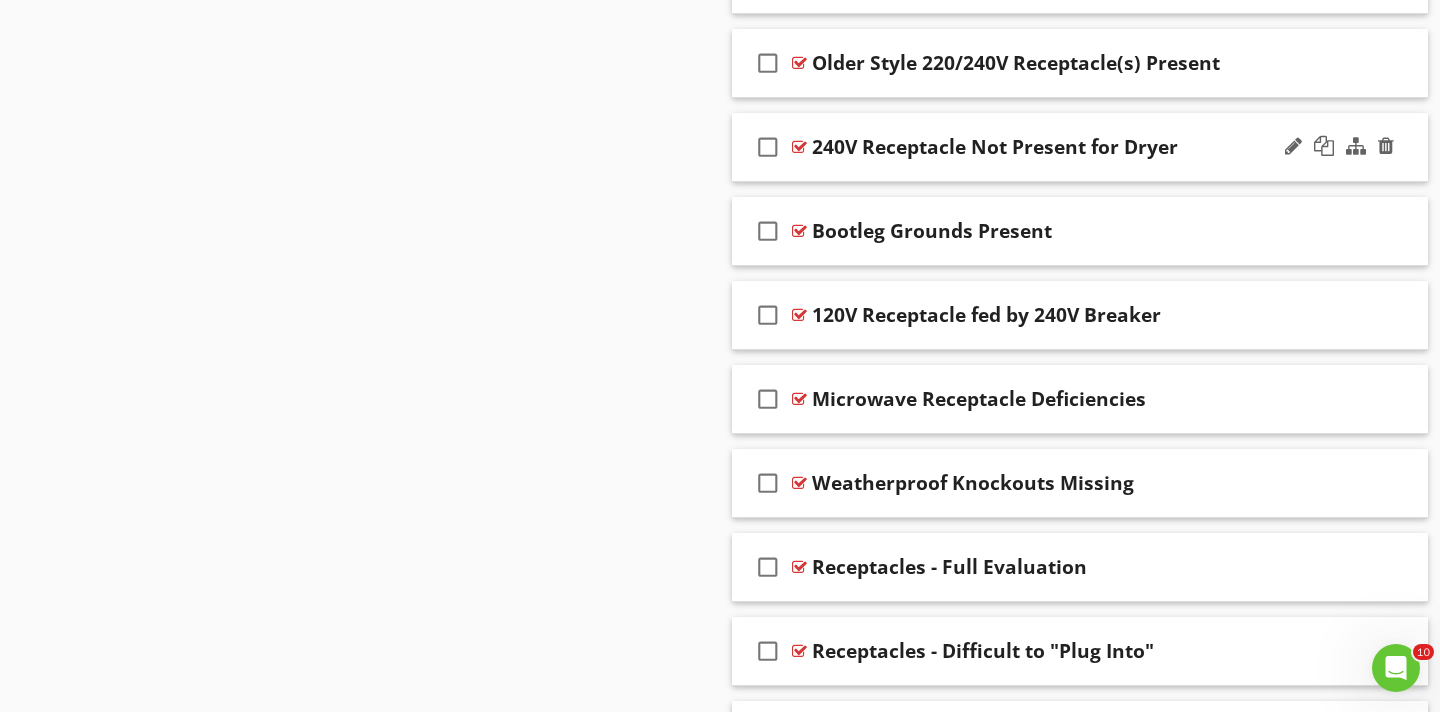 scroll, scrollTop: 4613, scrollLeft: 0, axis: vertical 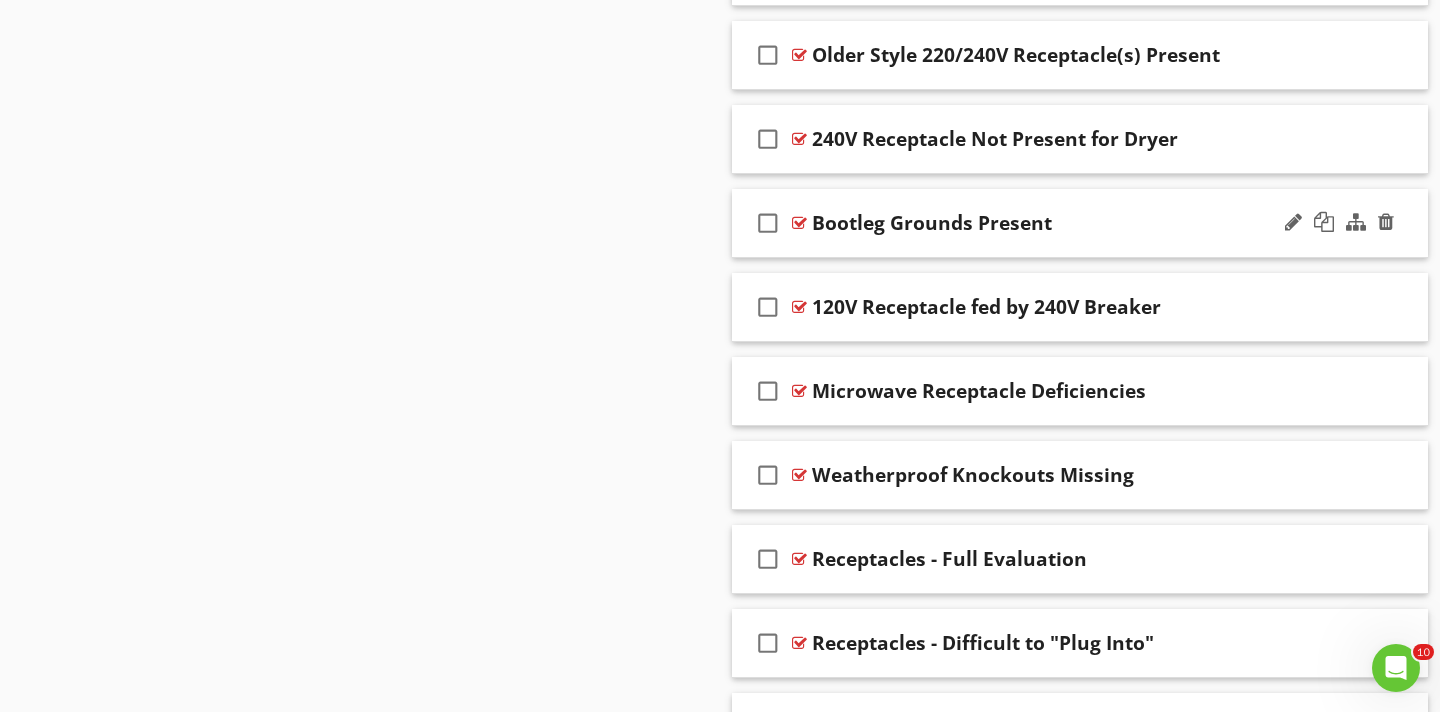 click at bounding box center [799, 223] 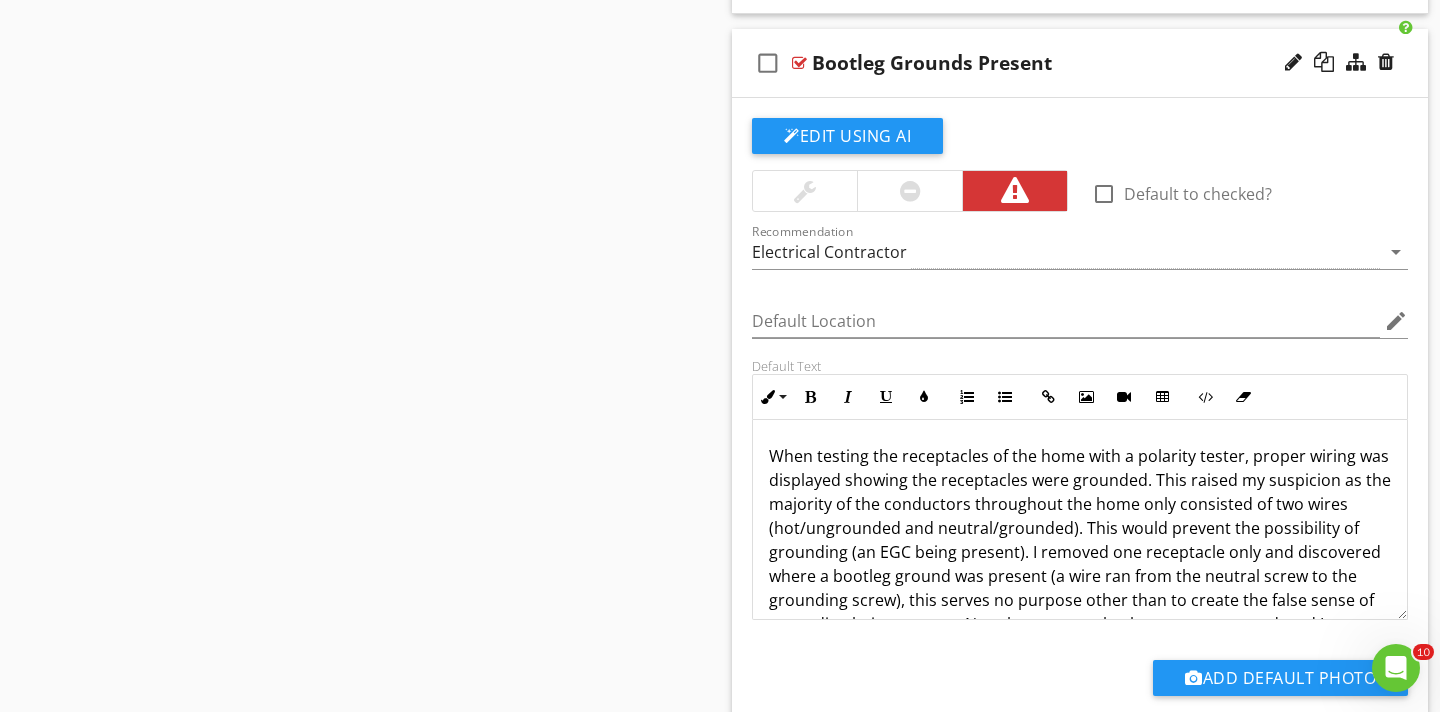 scroll, scrollTop: 4776, scrollLeft: 0, axis: vertical 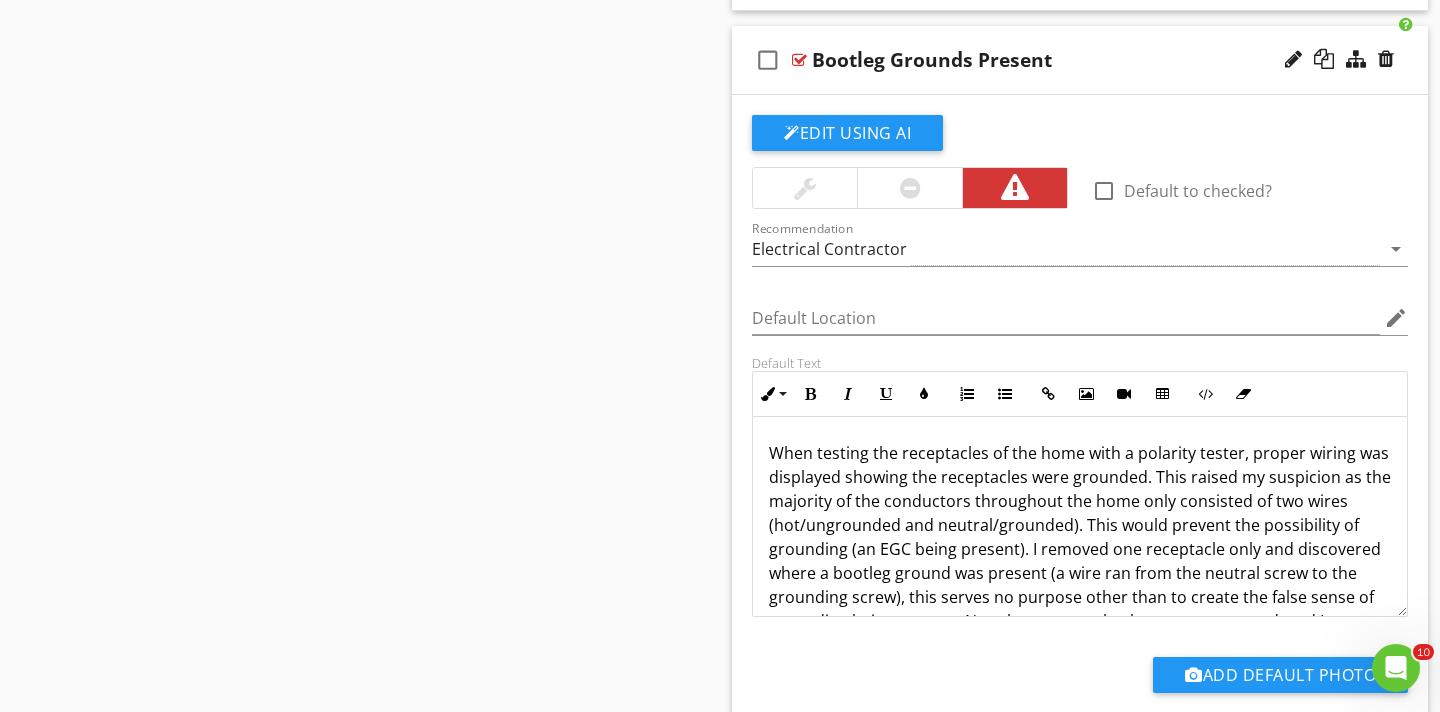 click at bounding box center [799, 60] 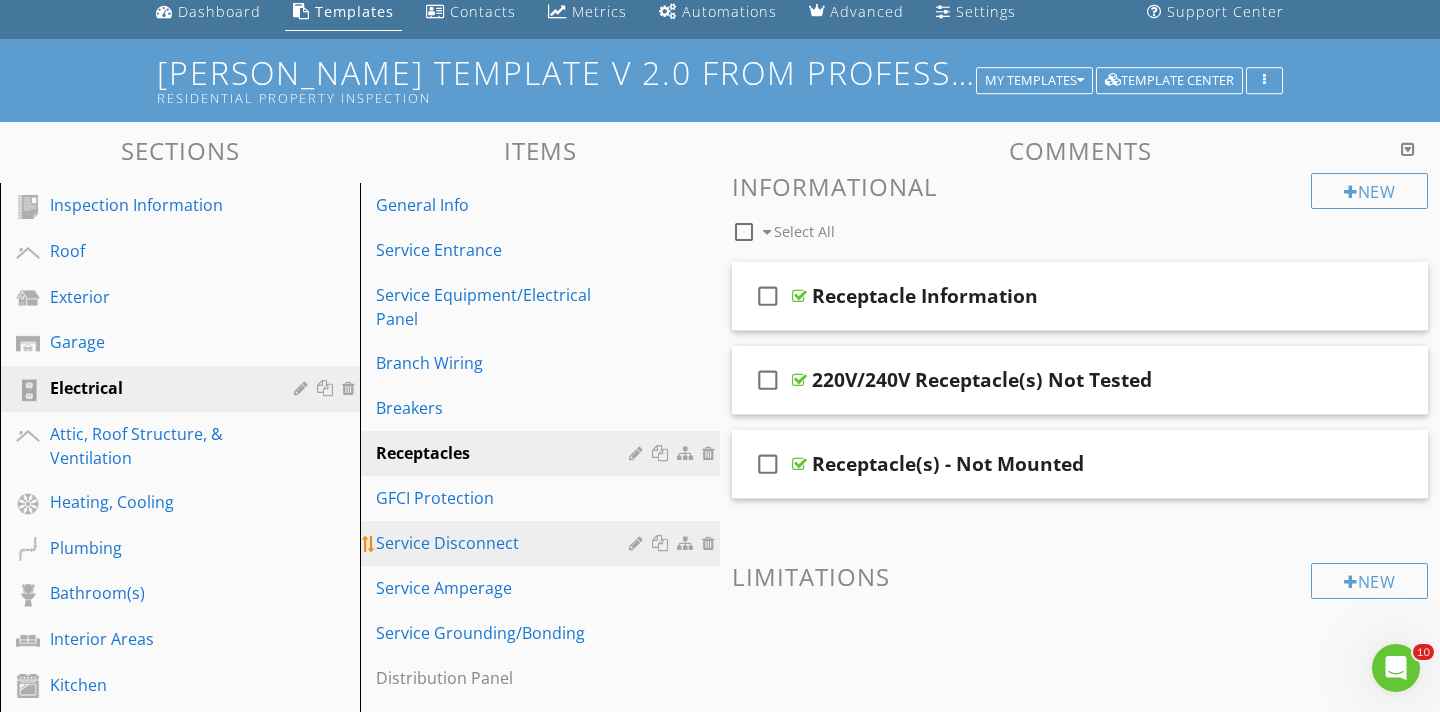 scroll, scrollTop: 74, scrollLeft: 0, axis: vertical 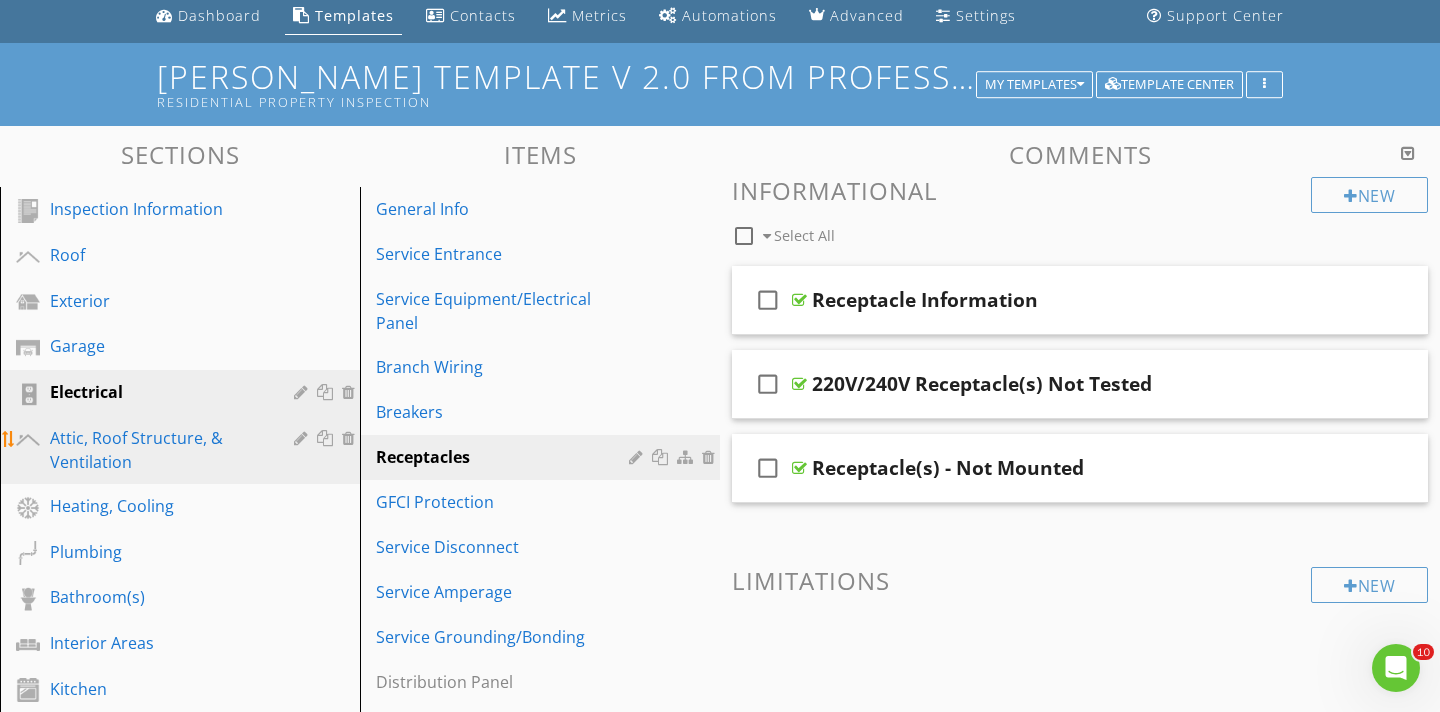 click on "Attic, Roof Structure, & Ventilation" at bounding box center (157, 450) 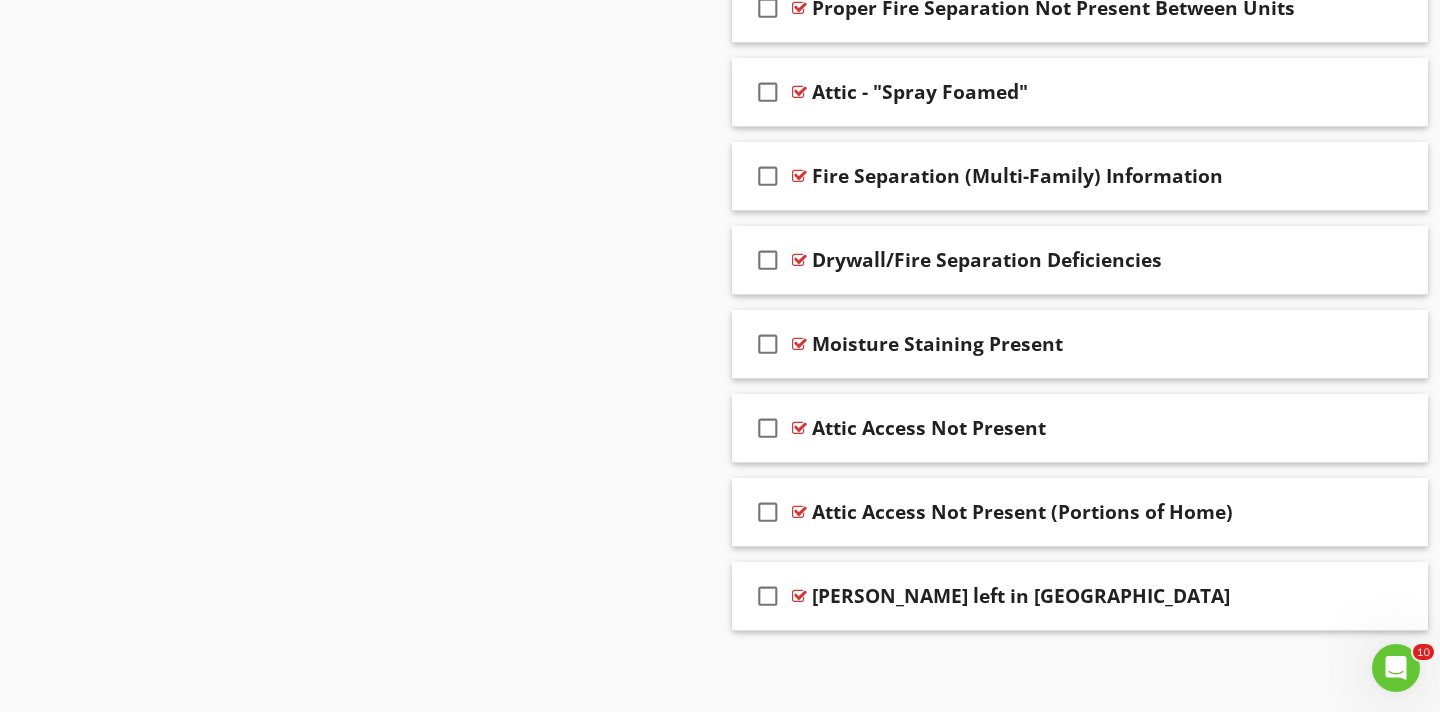scroll, scrollTop: 3403, scrollLeft: 0, axis: vertical 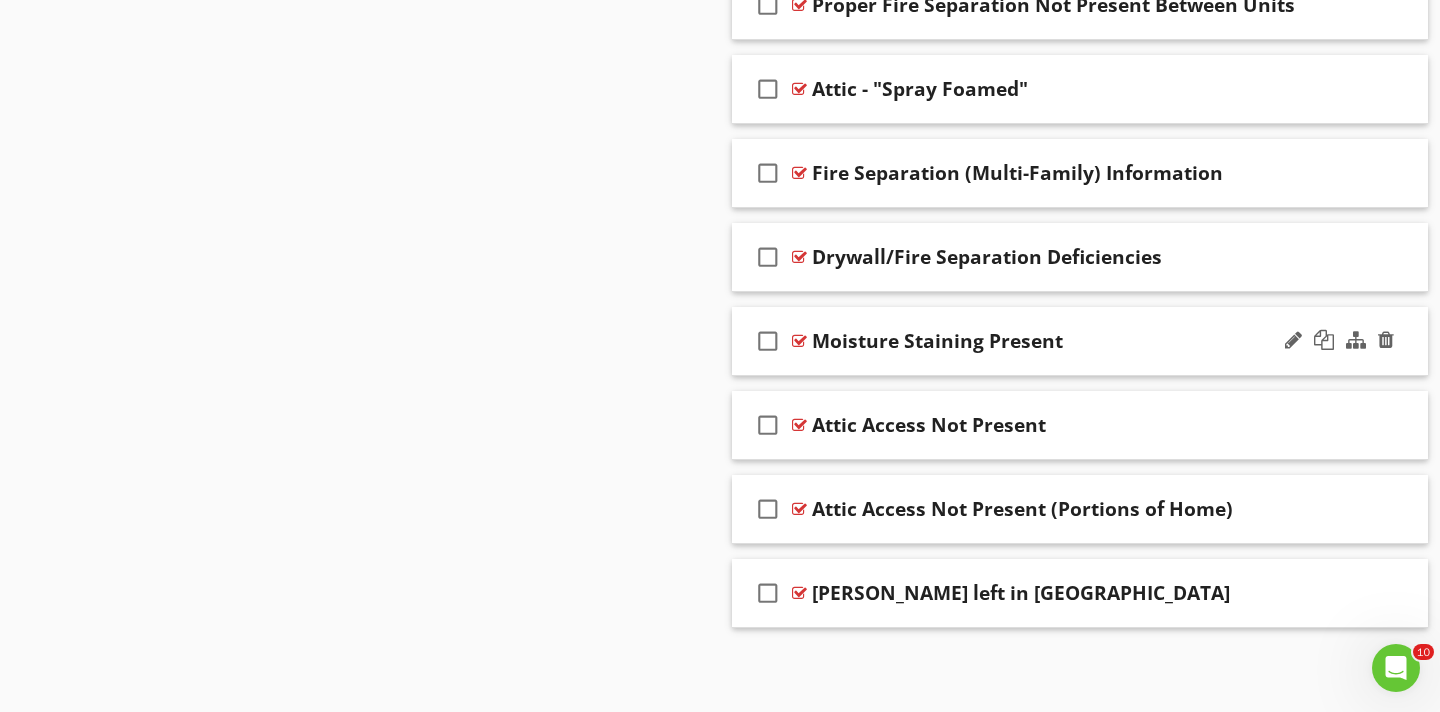 click at bounding box center [799, 341] 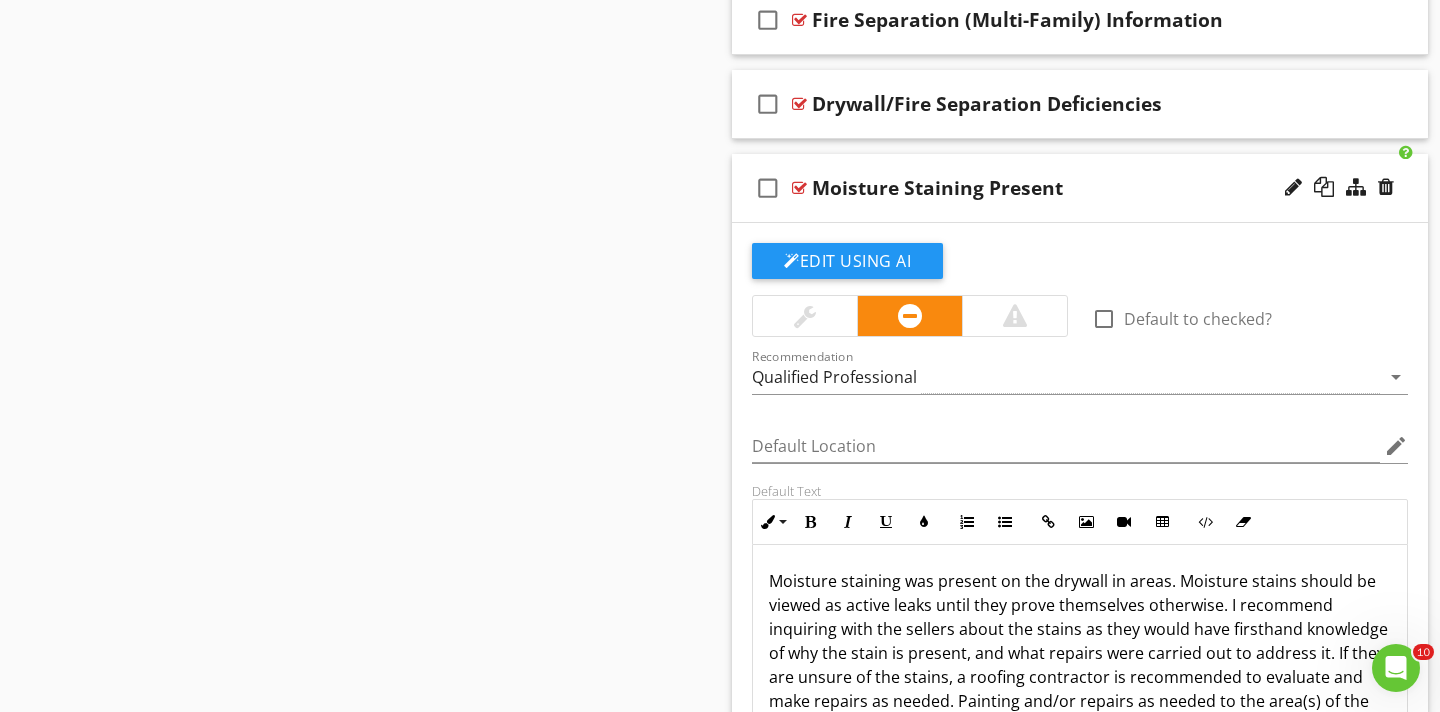 scroll, scrollTop: 3559, scrollLeft: 0, axis: vertical 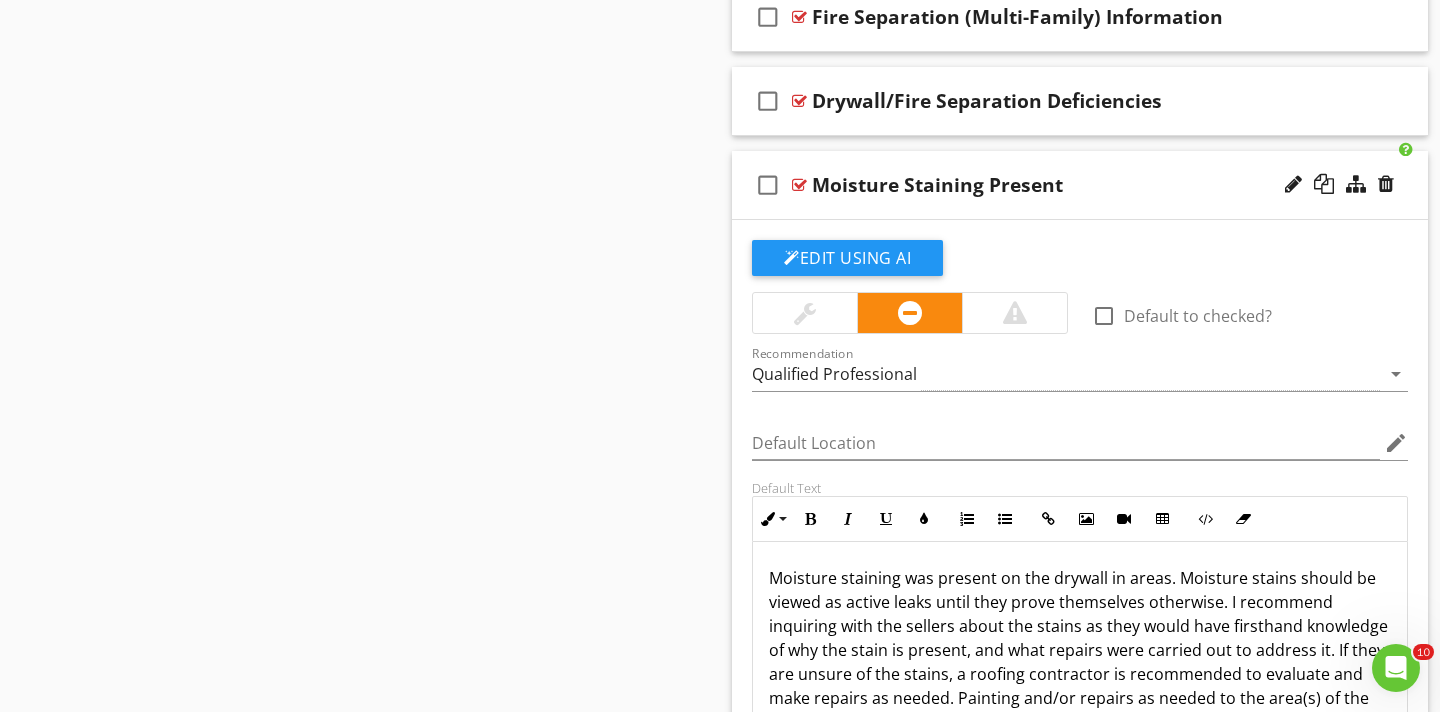 click on "Moisture staining was present on the drywall in areas. Moisture stains should be viewed as active leaks until they prove themselves otherwise. I recommend inquiring with the sellers about the stains as they would have firsthand knowledge of why the stain is present, and what repairs were carried out to address it. If they are unsure of the stains, a roofing contractor is recommended to evaluate and make repairs as needed. Painting and/or repairs as needed to the area(s) of the staining is recommended to be conducted by a qualified person." at bounding box center (1080, 650) 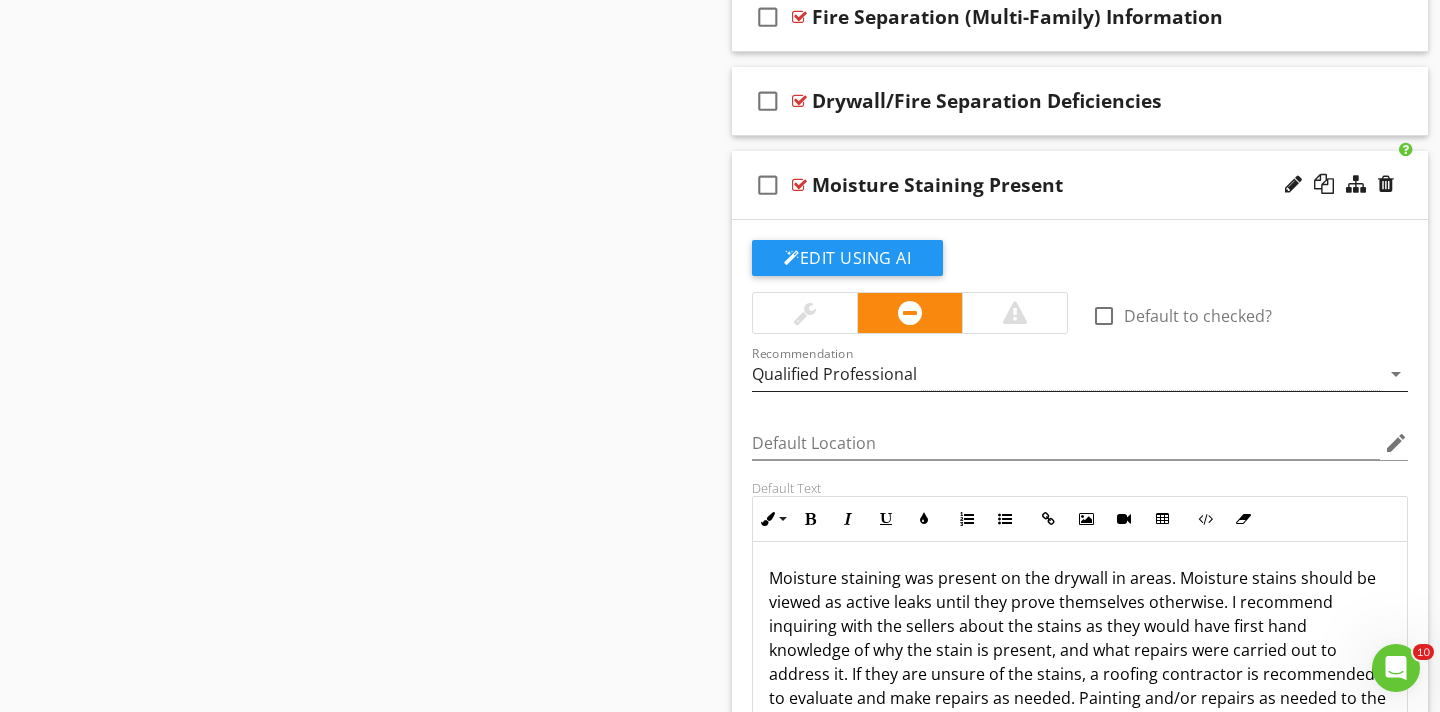 click on "arrow_drop_down" at bounding box center (1396, 374) 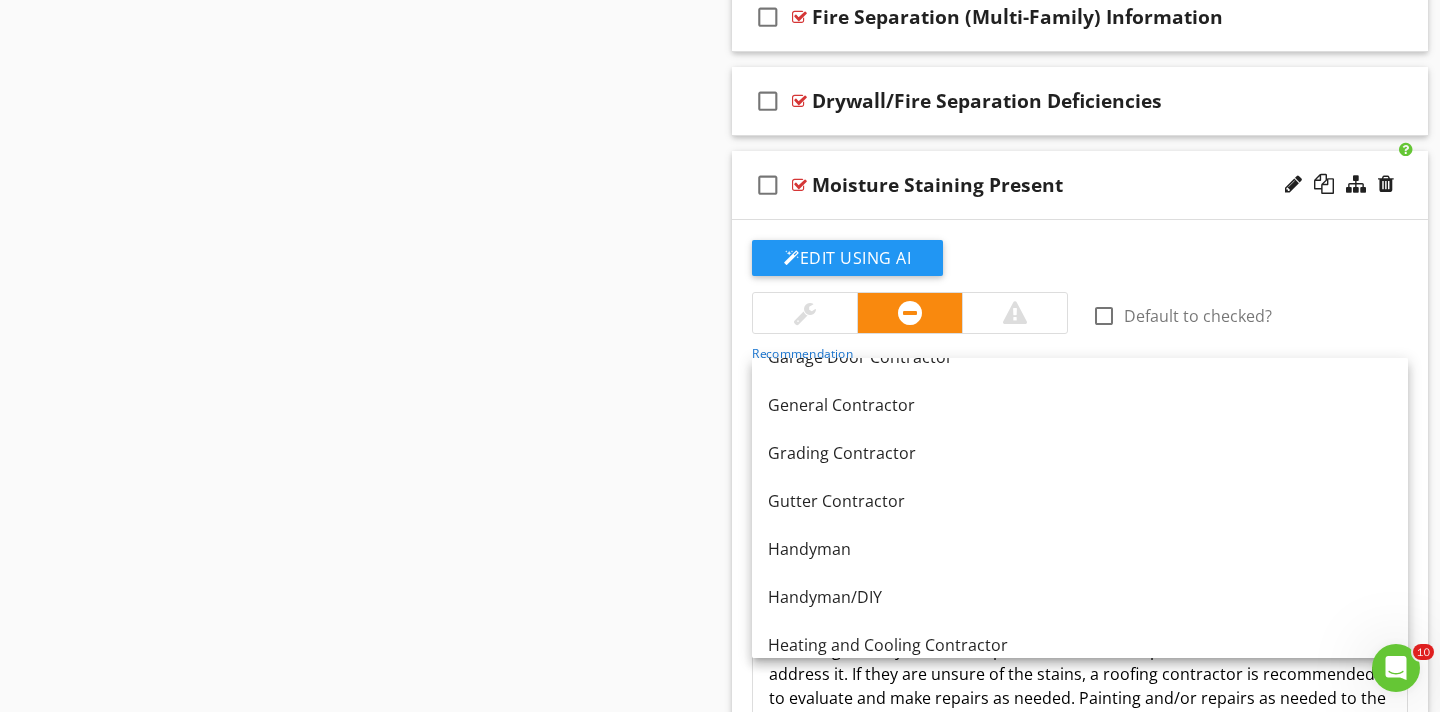 scroll, scrollTop: 1137, scrollLeft: 0, axis: vertical 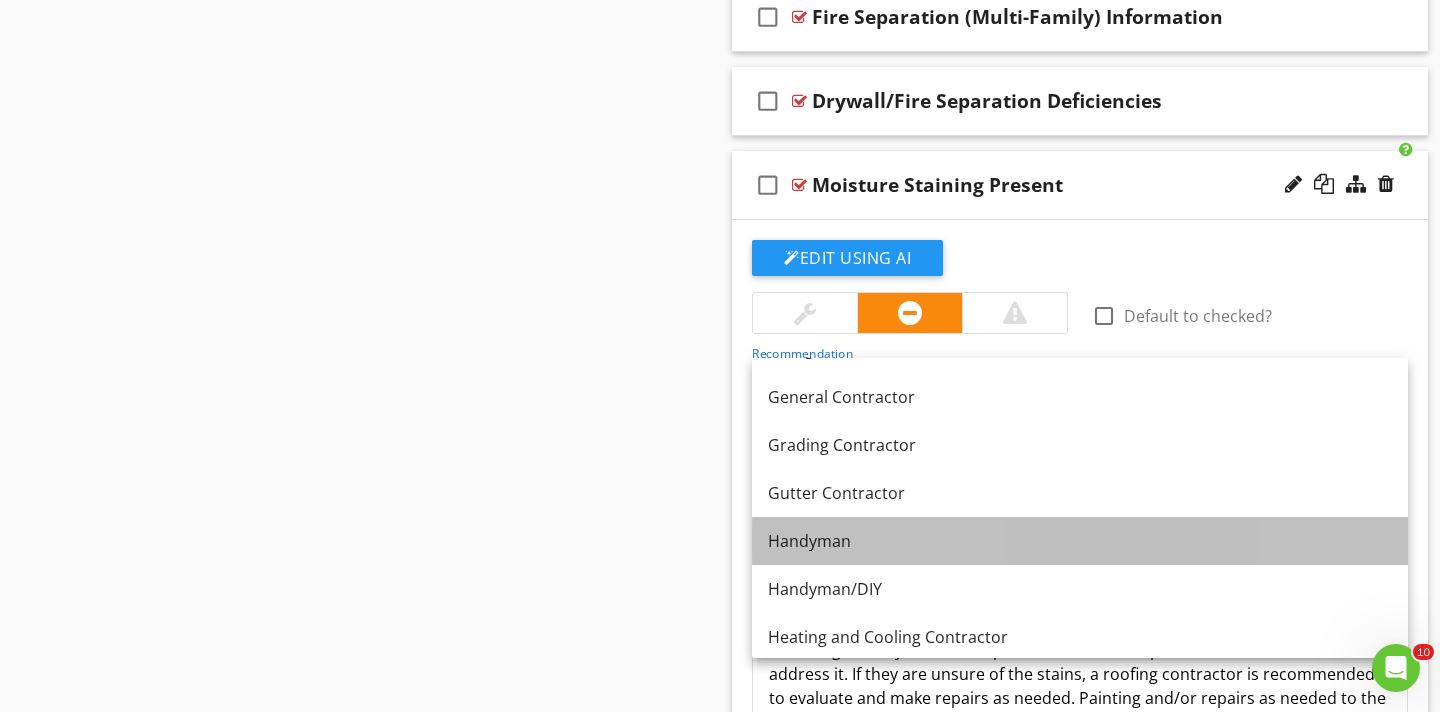 click on "Handyman" at bounding box center [1080, 541] 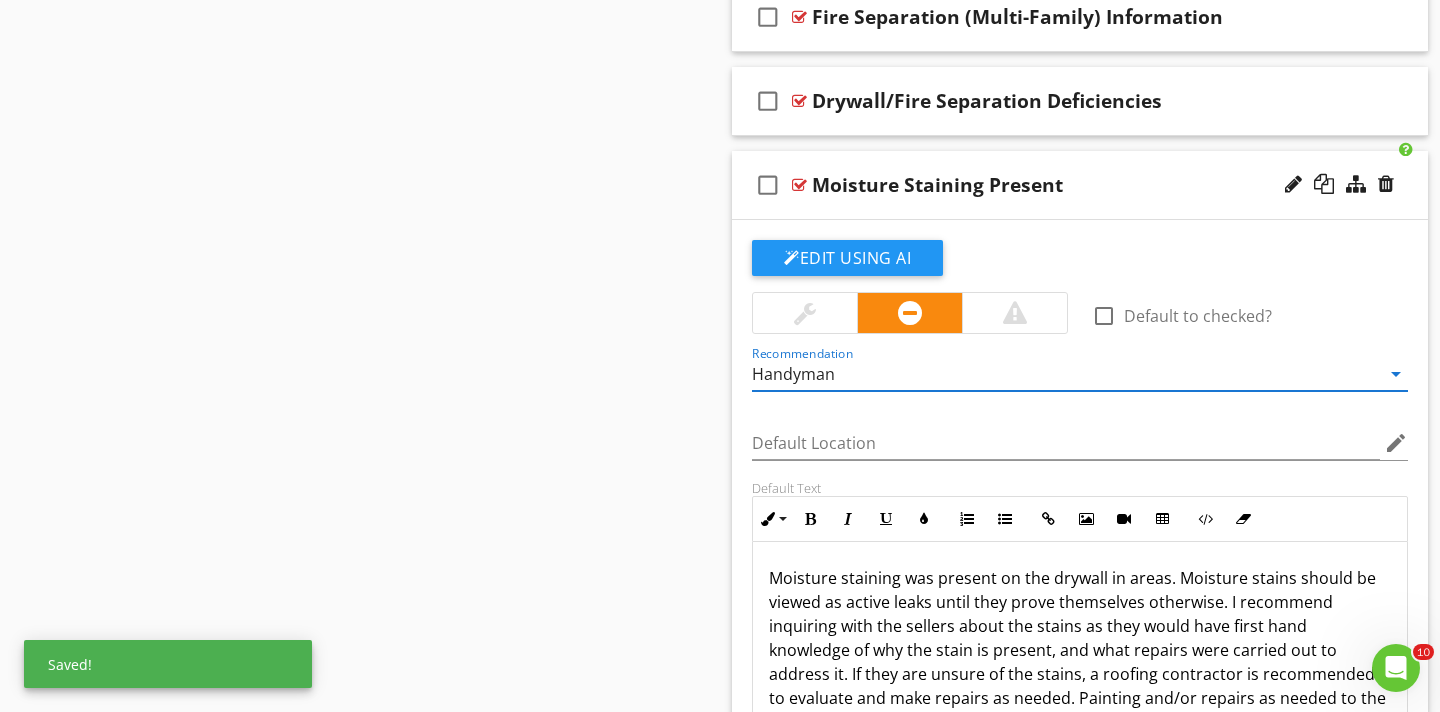 click at bounding box center (799, 185) 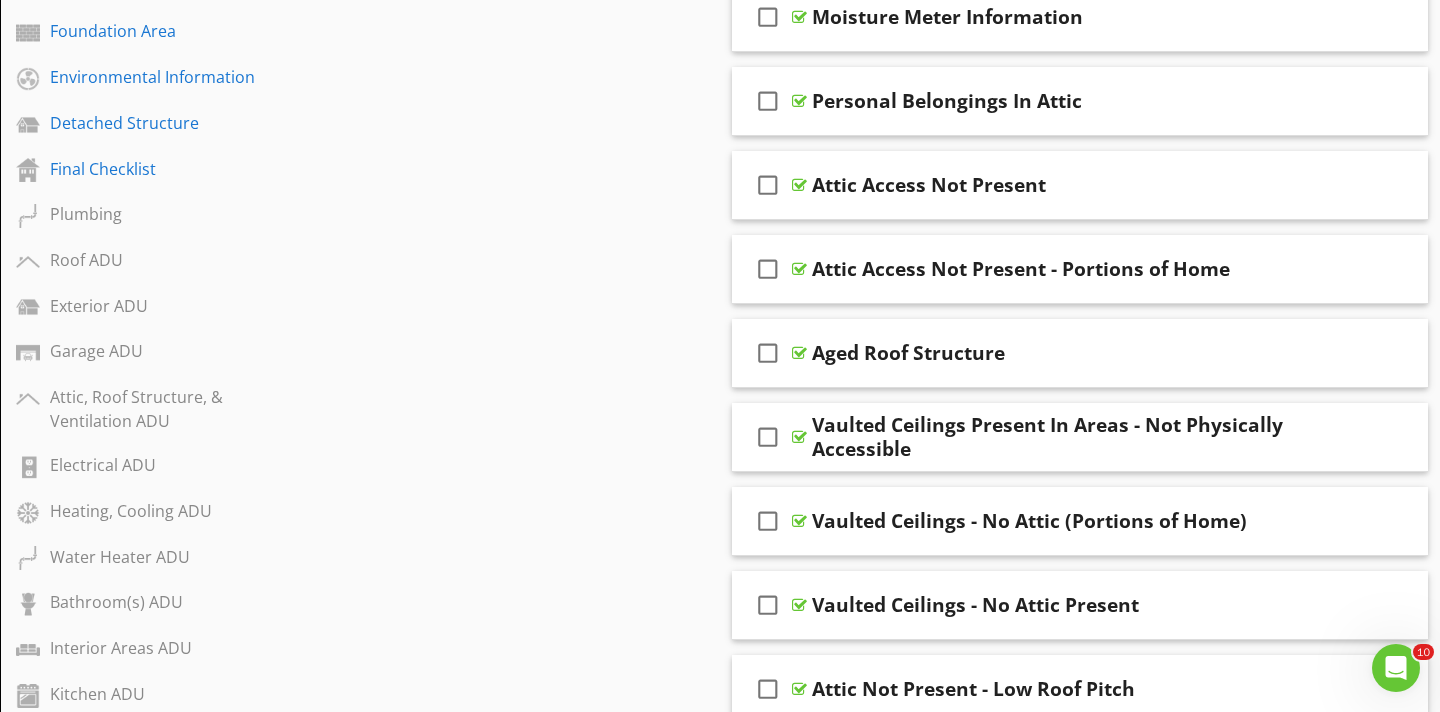 scroll, scrollTop: 774, scrollLeft: 0, axis: vertical 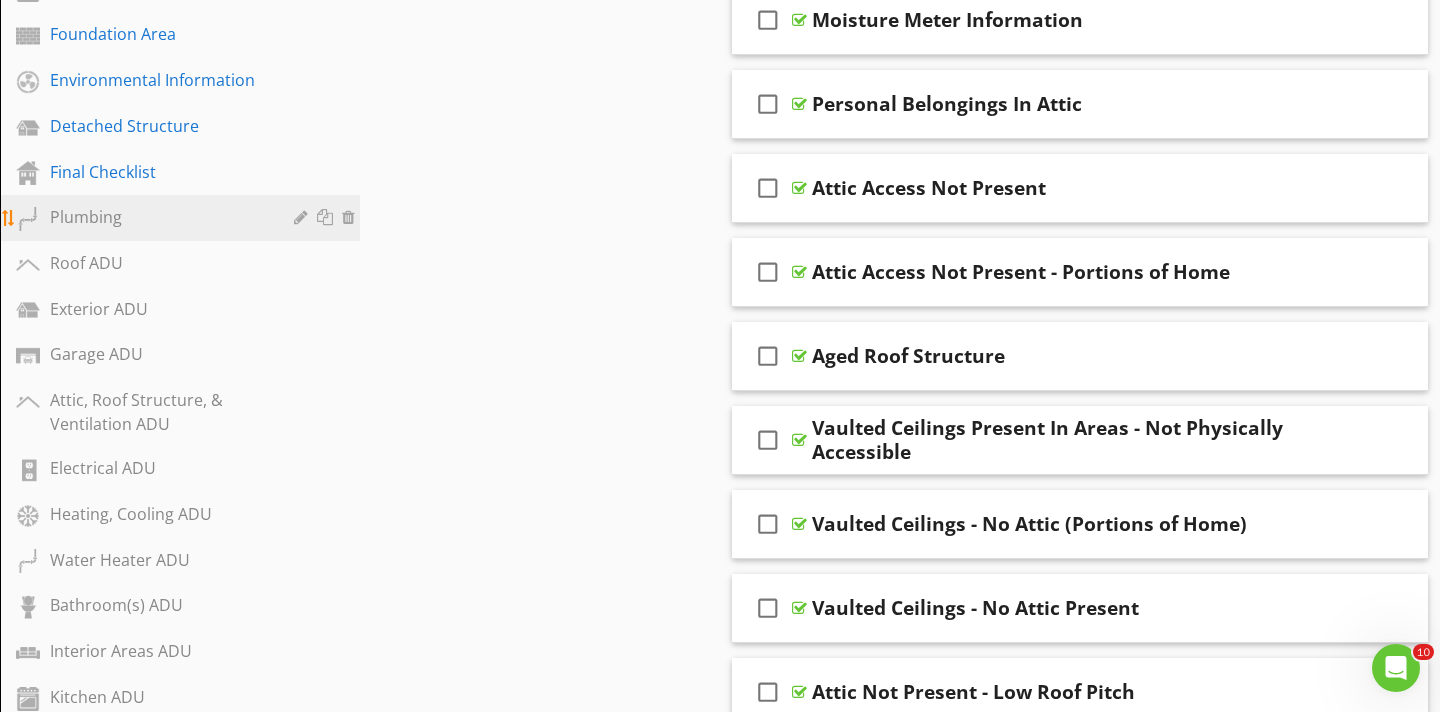 click on "Plumbing" at bounding box center [157, 217] 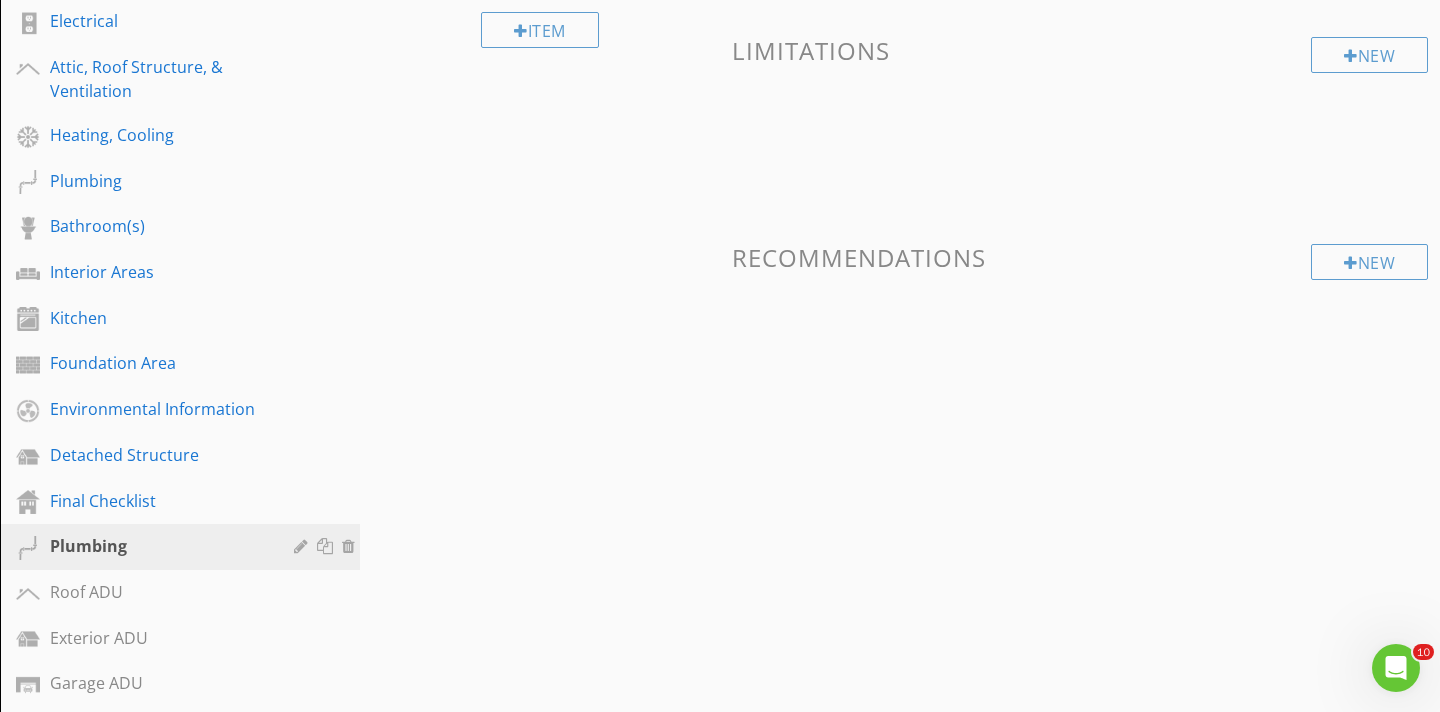 scroll, scrollTop: 446, scrollLeft: 0, axis: vertical 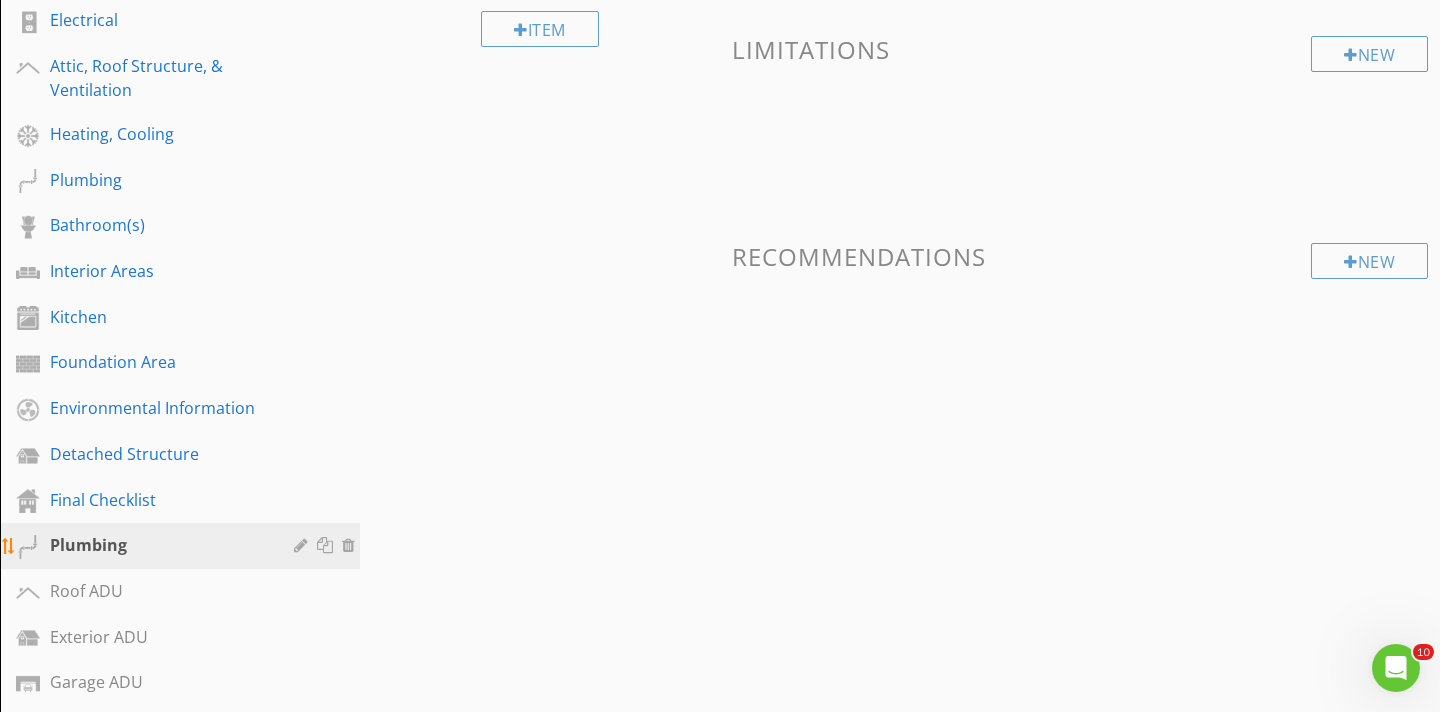click at bounding box center (351, 545) 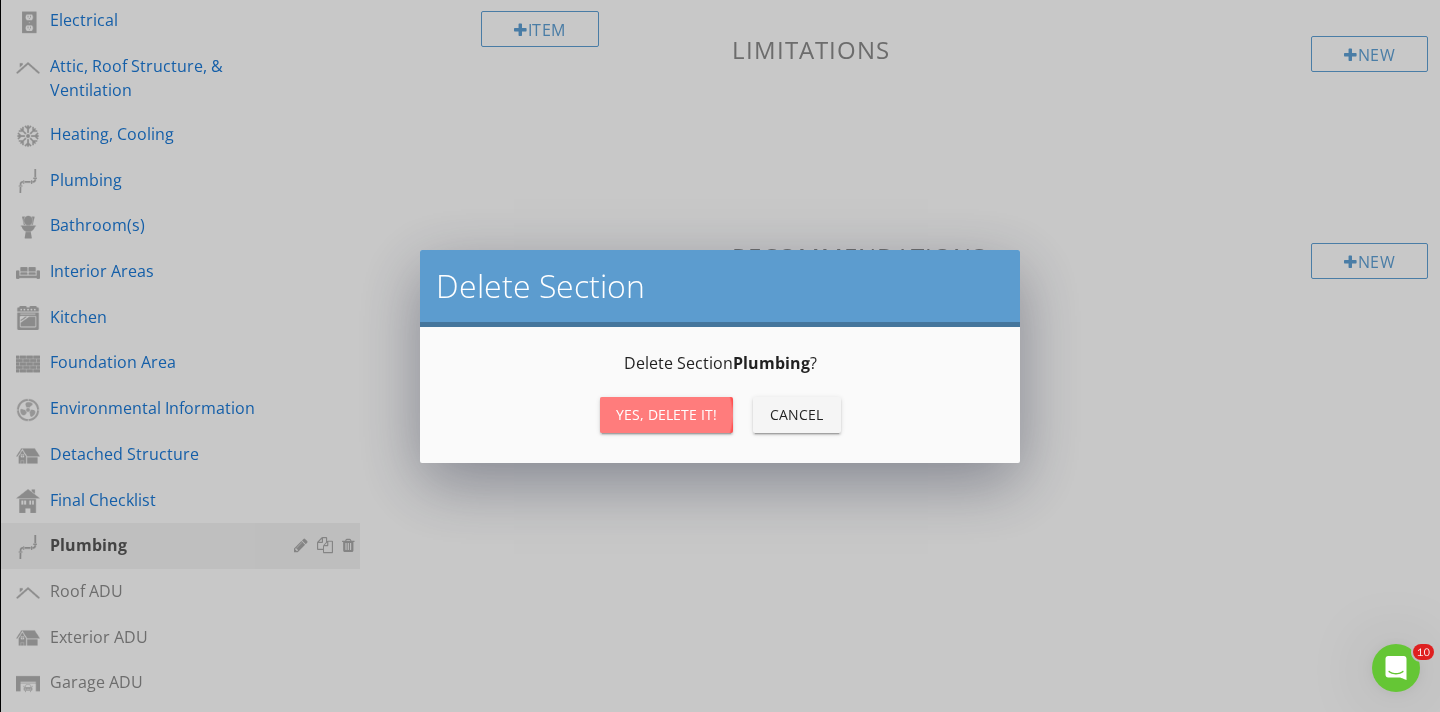 click on "Yes, Delete it!" at bounding box center (666, 414) 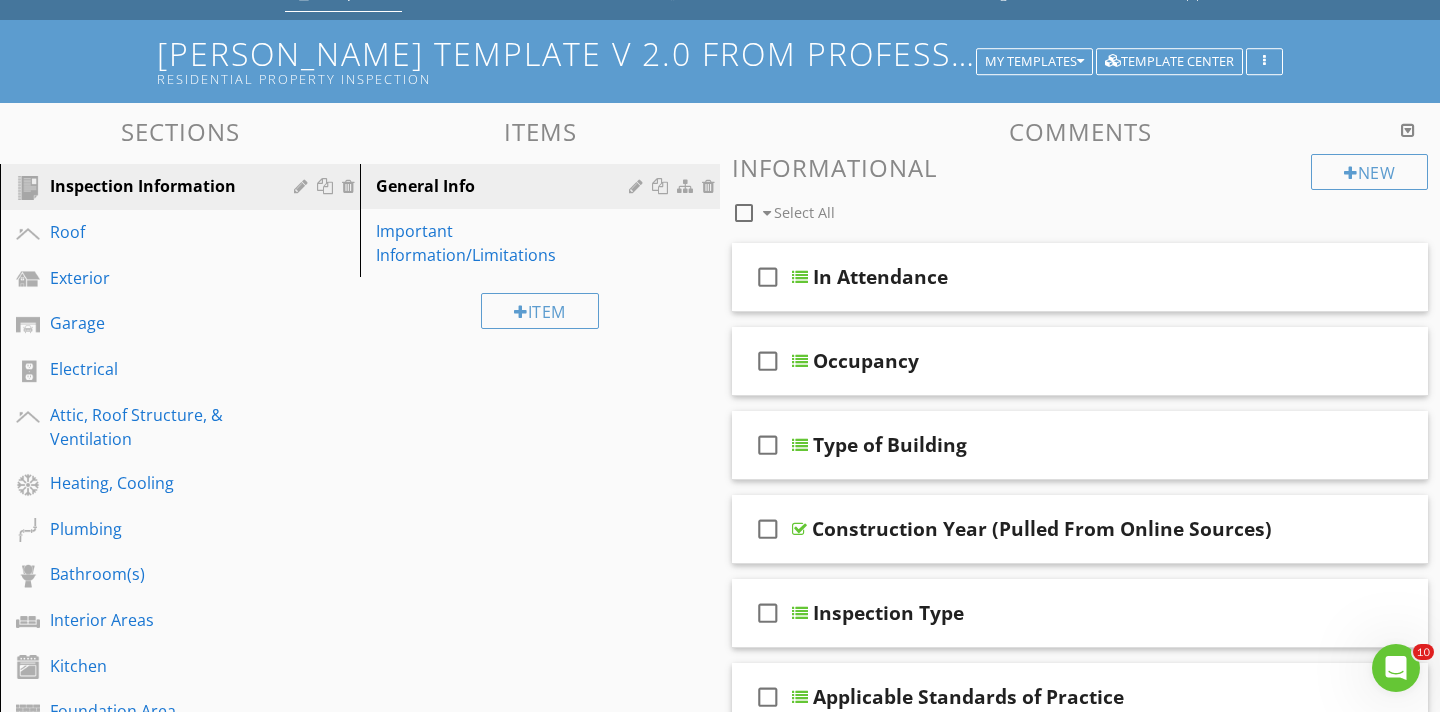 scroll, scrollTop: 0, scrollLeft: 0, axis: both 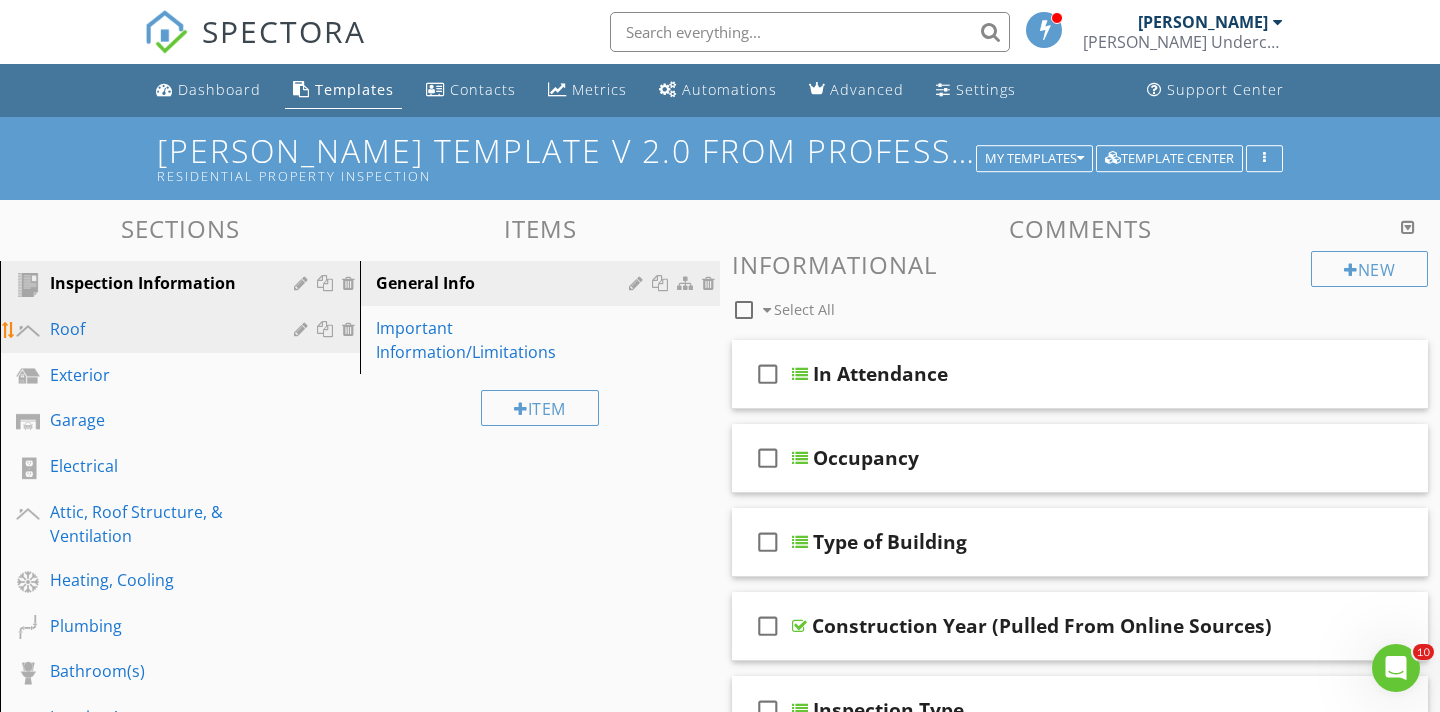 click on "Roof" at bounding box center (157, 329) 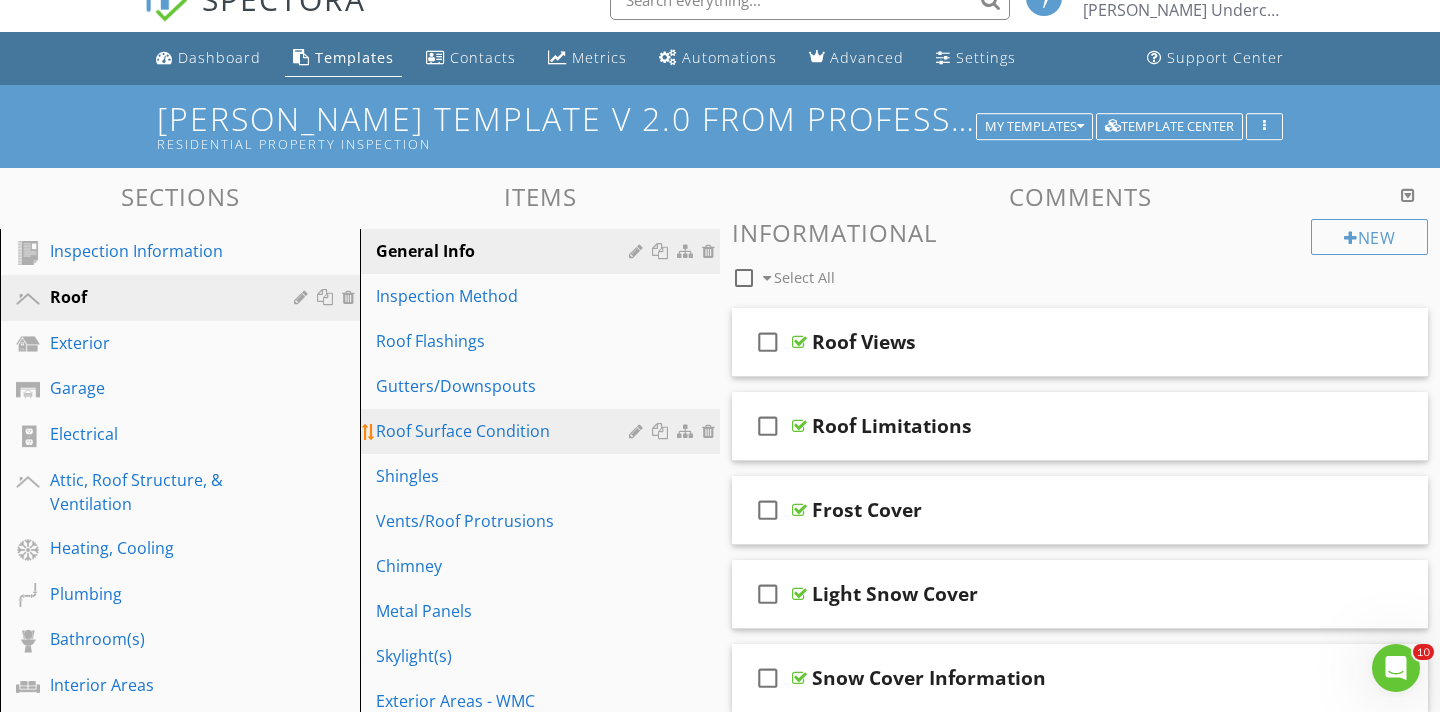 scroll, scrollTop: 28, scrollLeft: 0, axis: vertical 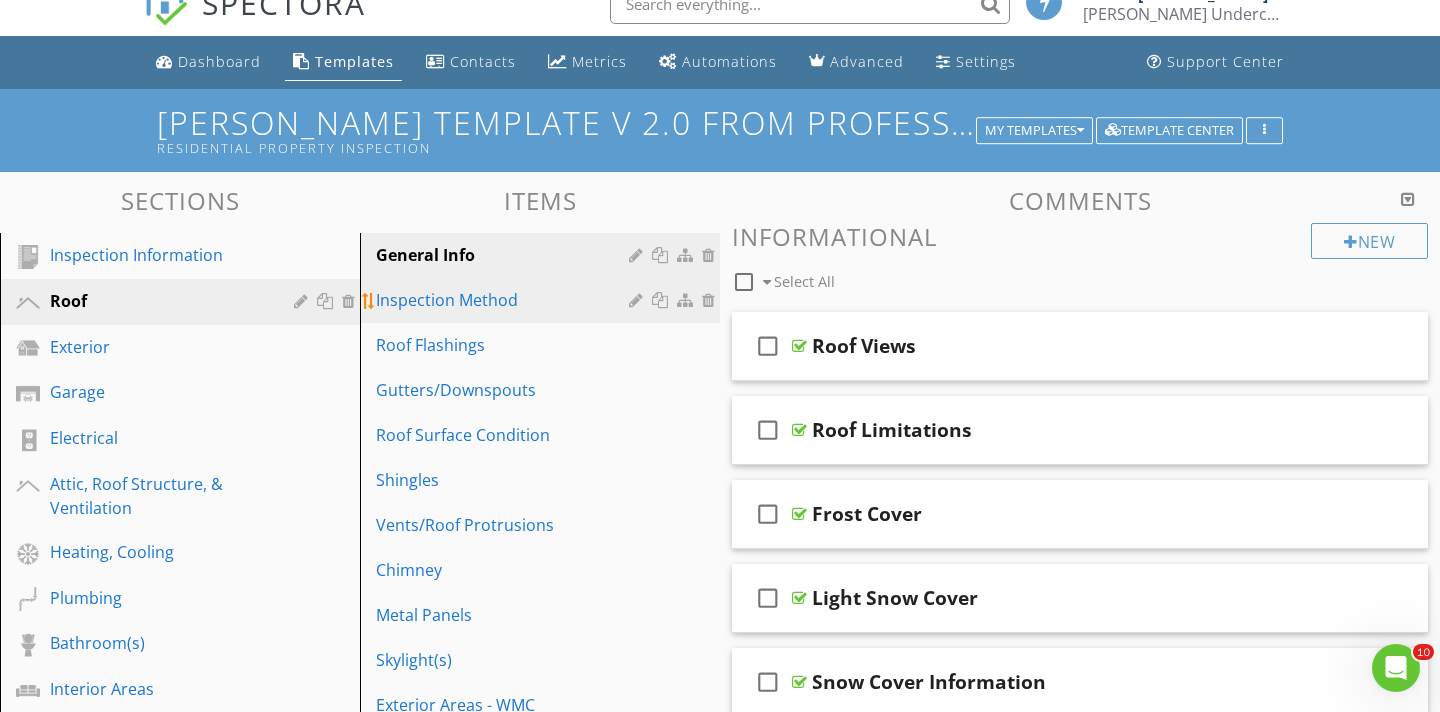 click on "Inspection Method" at bounding box center [505, 300] 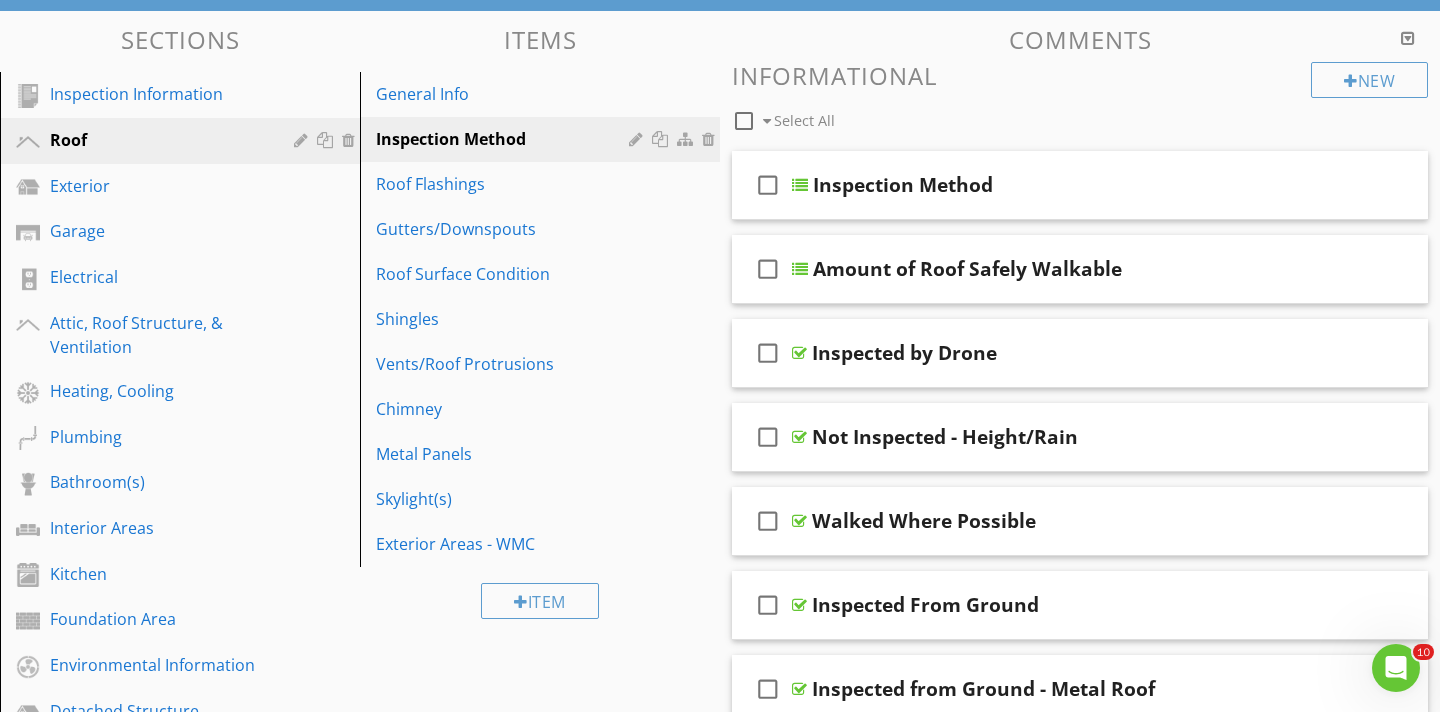 scroll, scrollTop: 186, scrollLeft: 0, axis: vertical 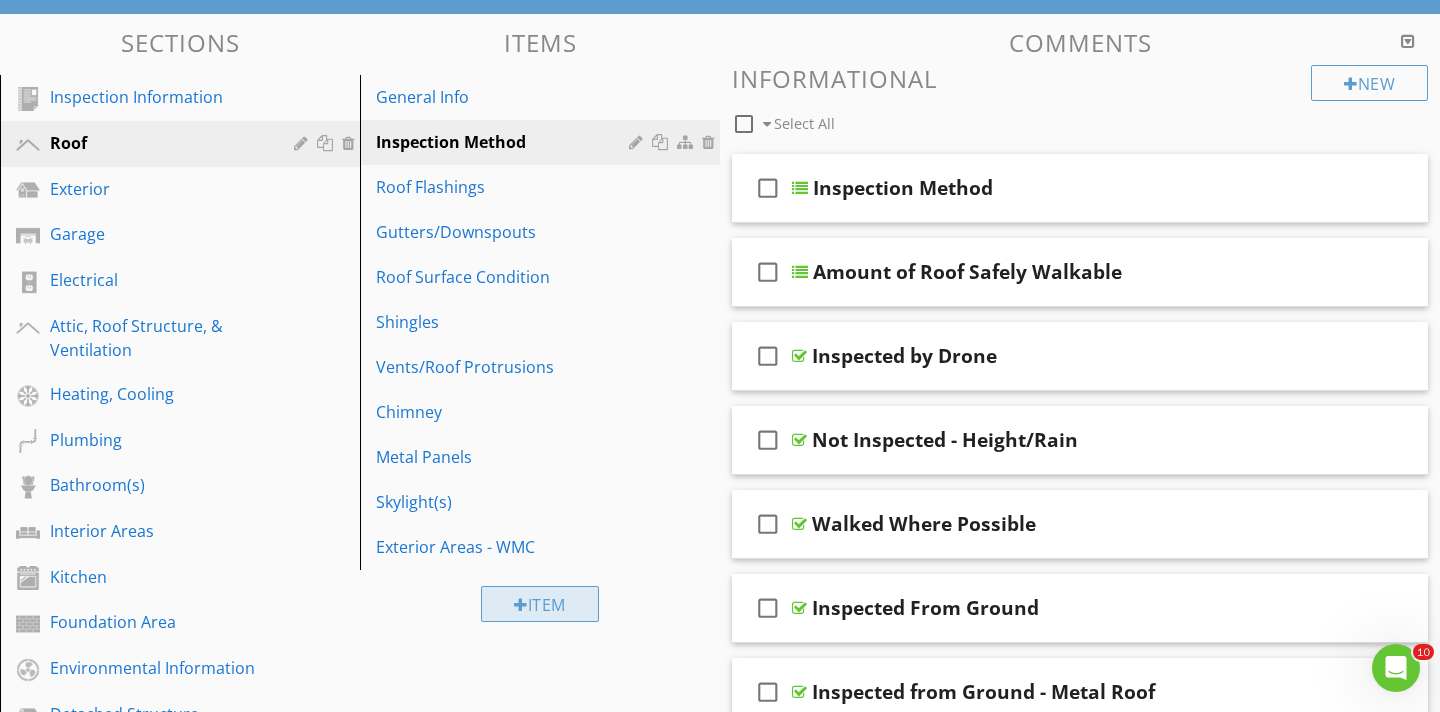 click on "Item" at bounding box center (540, 604) 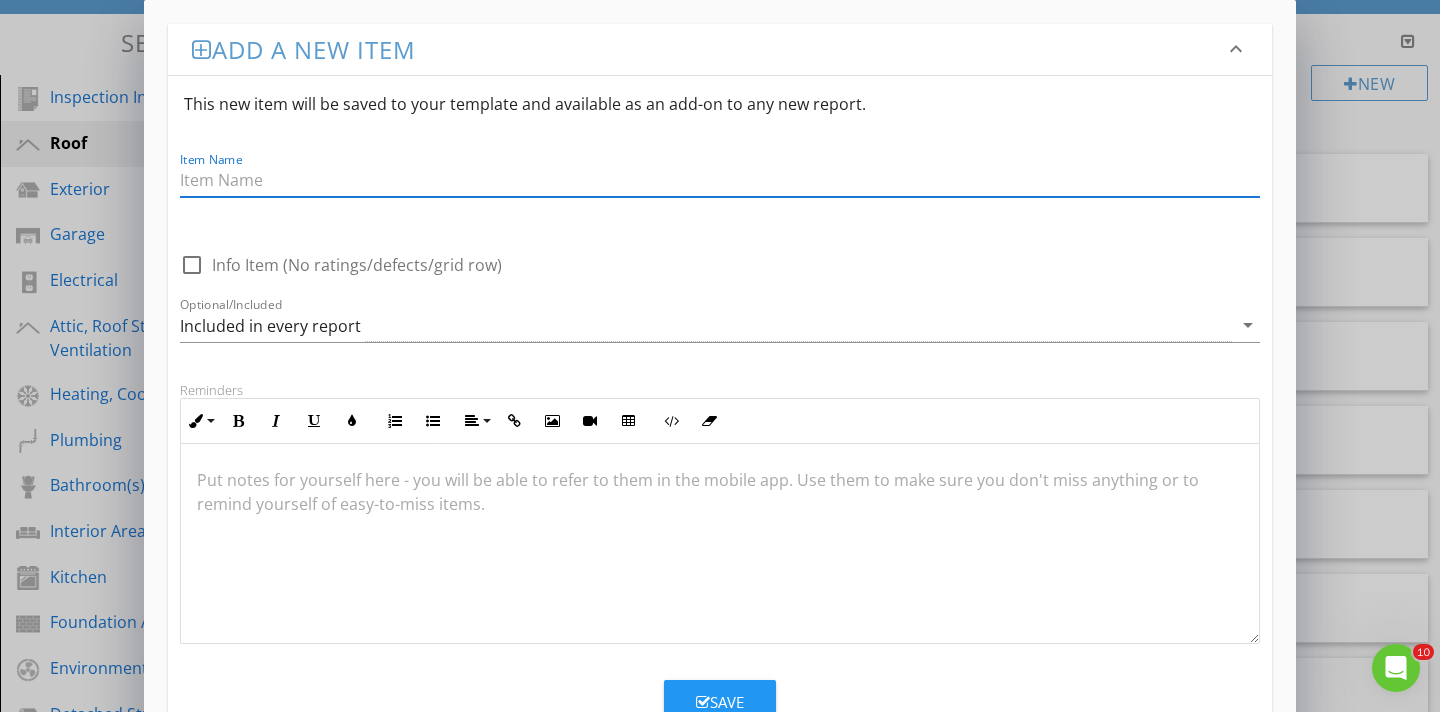 scroll, scrollTop: 1, scrollLeft: 0, axis: vertical 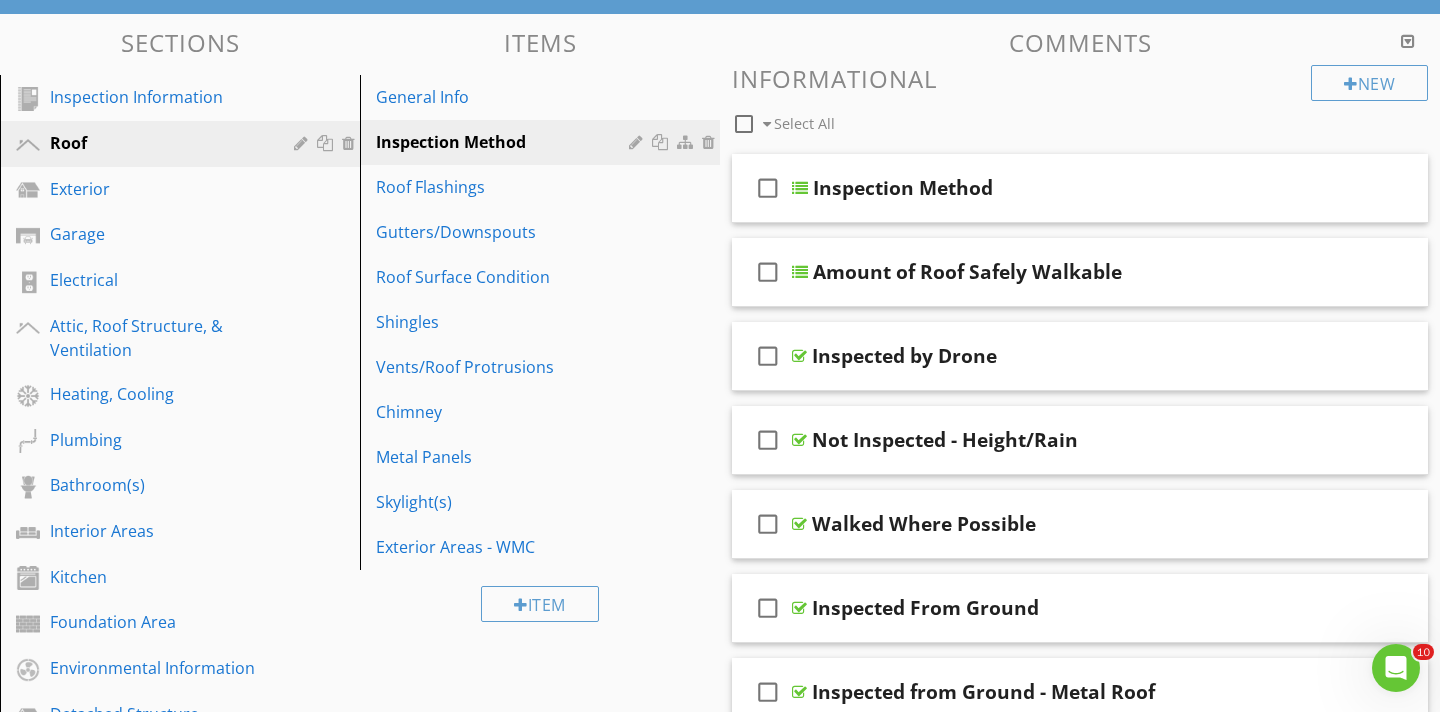 click at bounding box center (720, 356) 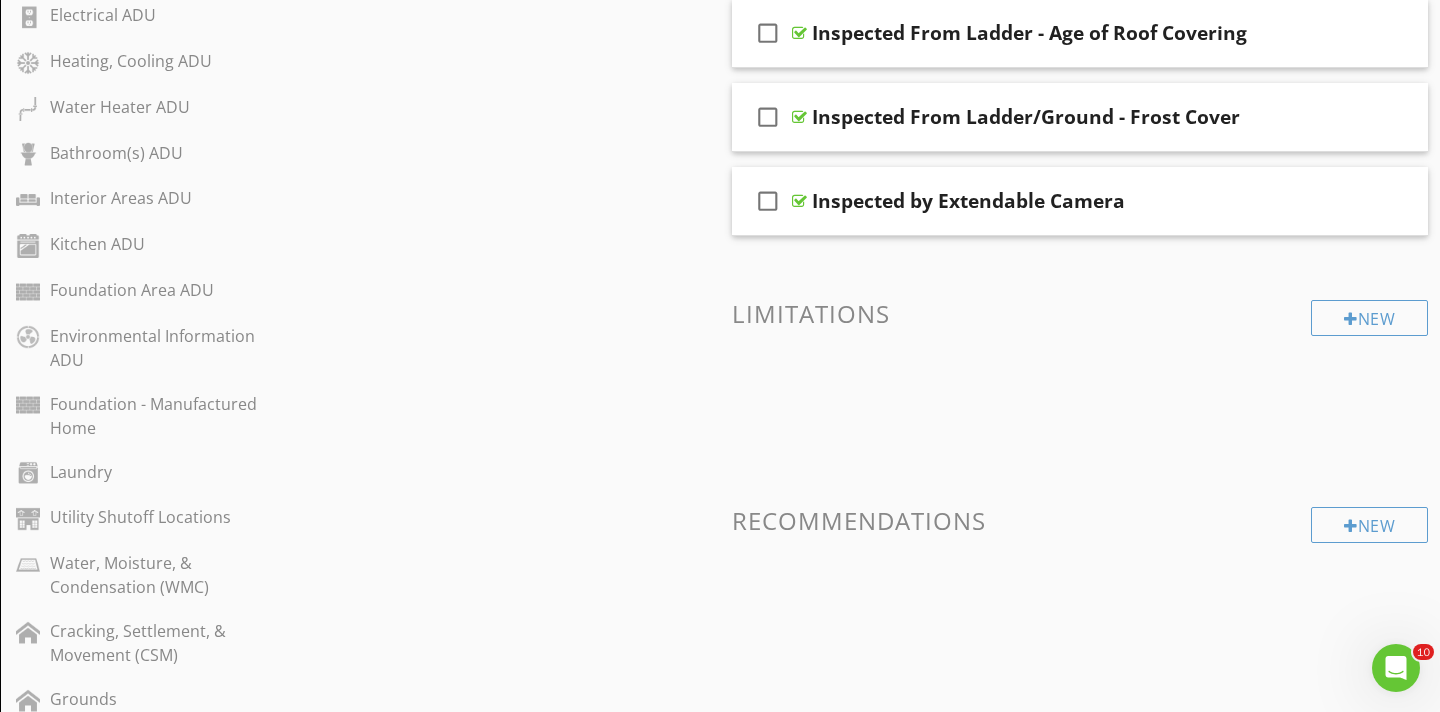 scroll, scrollTop: 1187, scrollLeft: 0, axis: vertical 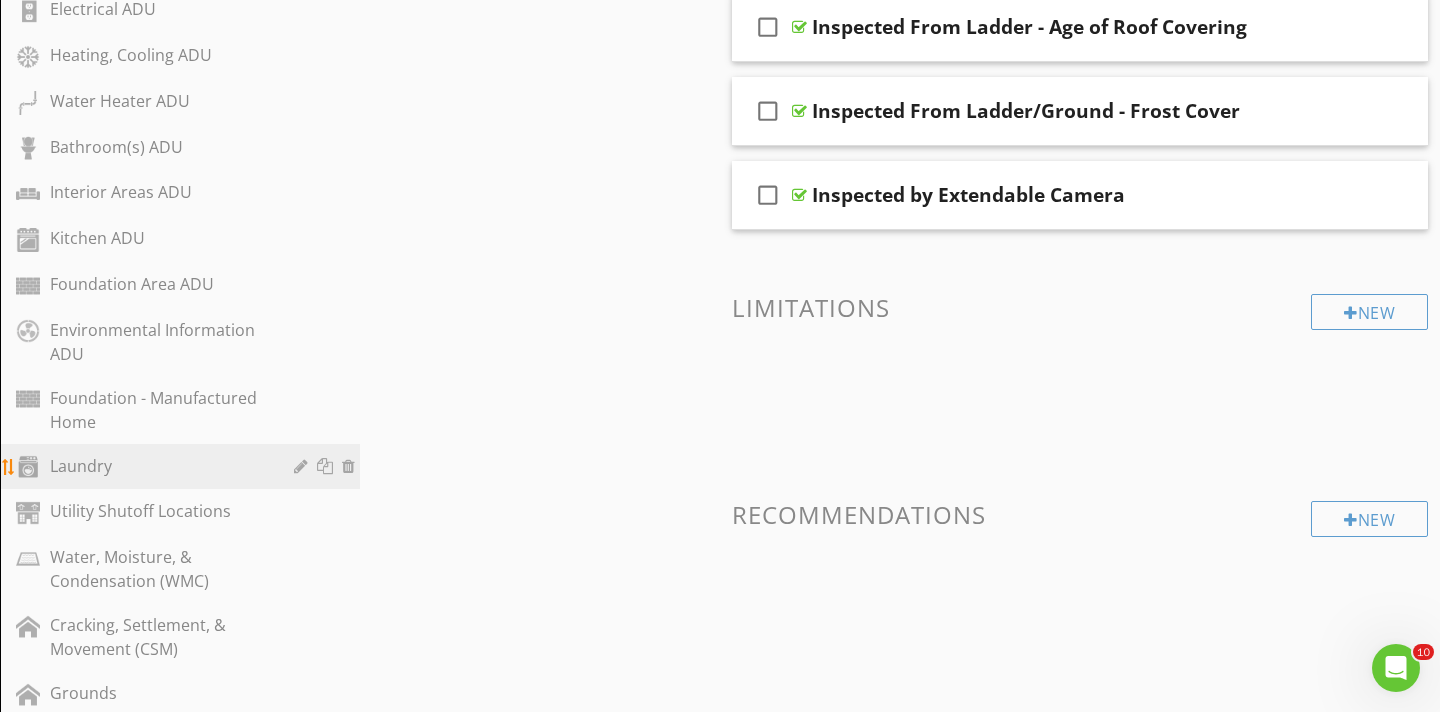 click on "Laundry" at bounding box center [157, 466] 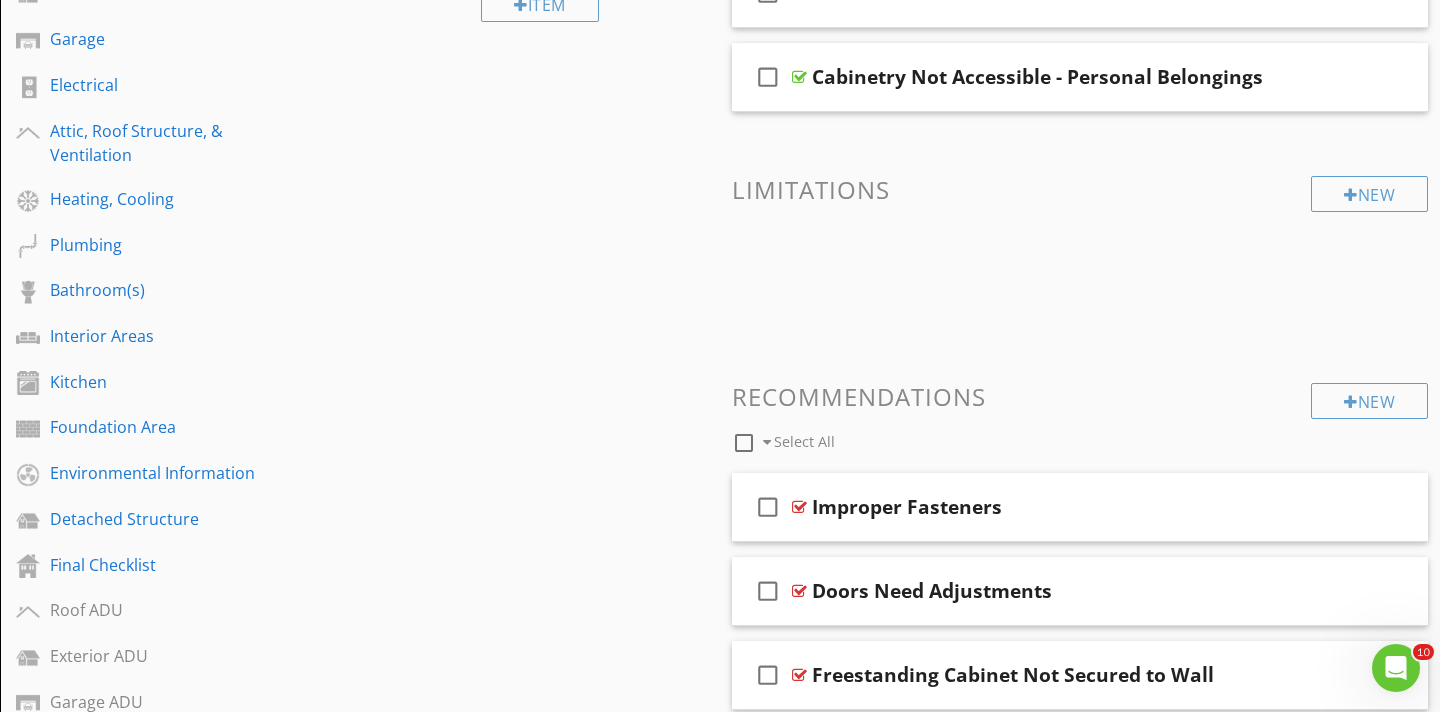 scroll, scrollTop: 377, scrollLeft: 0, axis: vertical 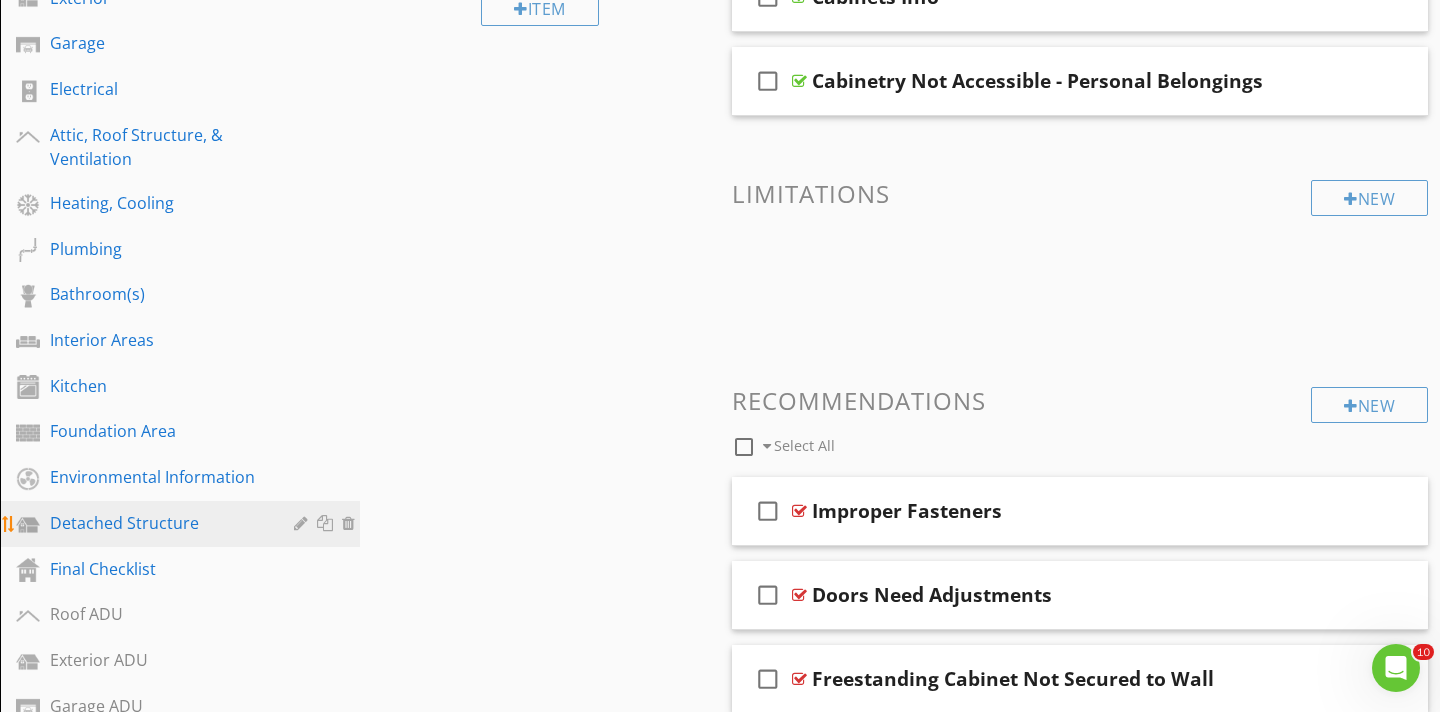 click on "Detached Structure" at bounding box center [157, 523] 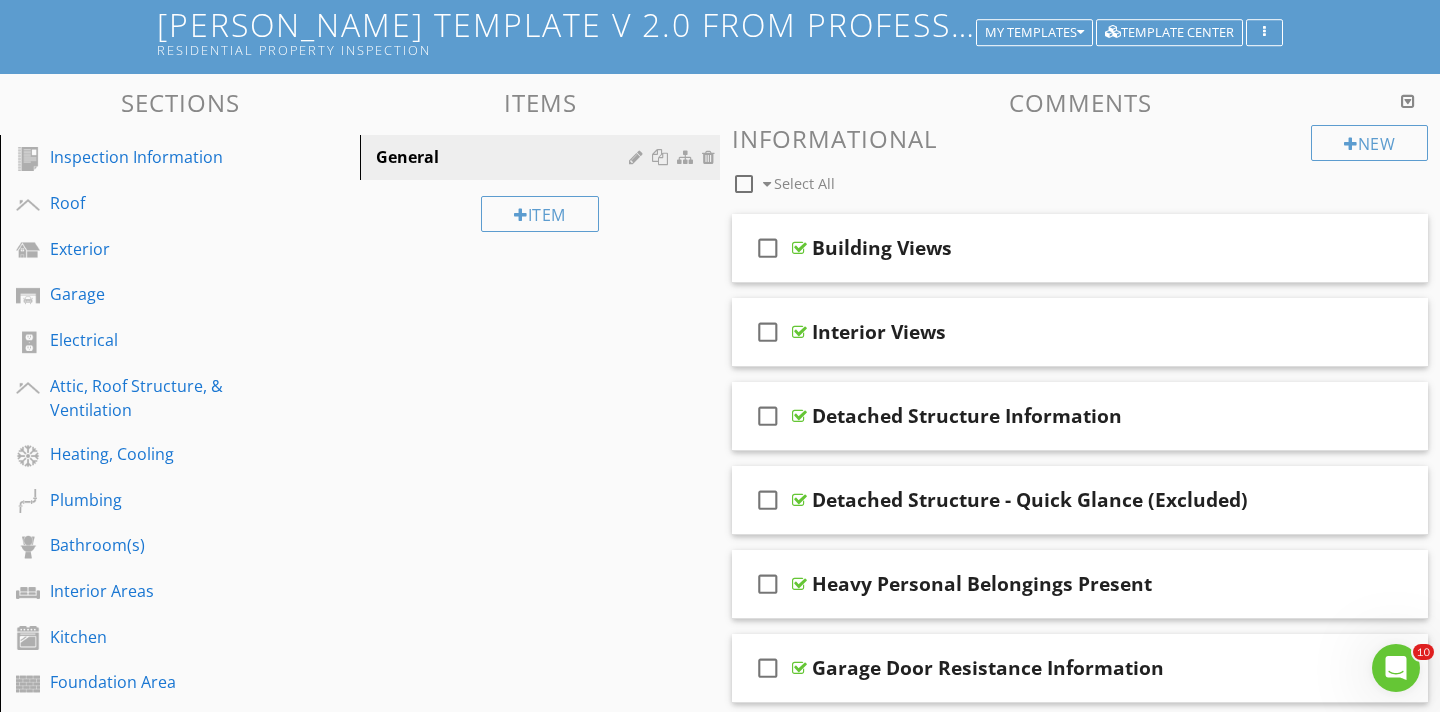 scroll, scrollTop: 125, scrollLeft: 0, axis: vertical 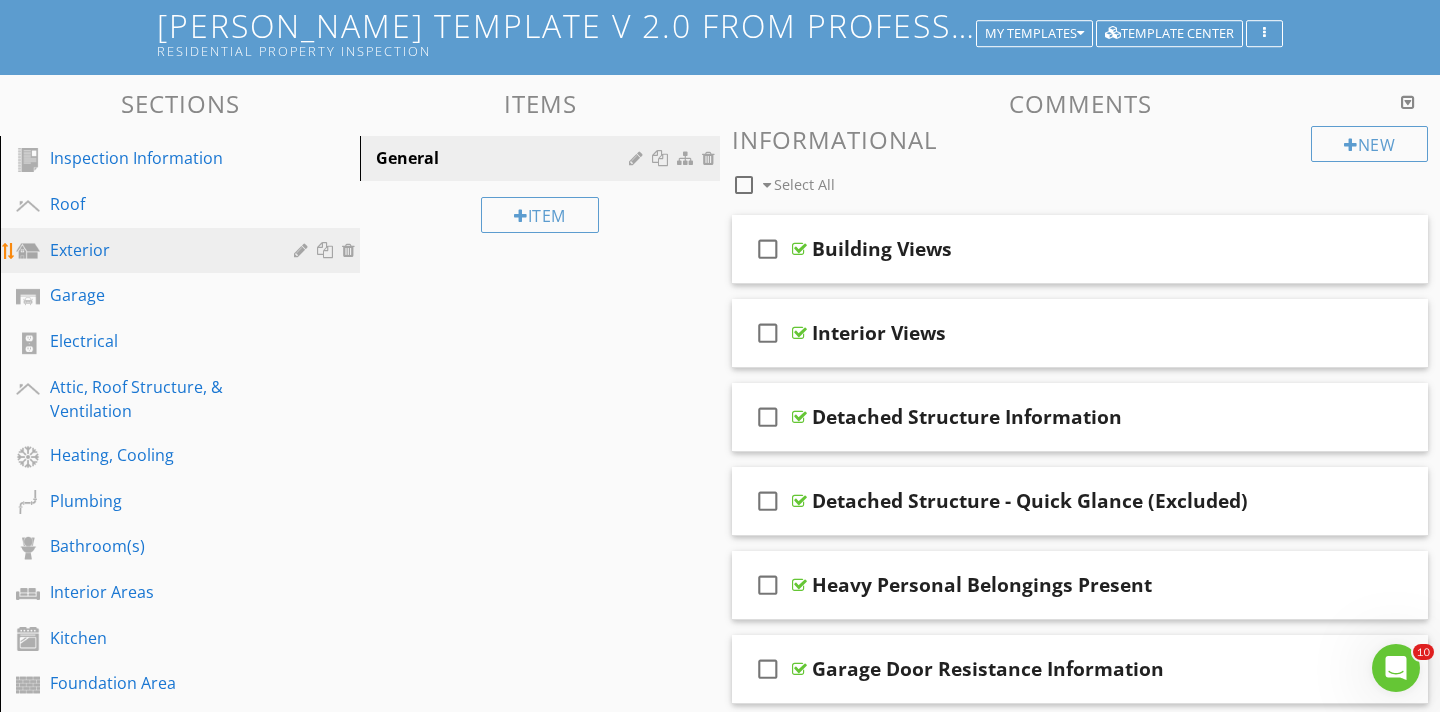 click on "Exterior" at bounding box center (157, 250) 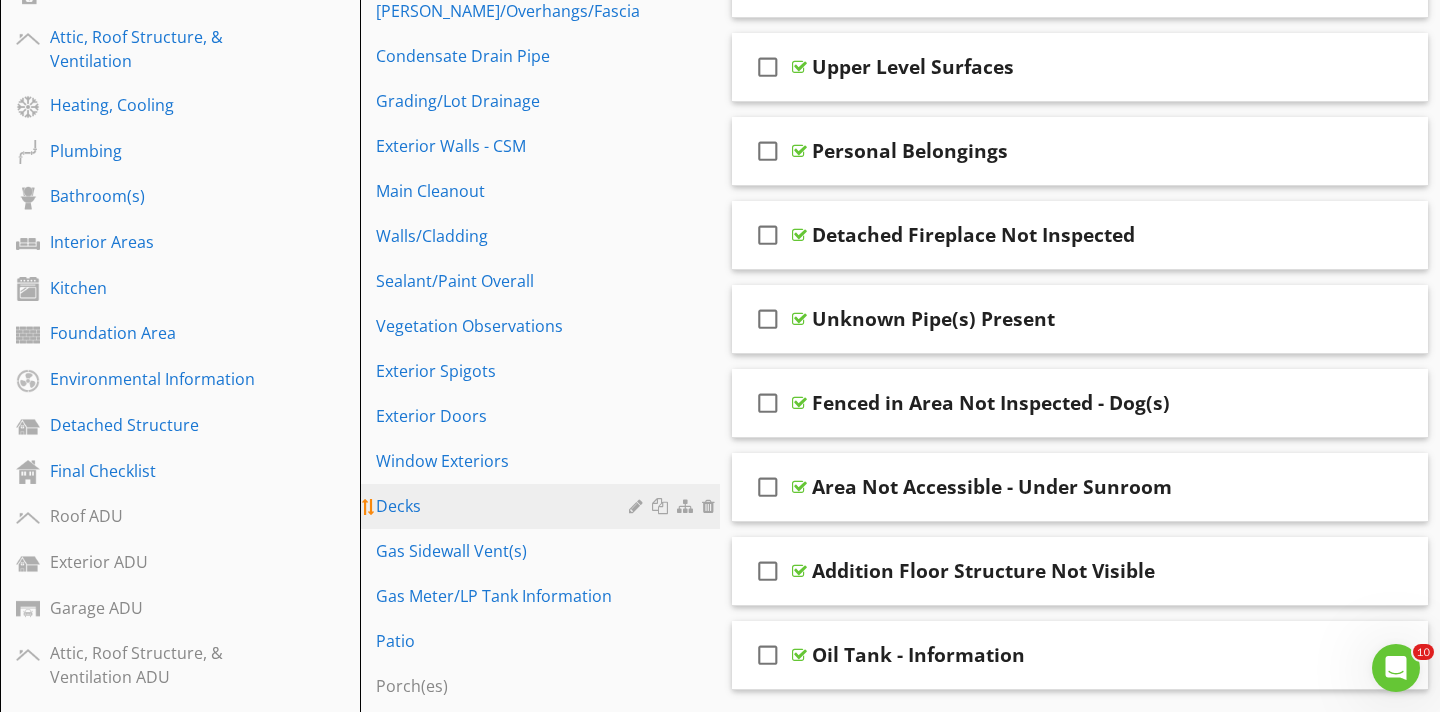 scroll, scrollTop: 474, scrollLeft: 0, axis: vertical 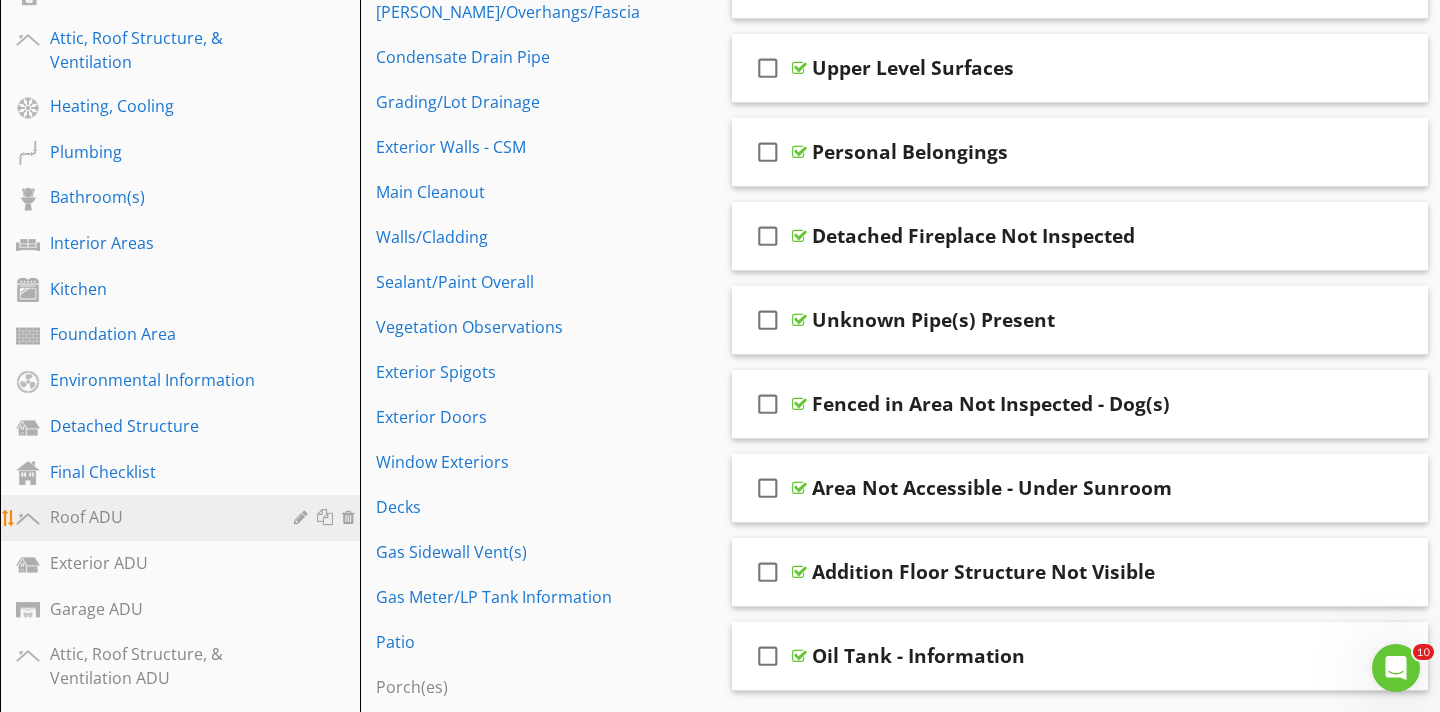 click on "Roof ADU" at bounding box center [157, 517] 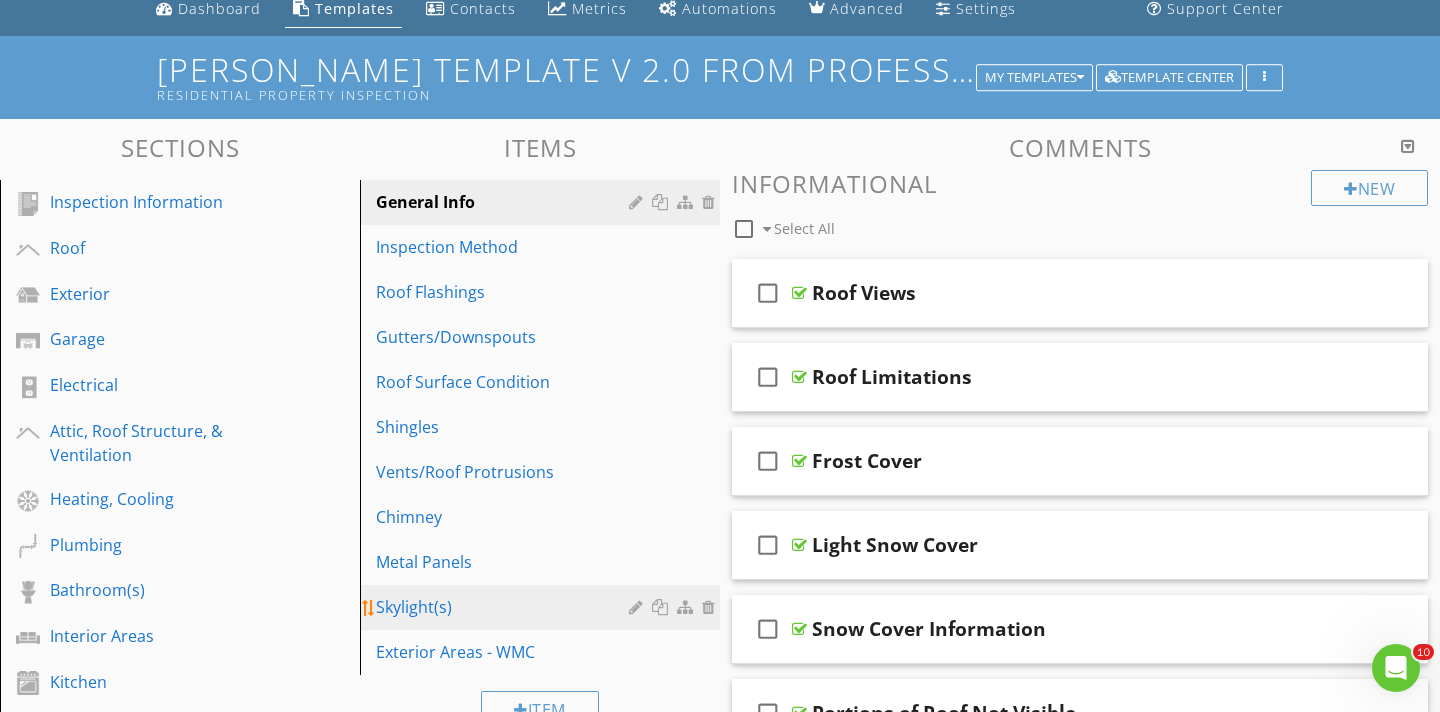 scroll, scrollTop: 0, scrollLeft: 0, axis: both 